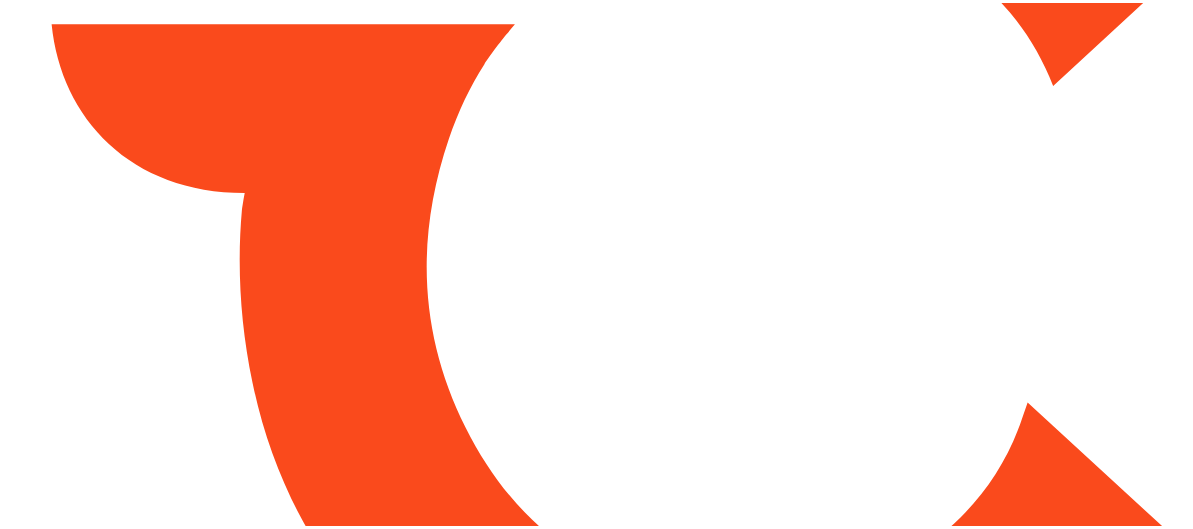 scroll, scrollTop: 0, scrollLeft: 0, axis: both 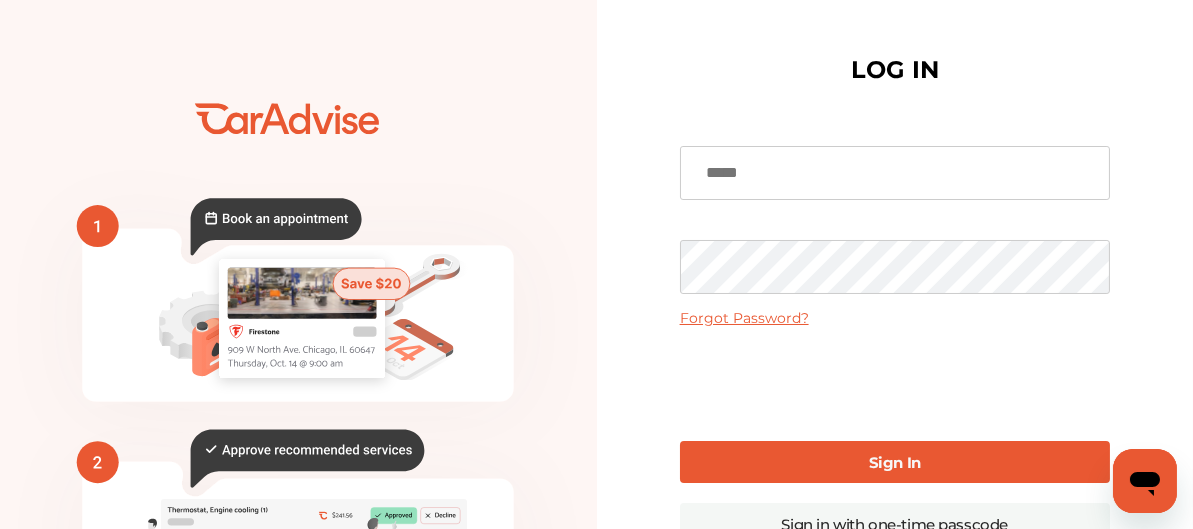 click on "💰" 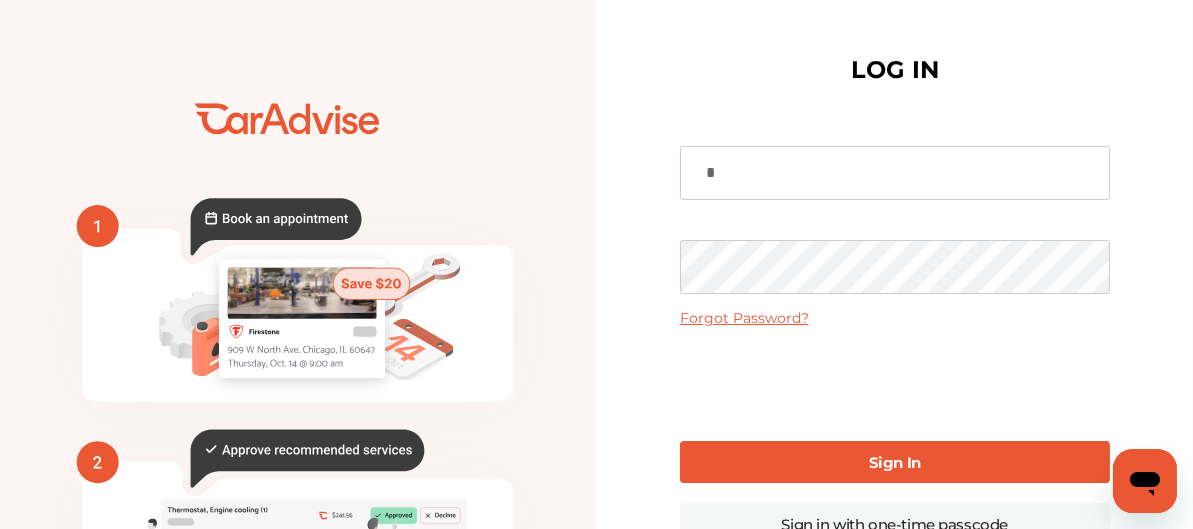 type on "**********" 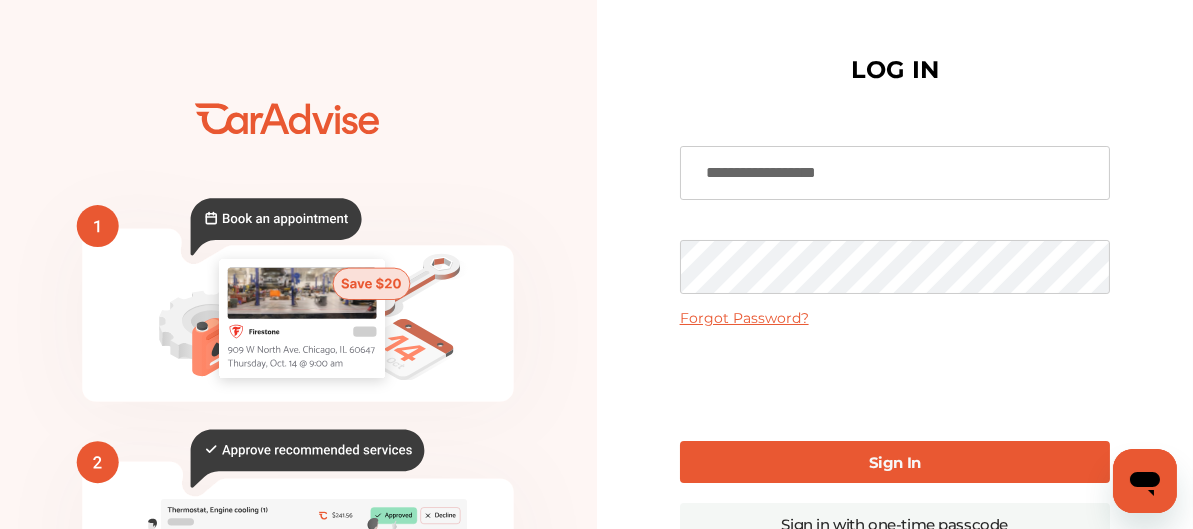 click on "Sign In" at bounding box center [895, 462] 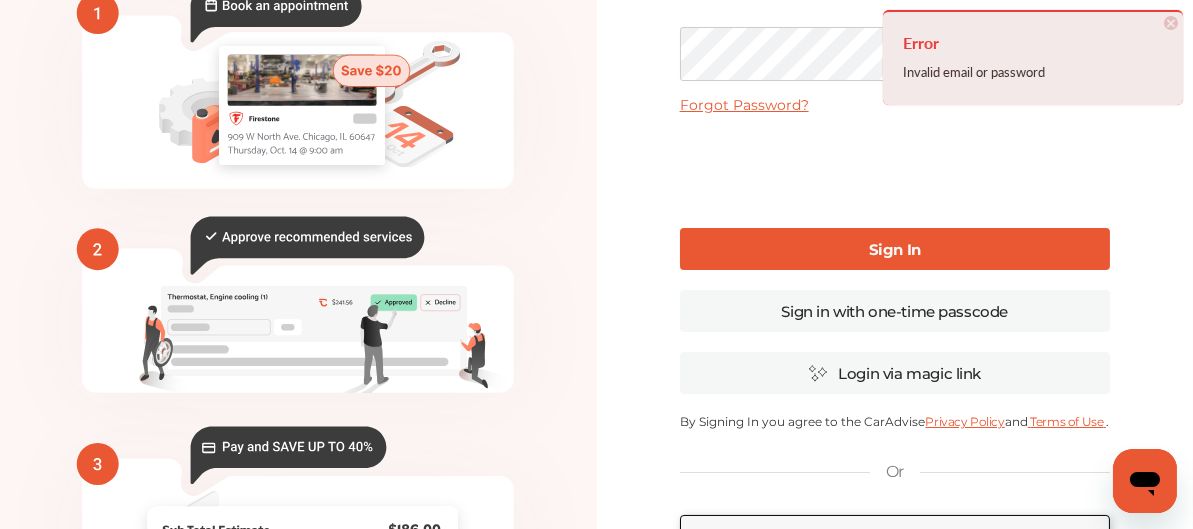scroll, scrollTop: 293, scrollLeft: 0, axis: vertical 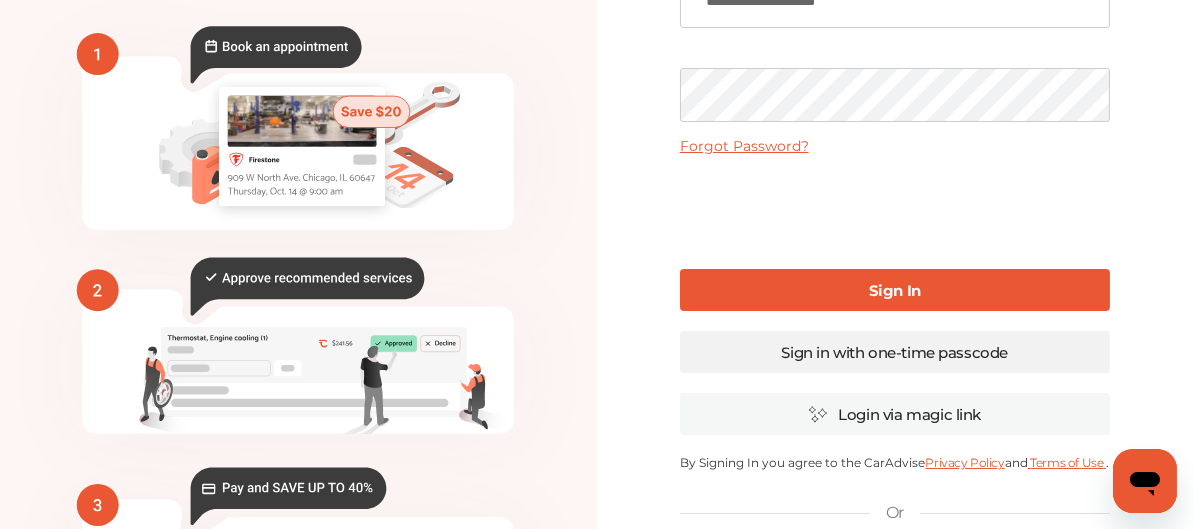 click on "Sign in with one-time passcode" at bounding box center [895, 352] 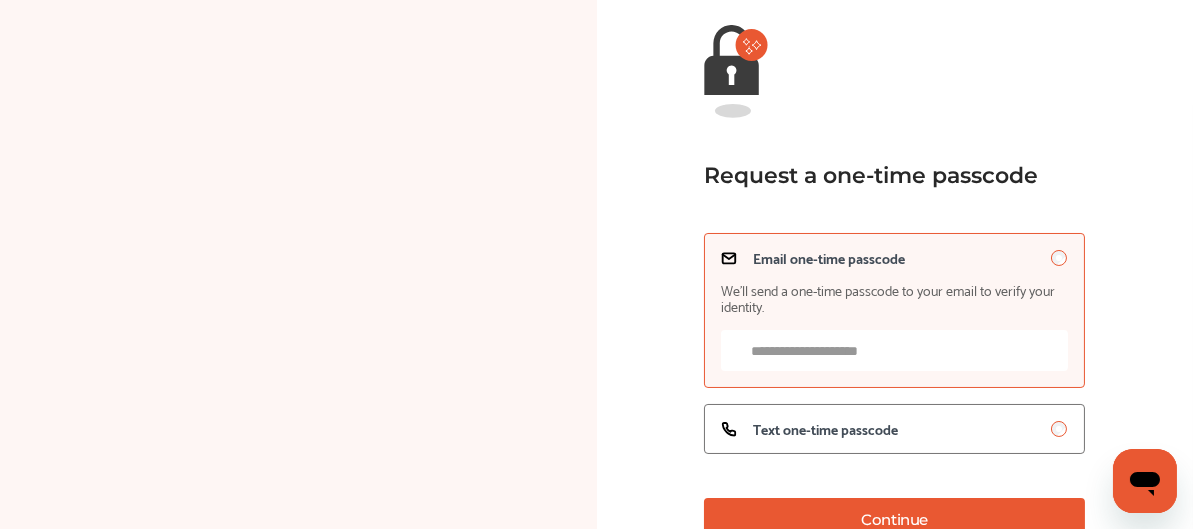 scroll, scrollTop: 172, scrollLeft: 0, axis: vertical 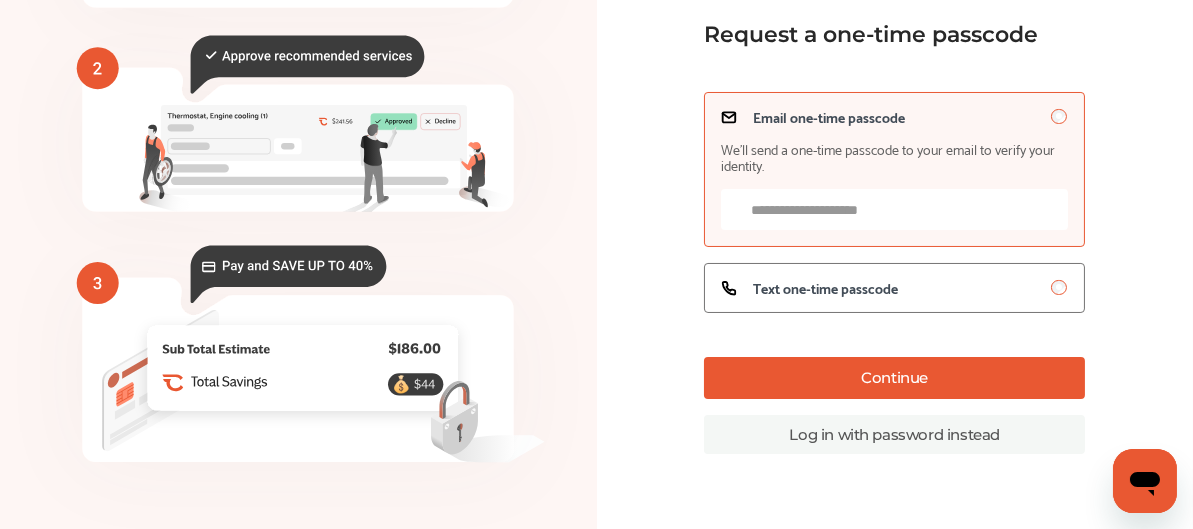 click on "Email one-time passcode We’ll send a one-time passcode to your email to verify your identity." at bounding box center [894, 209] 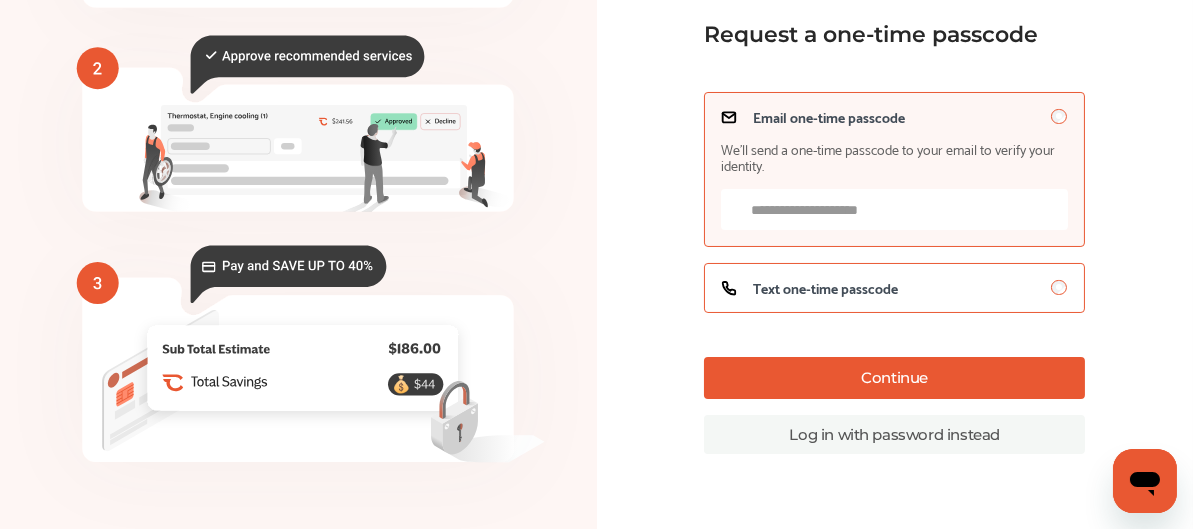 click on "Text one-time passcode" at bounding box center (825, 288) 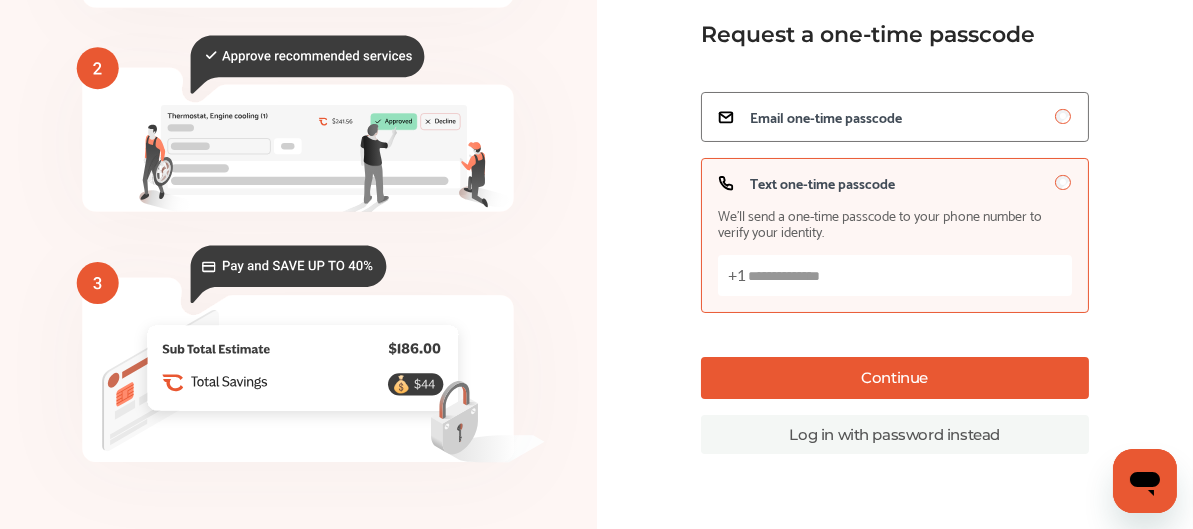 click on "Text one-time passcode We’ll send a one-time passcode to your phone number to verify your identity. +1" at bounding box center (895, 275) 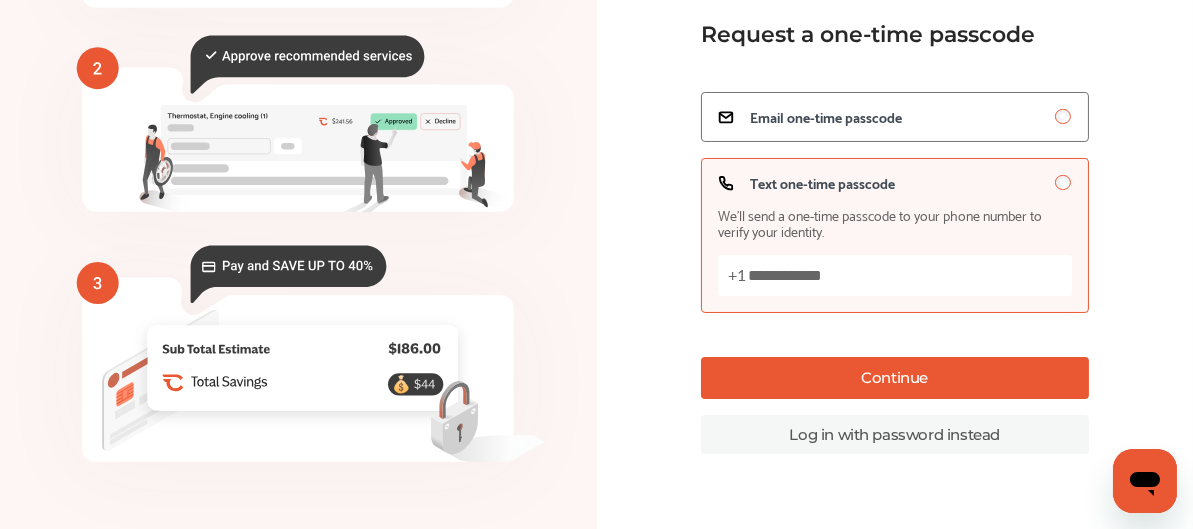 type on "**********" 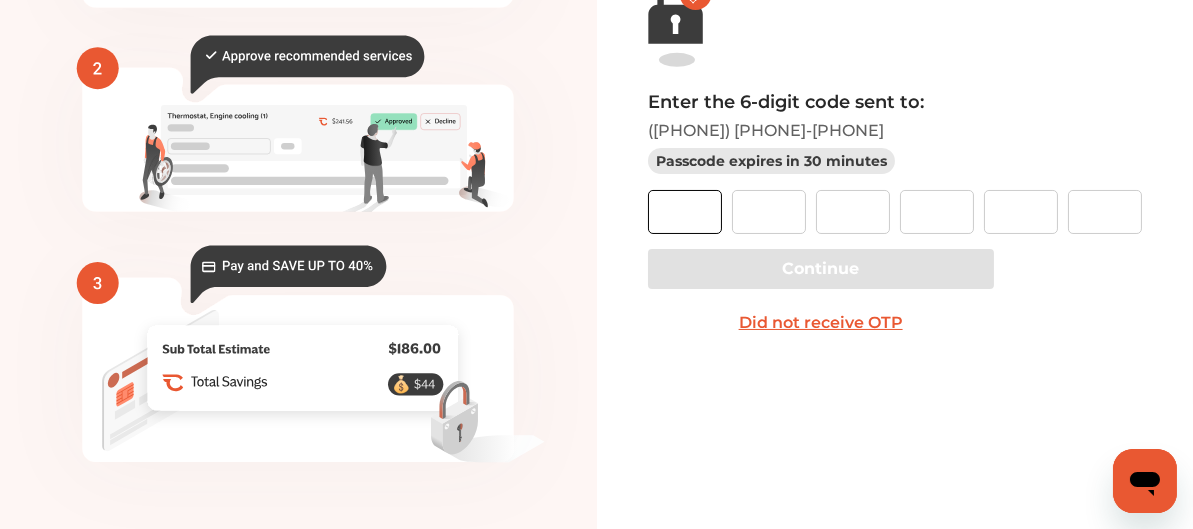 click at bounding box center [685, 212] 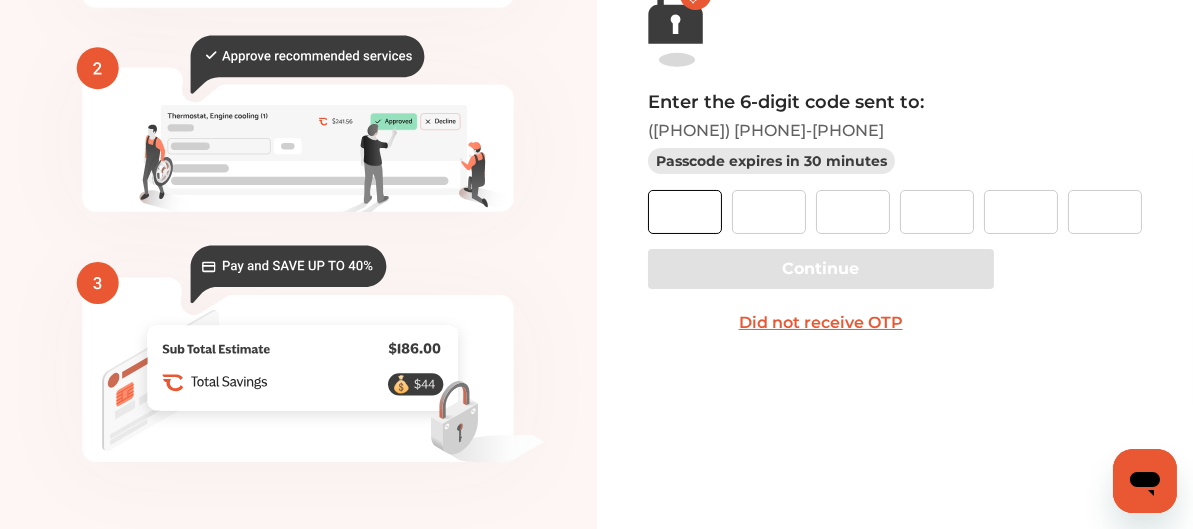 type on "*" 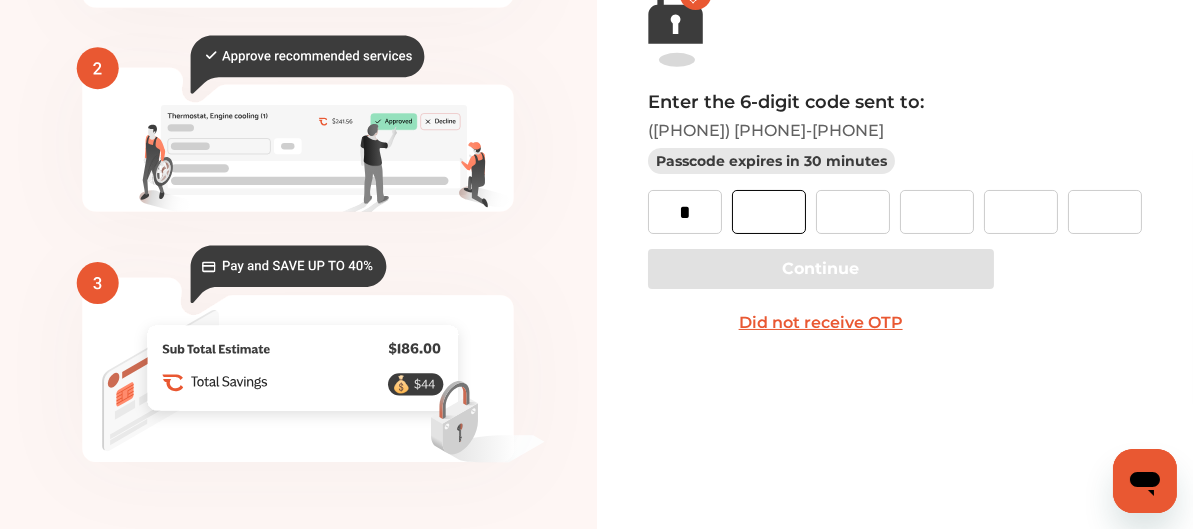 type on "*" 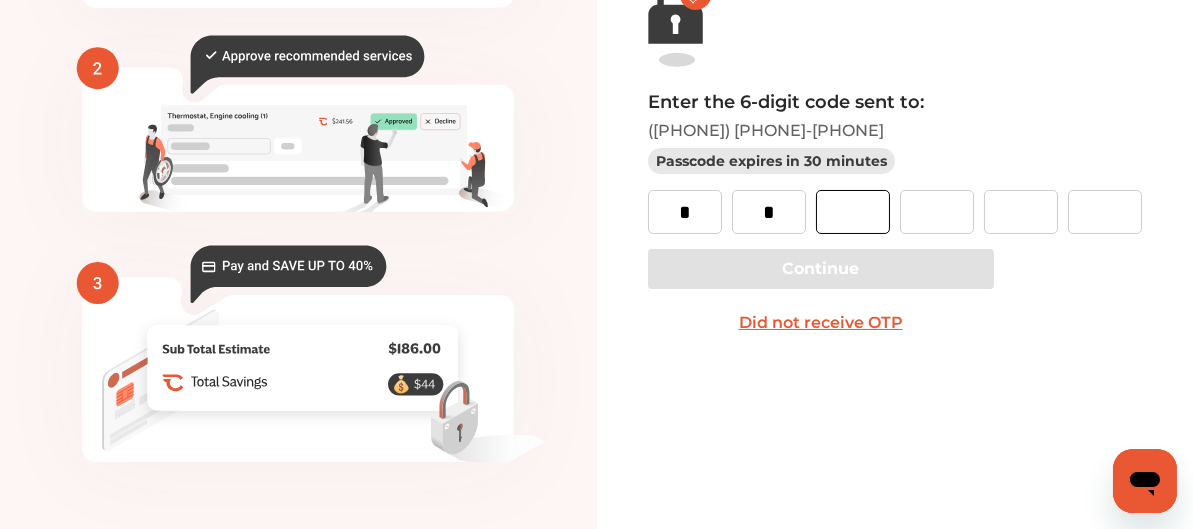 type on "*" 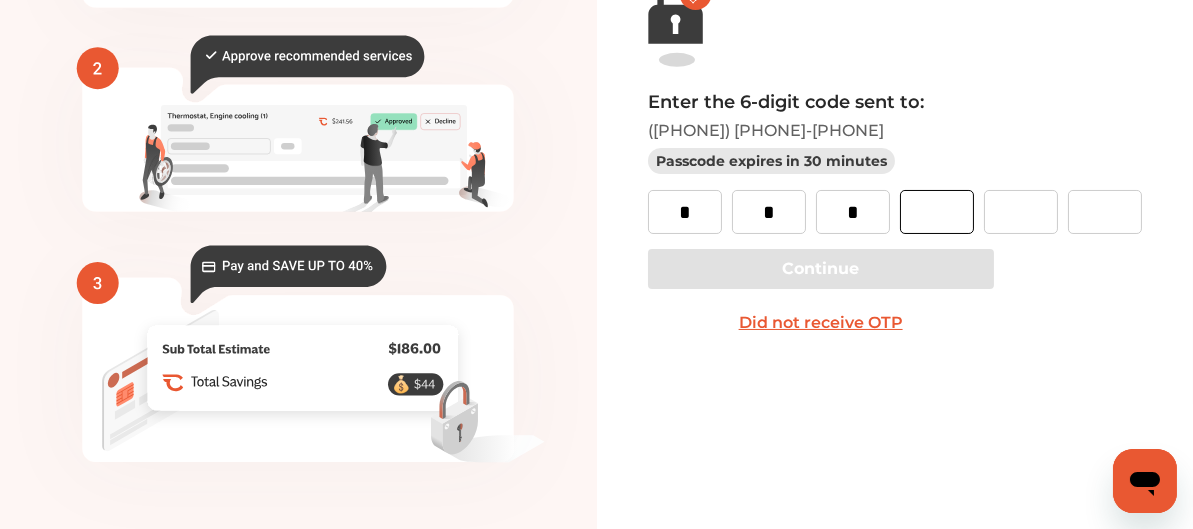 type on "*" 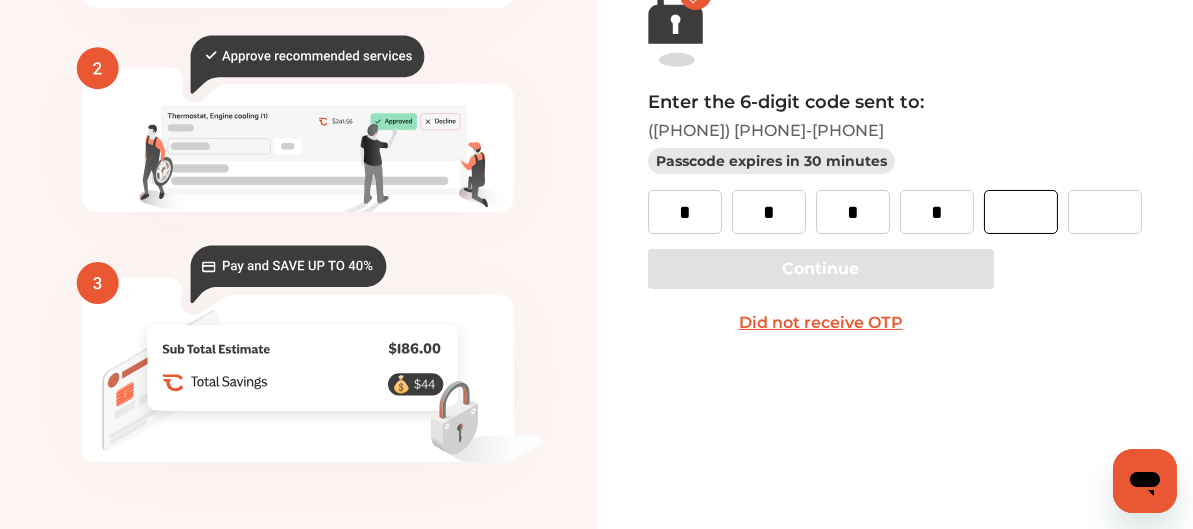 type on "*" 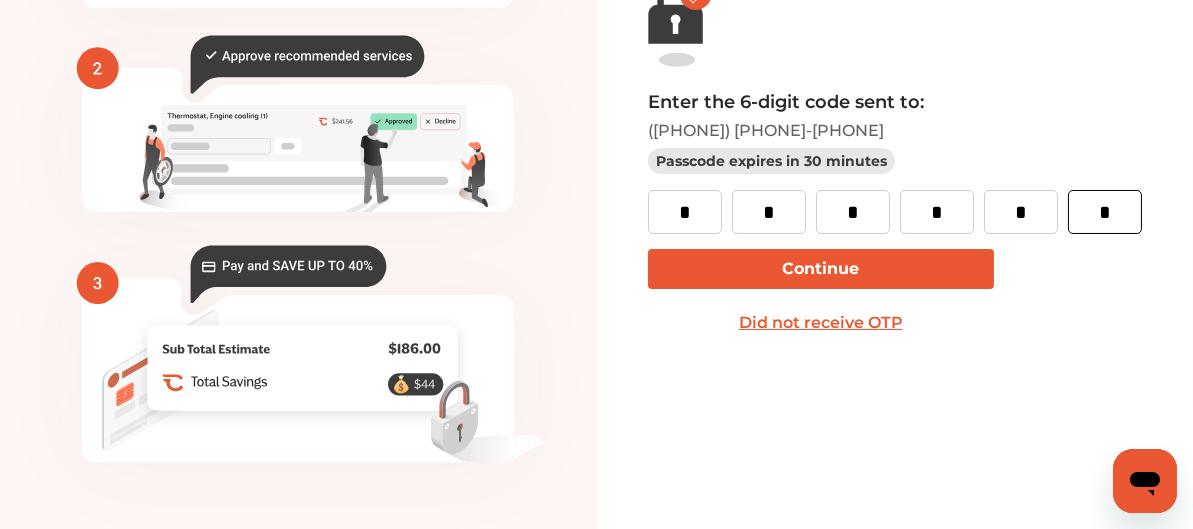 type on "*" 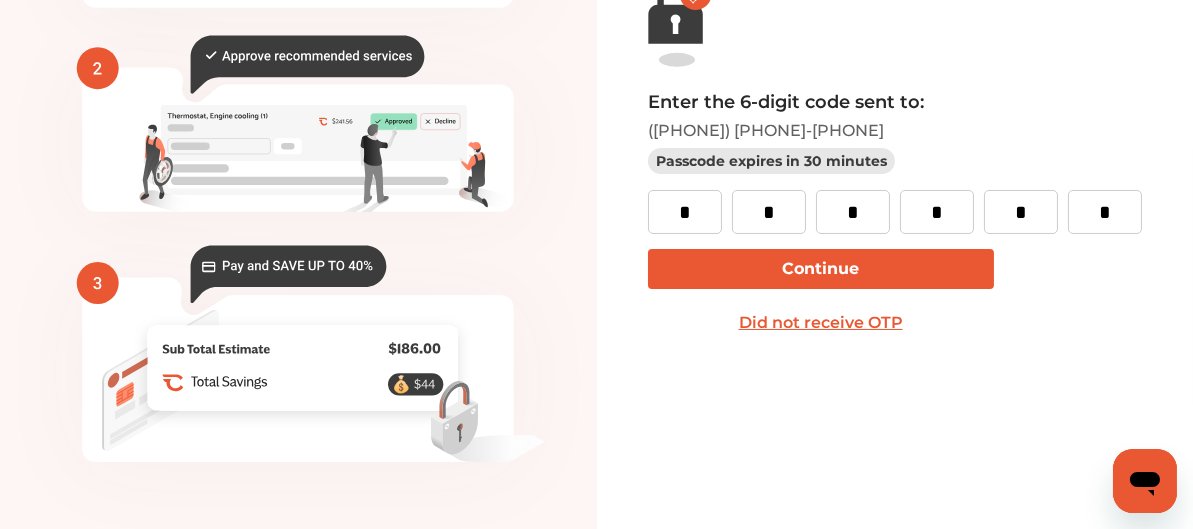 click on "Continue" at bounding box center [821, 269] 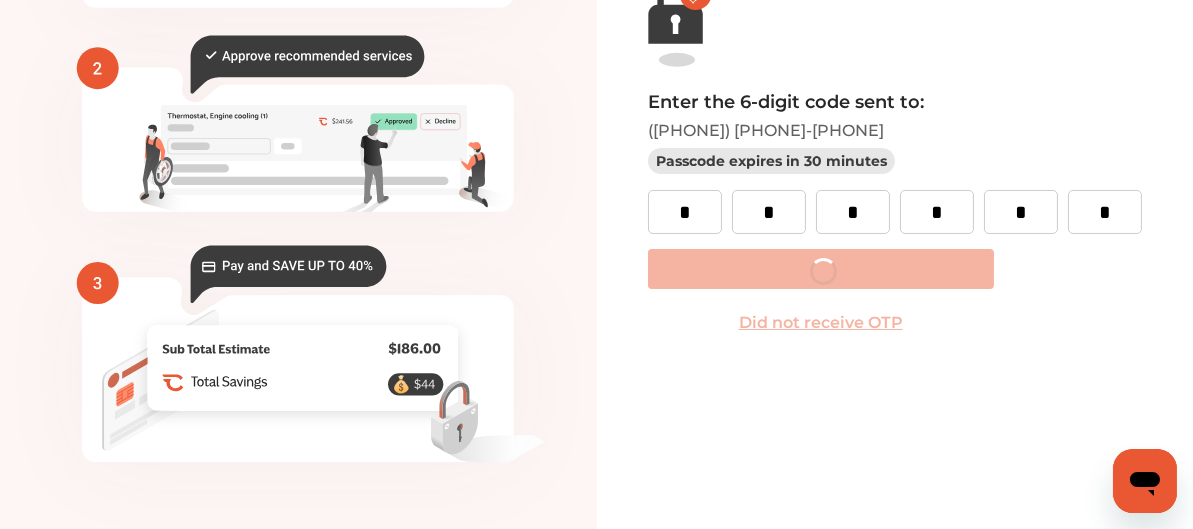 scroll, scrollTop: 0, scrollLeft: 0, axis: both 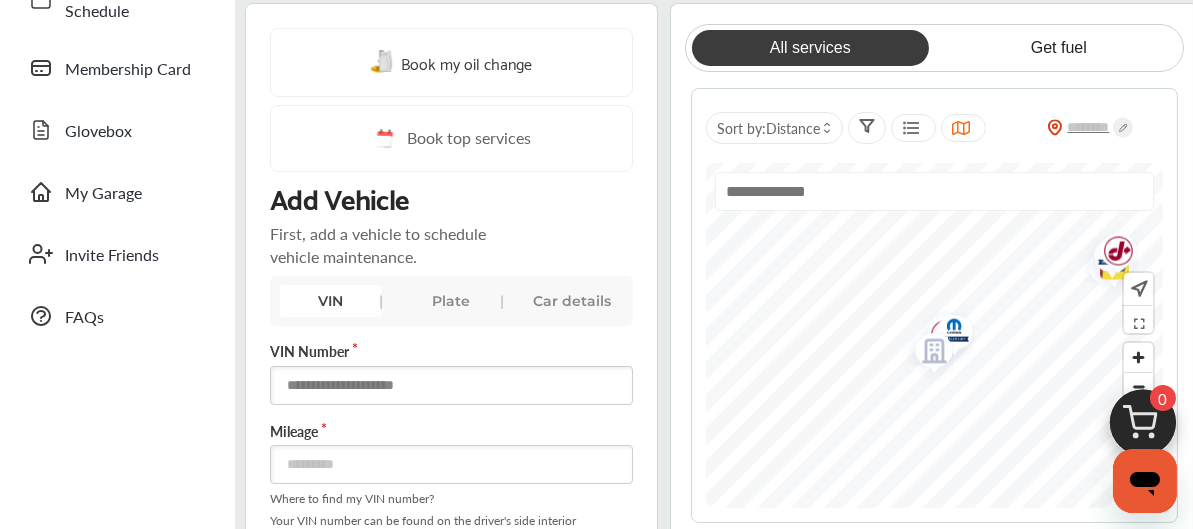 click at bounding box center [451, 385] 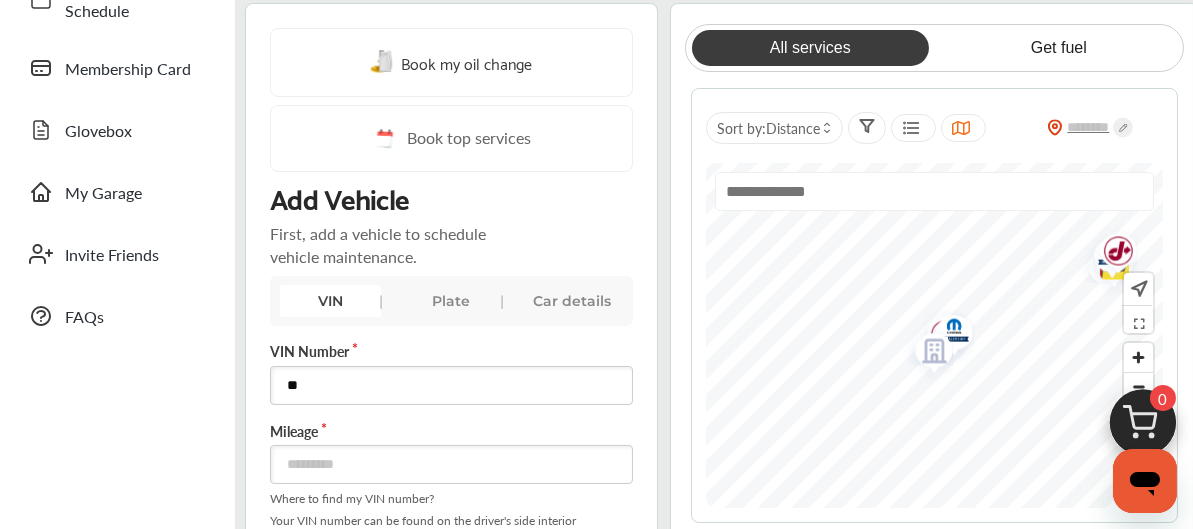 type on "*" 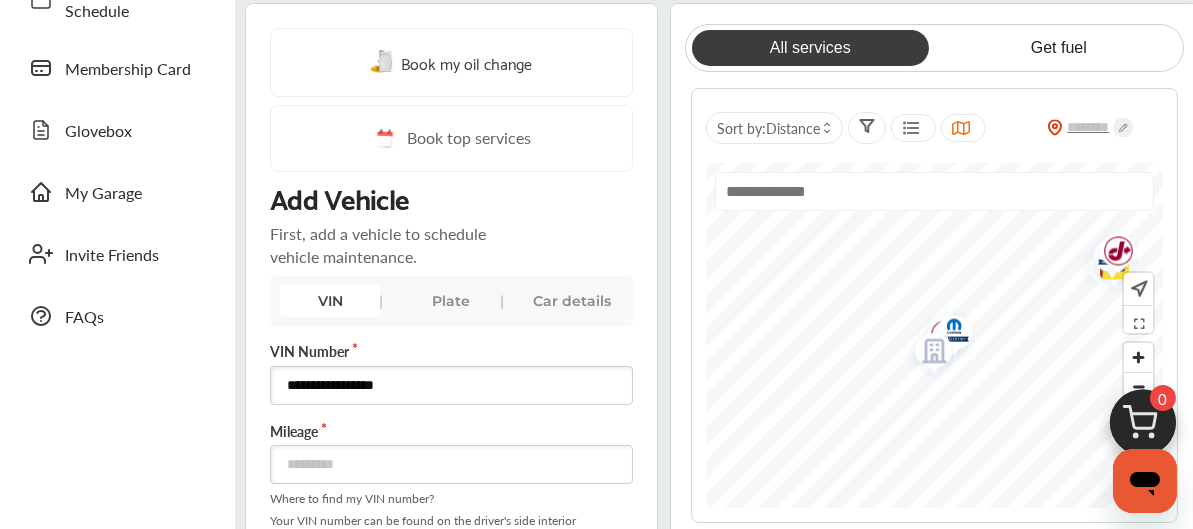type on "**********" 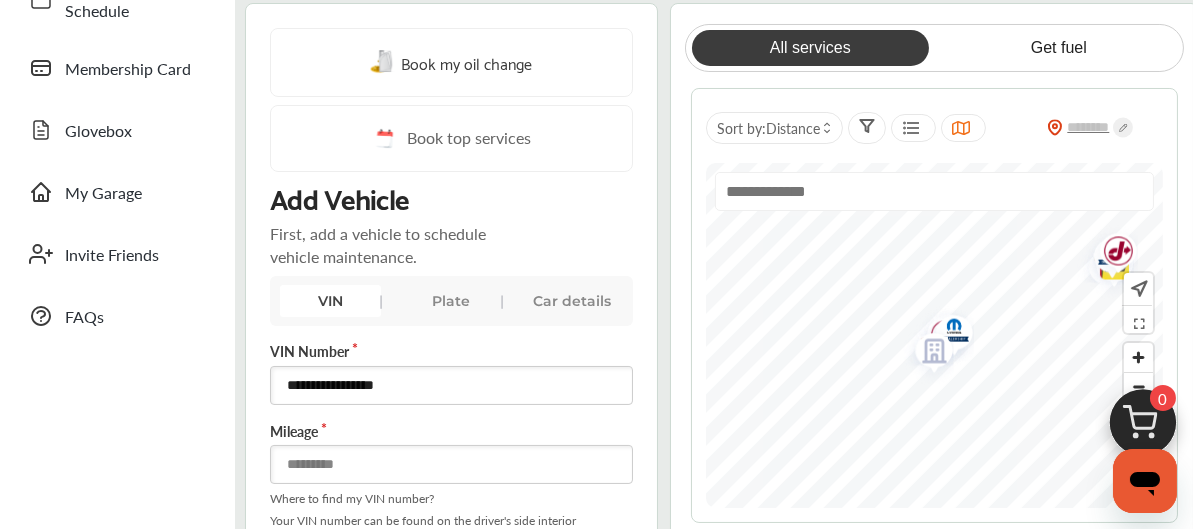 click at bounding box center (451, 464) 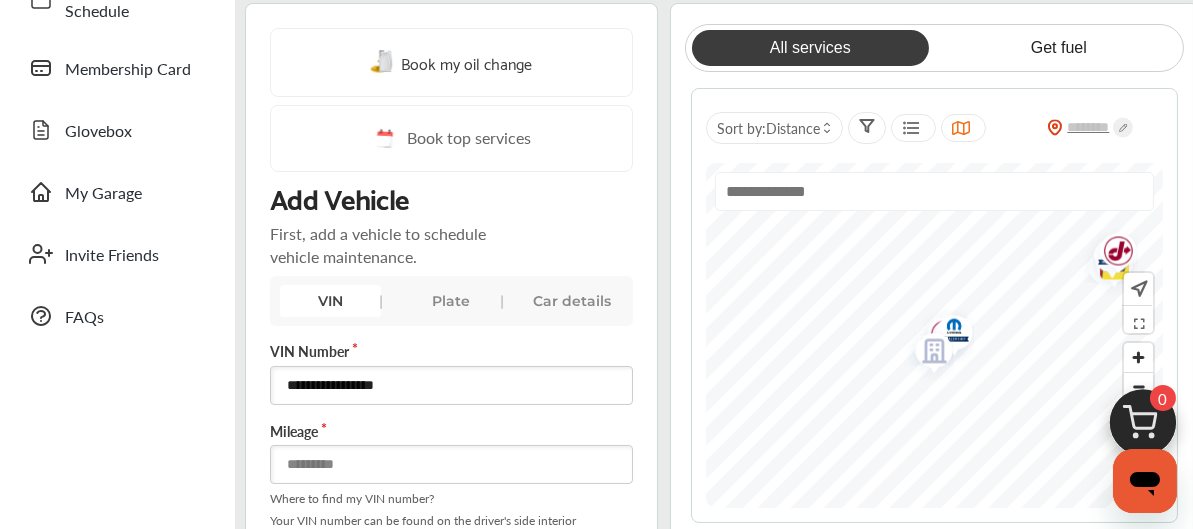 type on "***" 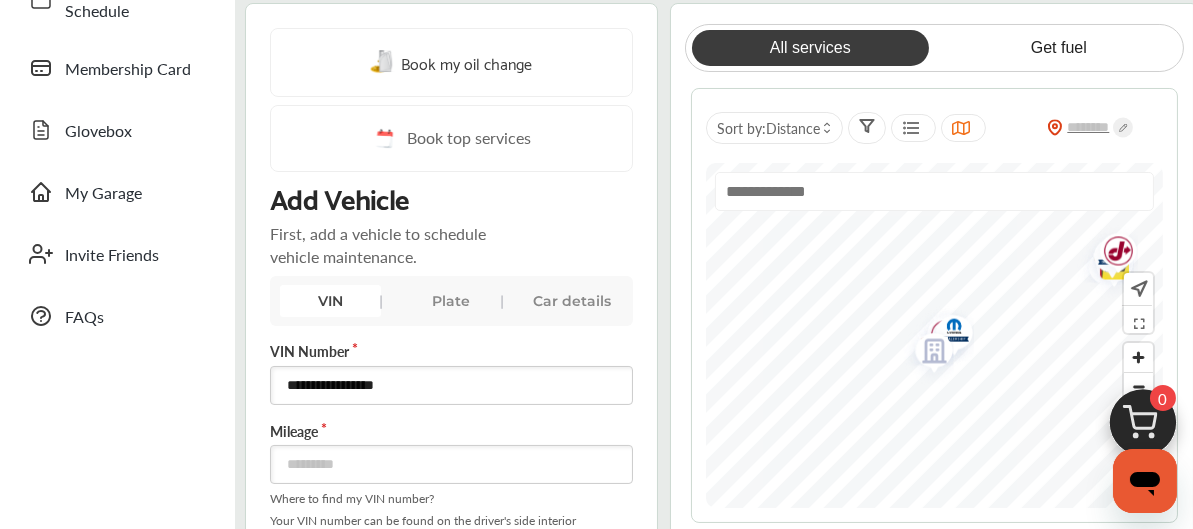 click on "**********" at bounding box center [451, 320] 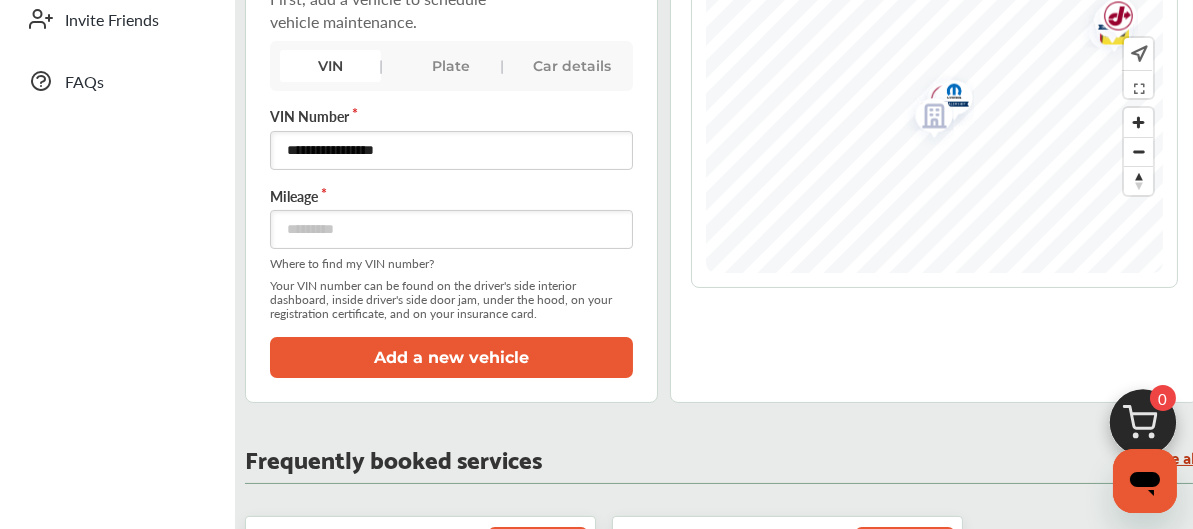 scroll, scrollTop: 531, scrollLeft: 0, axis: vertical 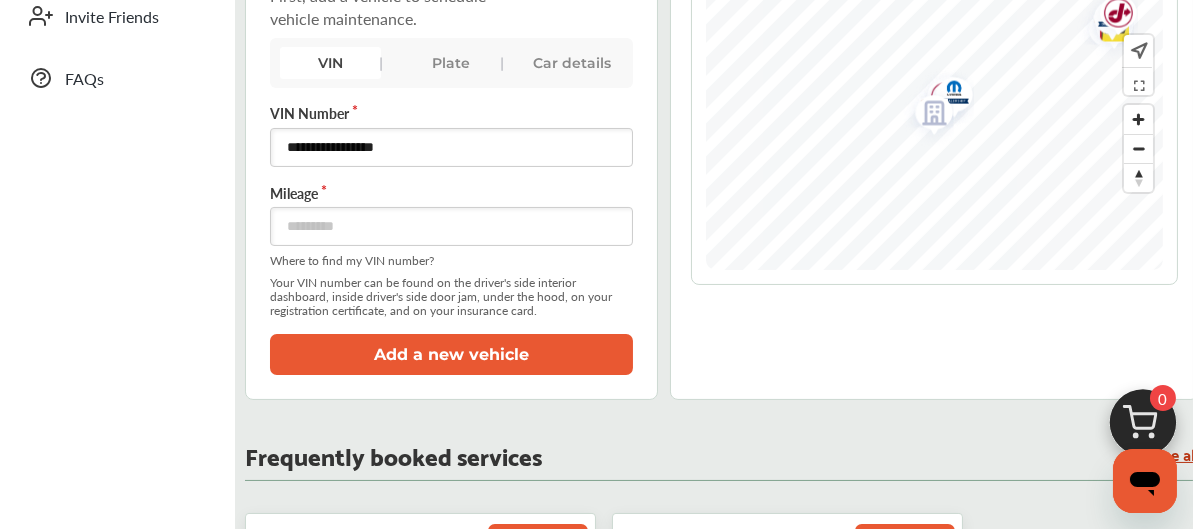 click on "Add a new vehicle" at bounding box center [451, 354] 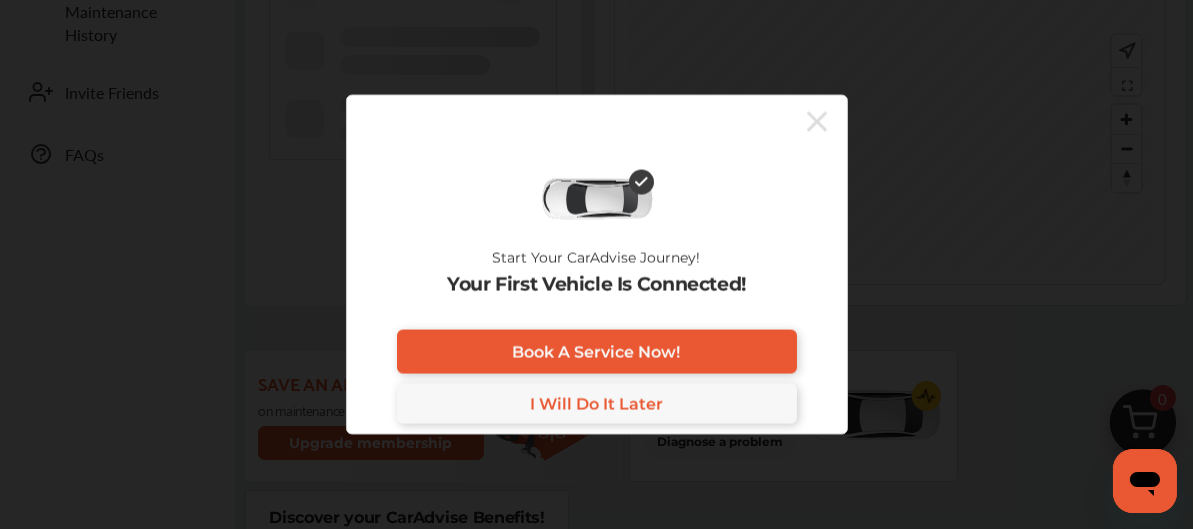 scroll, scrollTop: 606, scrollLeft: 0, axis: vertical 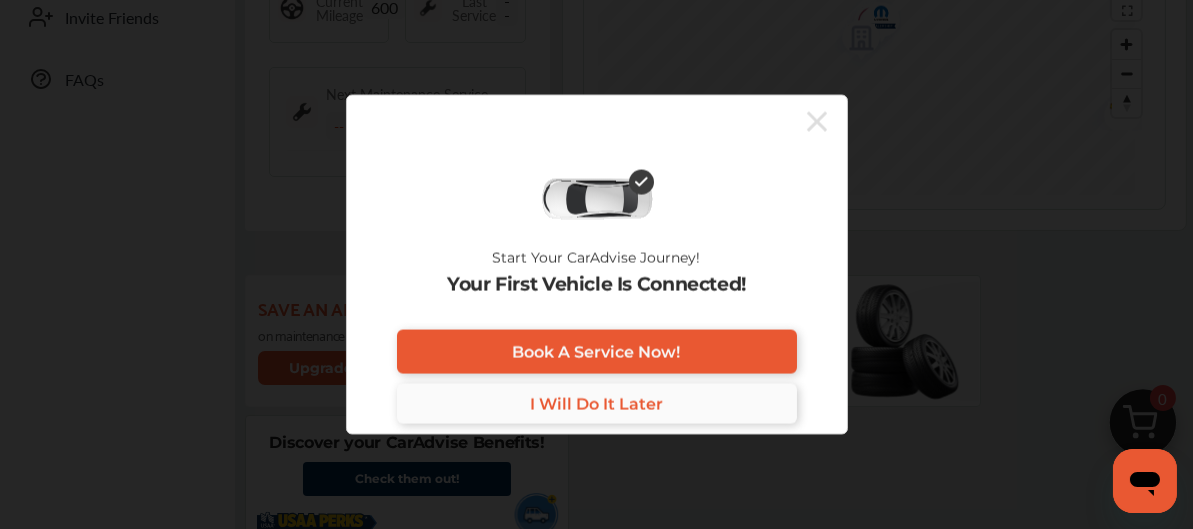click on "I Will Do It Later" at bounding box center (597, 404) 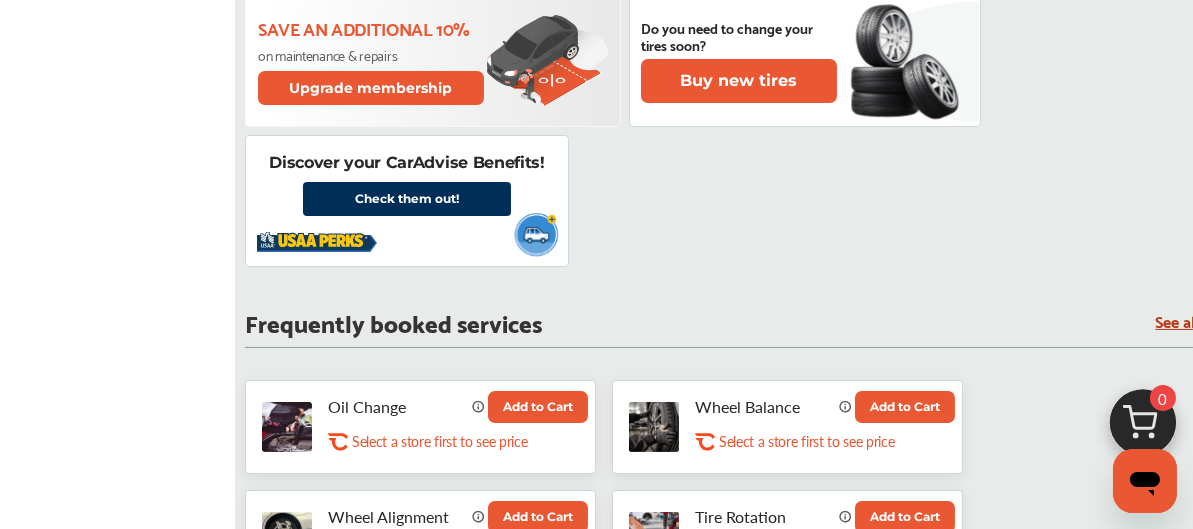 scroll, scrollTop: 927, scrollLeft: 0, axis: vertical 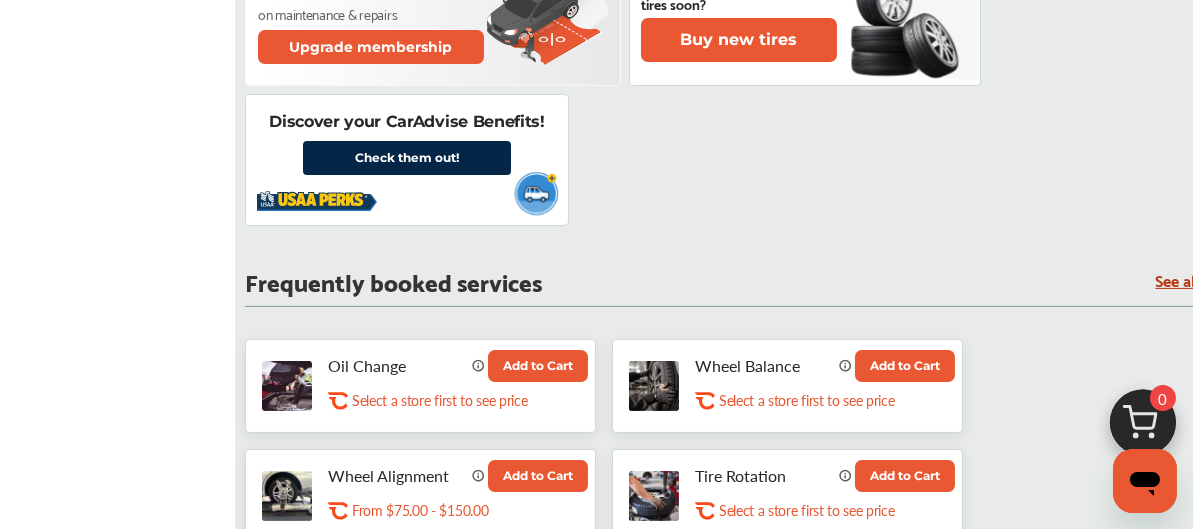 click on "Check them out!" at bounding box center [407, 158] 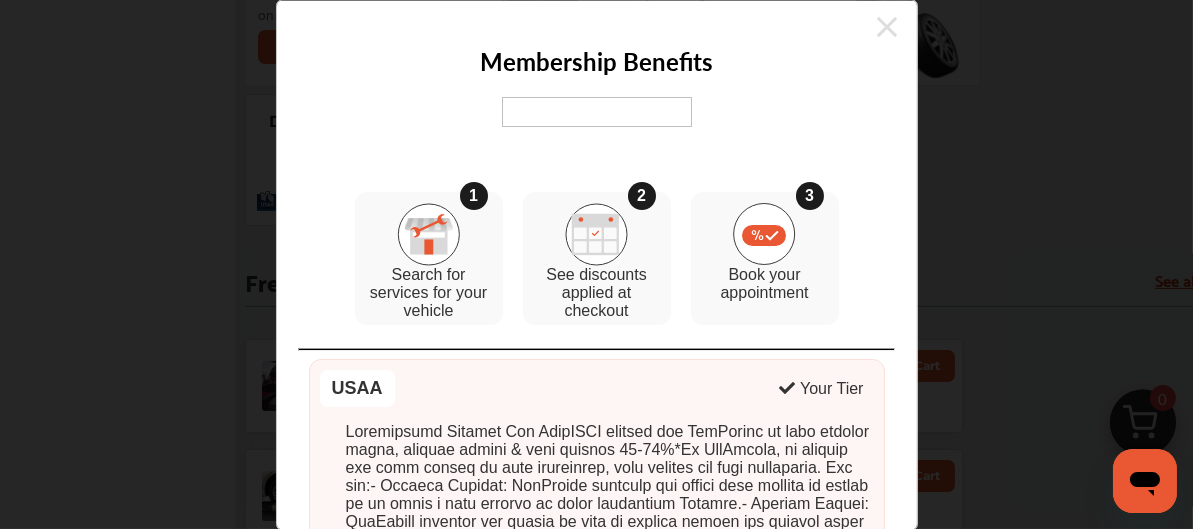 scroll, scrollTop: 966, scrollLeft: 0, axis: vertical 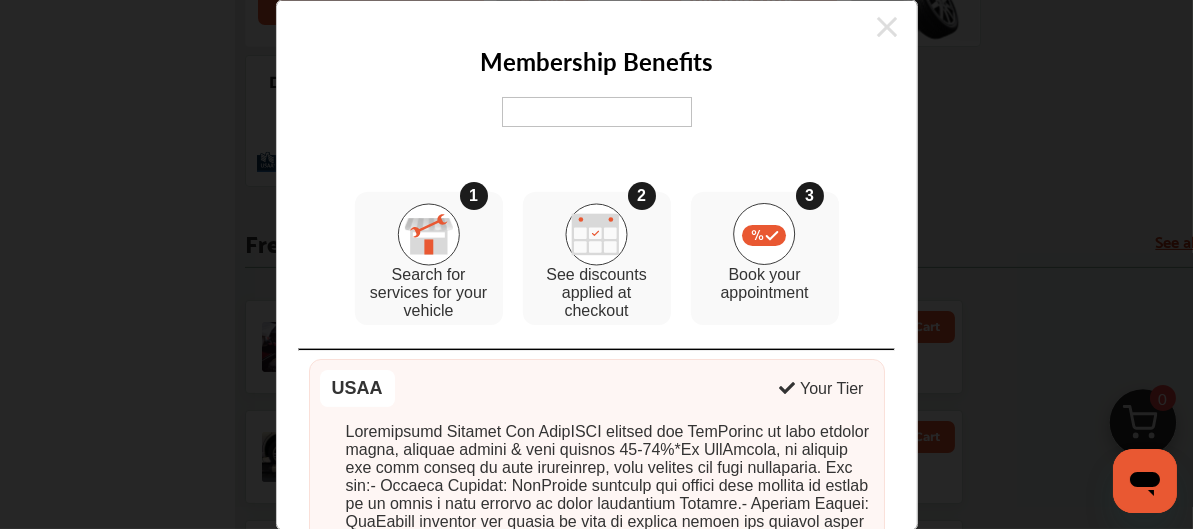 click at bounding box center (597, 112) 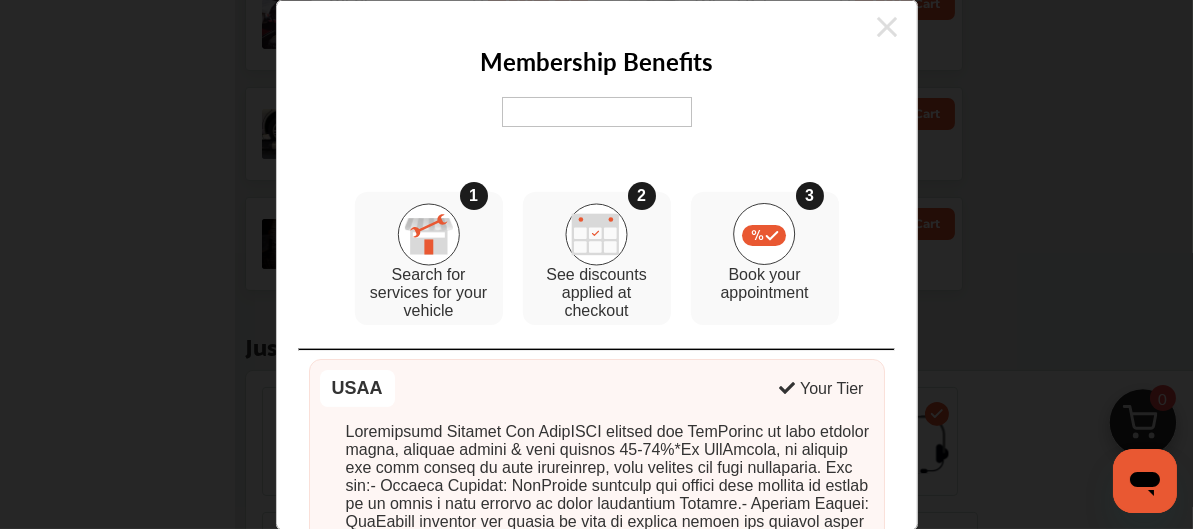 scroll, scrollTop: 1313, scrollLeft: 0, axis: vertical 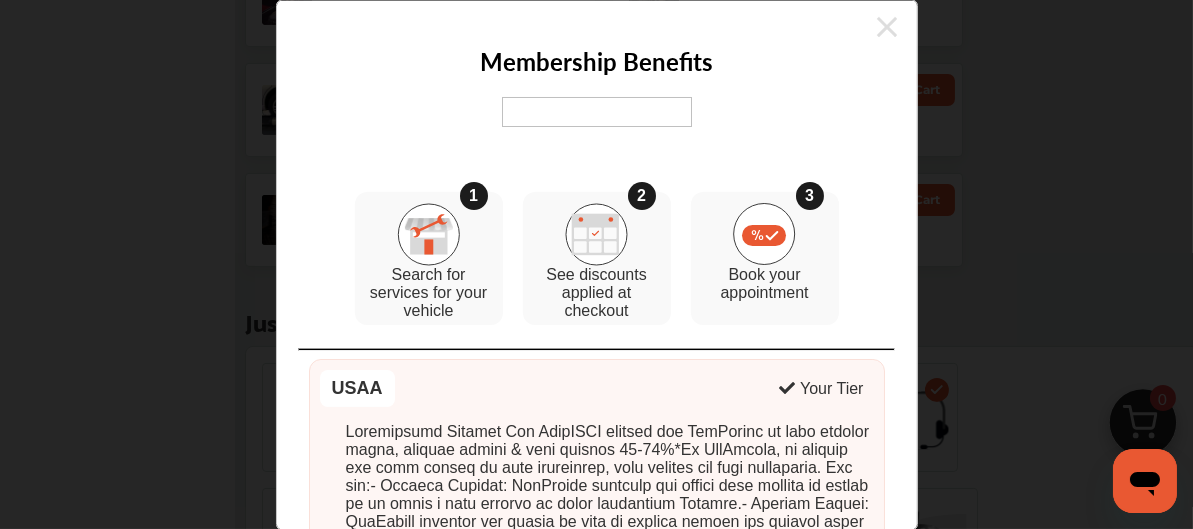 click at bounding box center [428, 233] 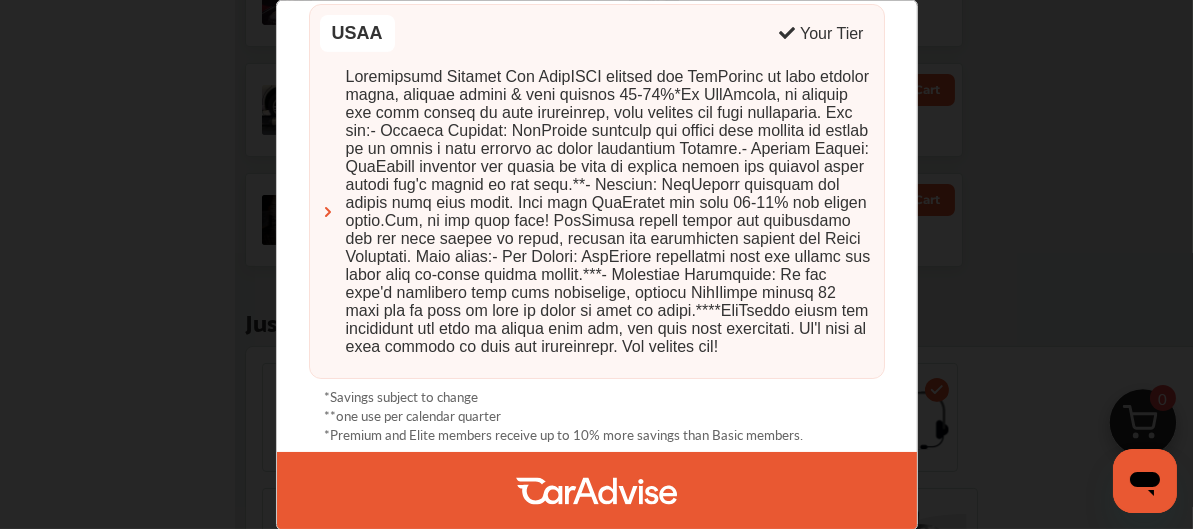 scroll, scrollTop: 0, scrollLeft: 0, axis: both 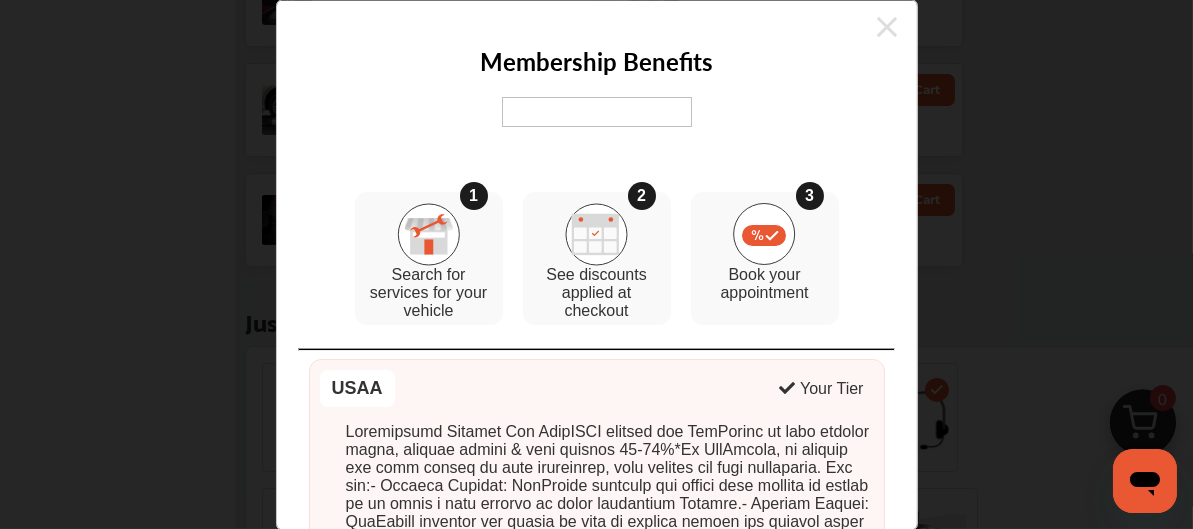 click 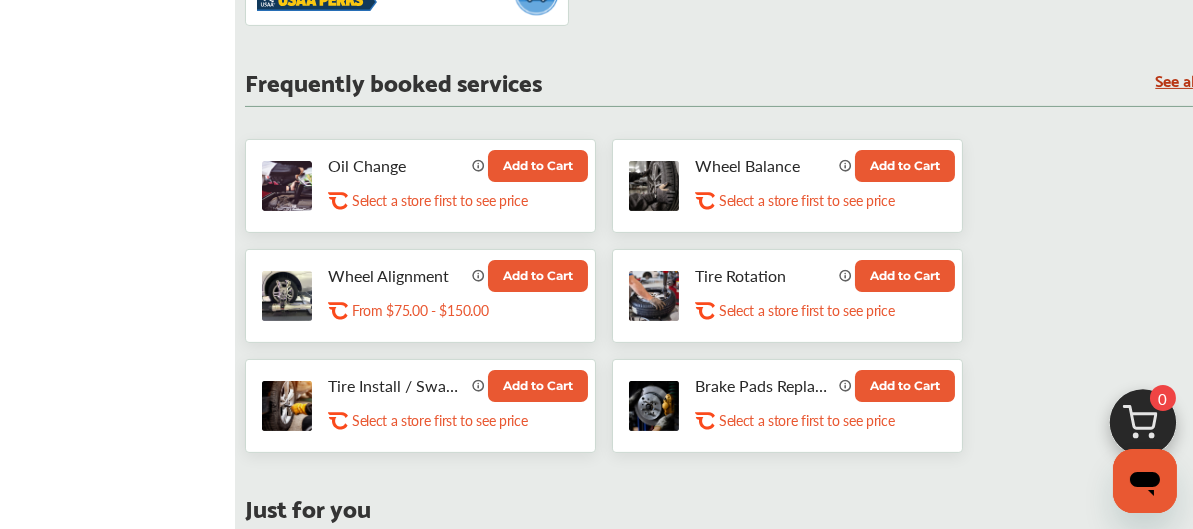 scroll, scrollTop: 1113, scrollLeft: 0, axis: vertical 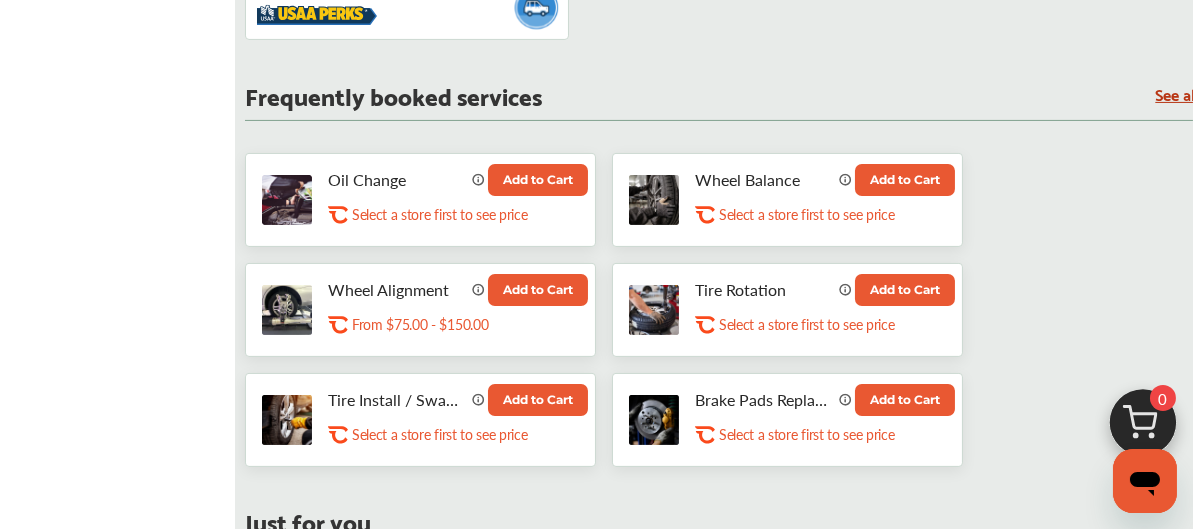 click on "Add to Cart" at bounding box center (538, 180) 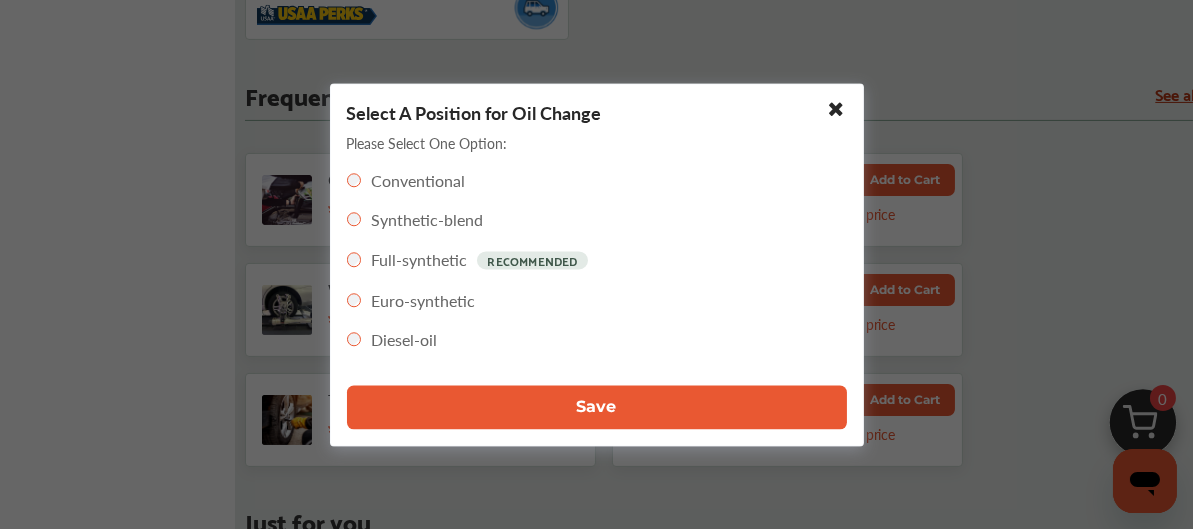 click on "Save" at bounding box center [597, 407] 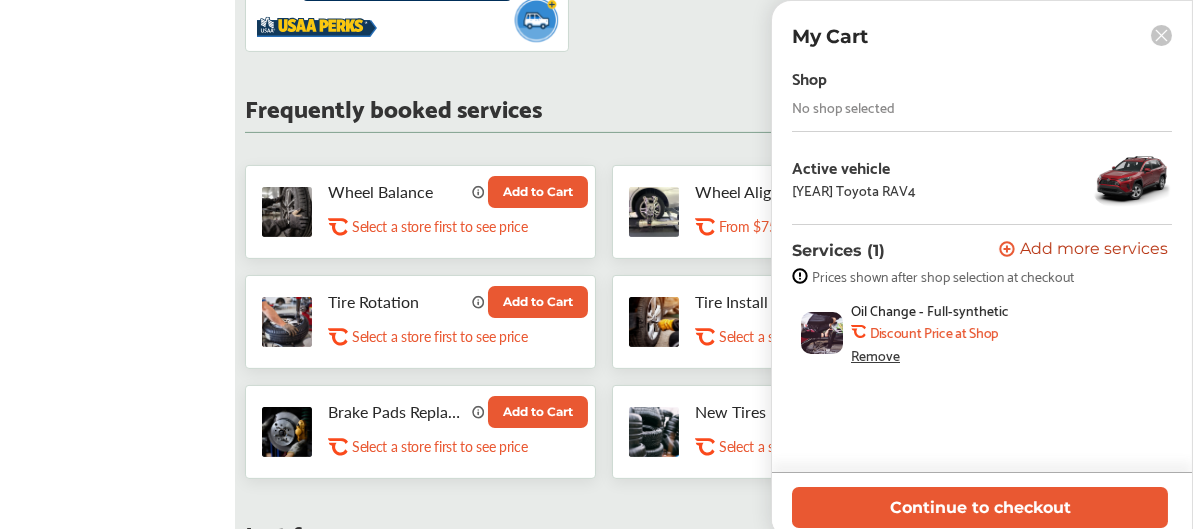 scroll, scrollTop: 1313, scrollLeft: 0, axis: vertical 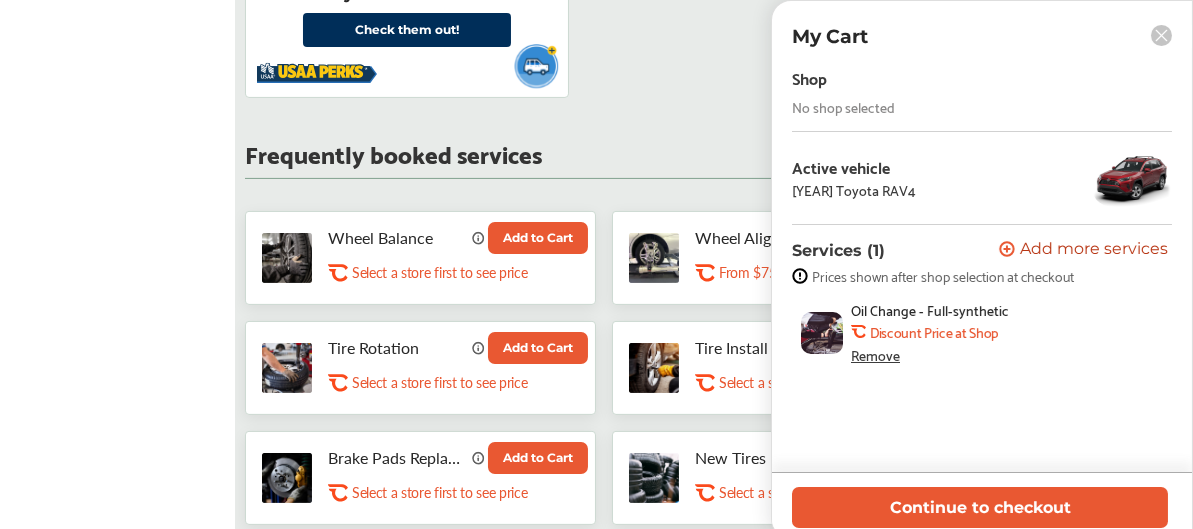 click on "Add to Cart" at bounding box center [538, 458] 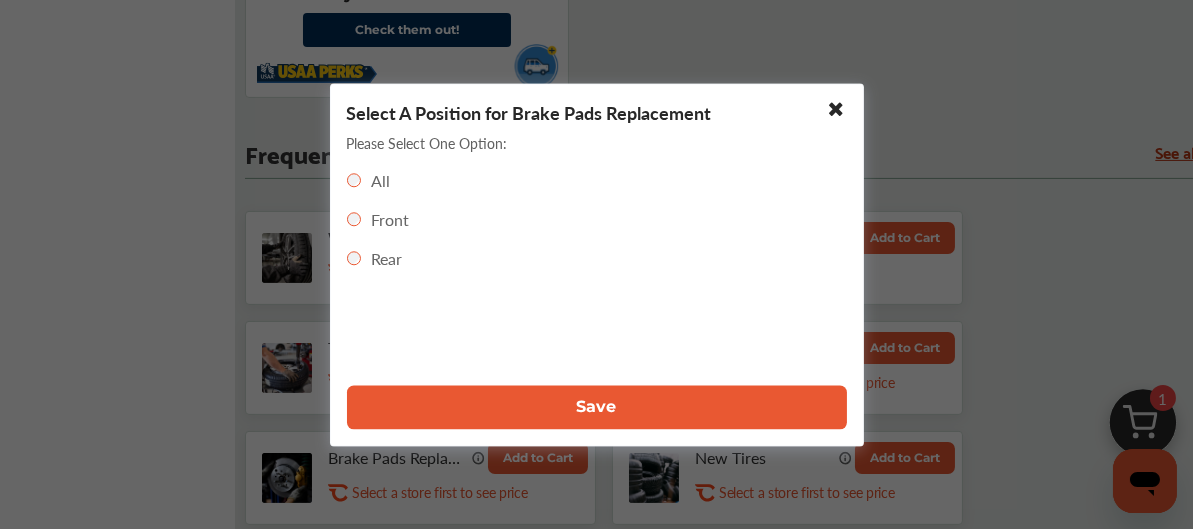 click on "Save" at bounding box center (597, 407) 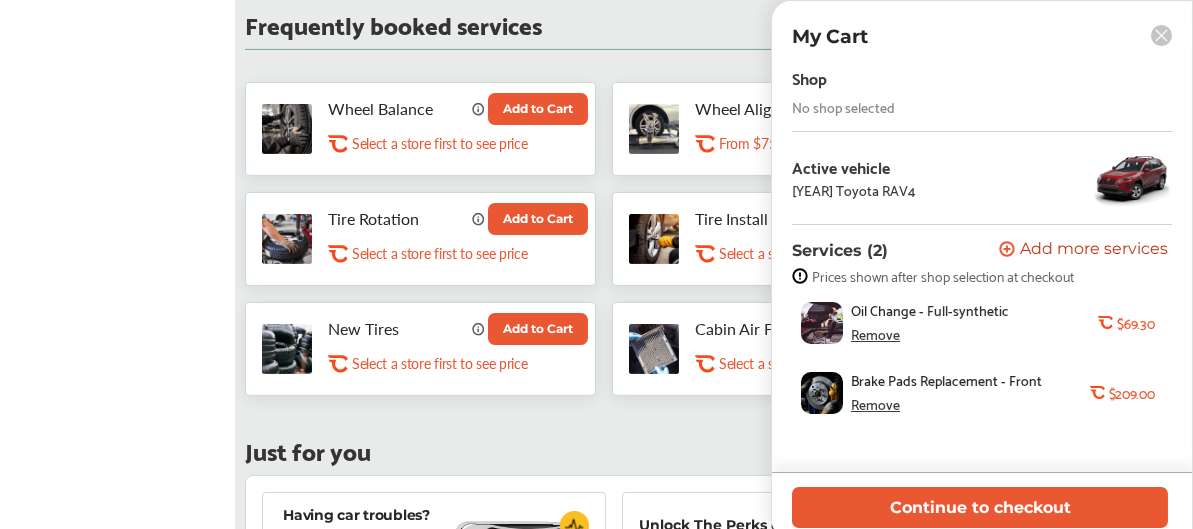 scroll, scrollTop: 1322, scrollLeft: 0, axis: vertical 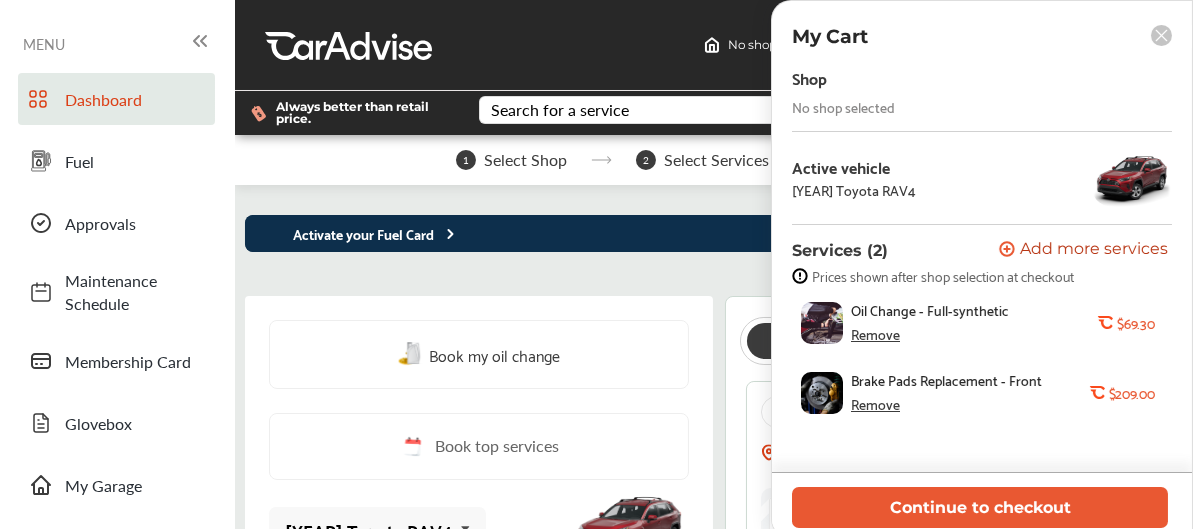 click 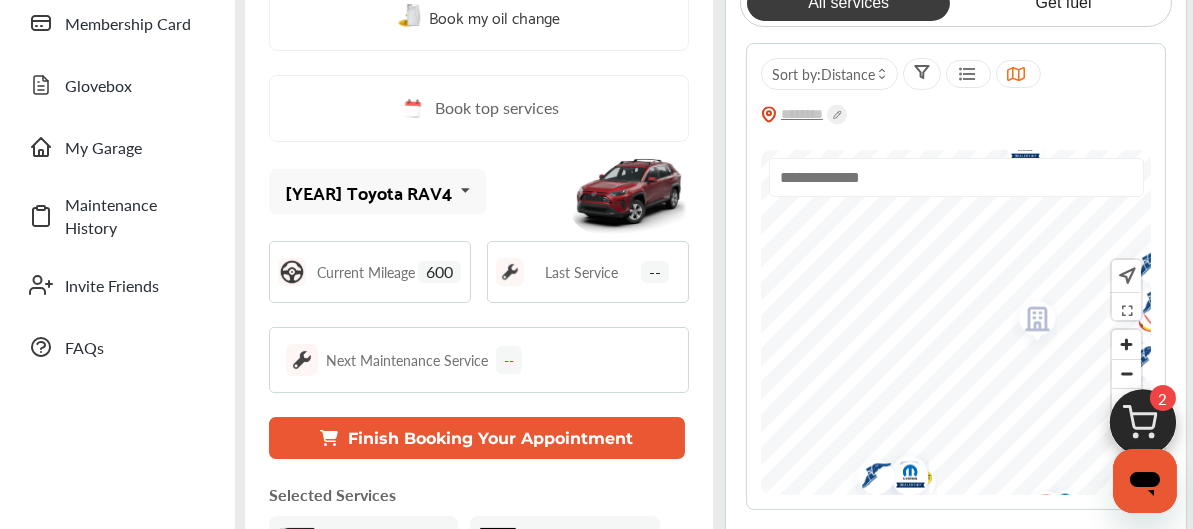 scroll, scrollTop: 346, scrollLeft: 0, axis: vertical 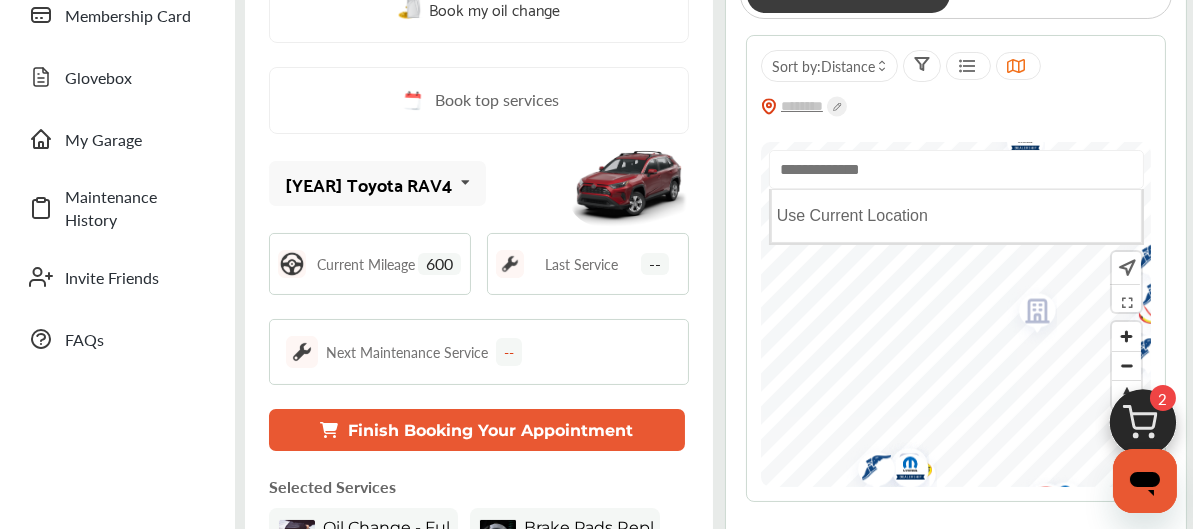 click at bounding box center (956, 169) 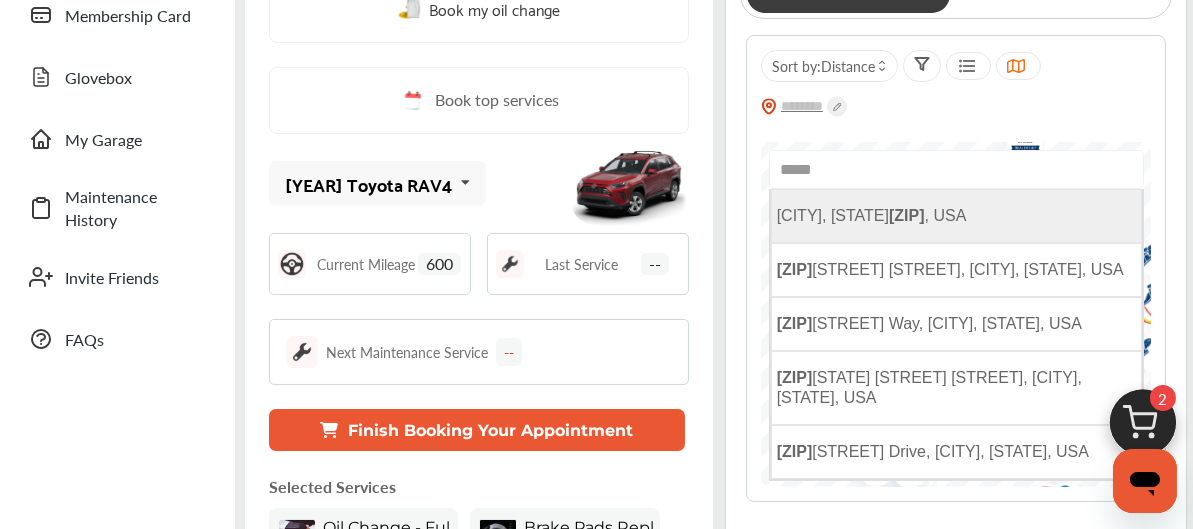click on "[ZIP]" at bounding box center (907, 215) 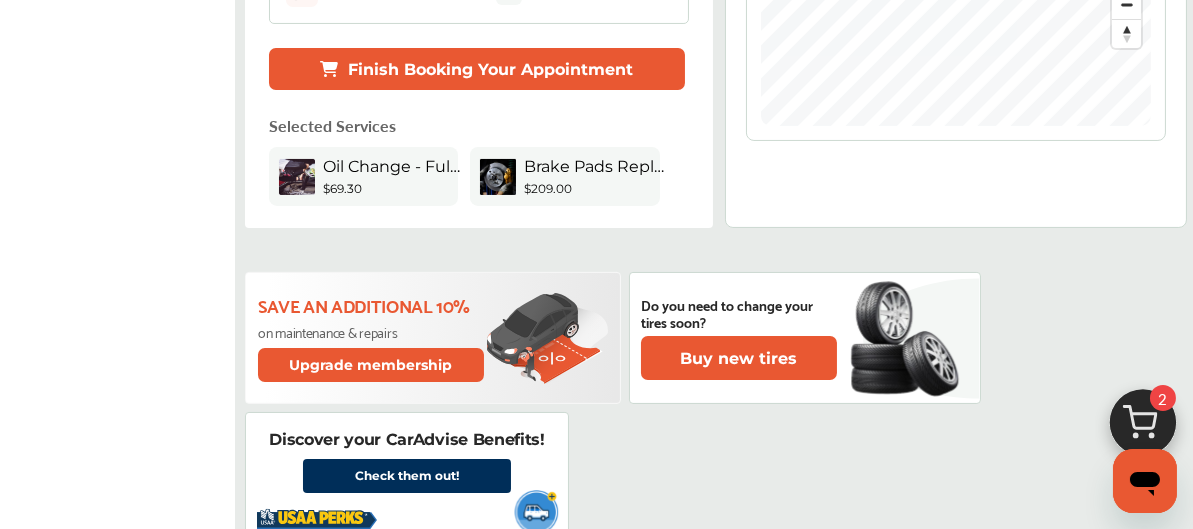 scroll, scrollTop: 693, scrollLeft: 0, axis: vertical 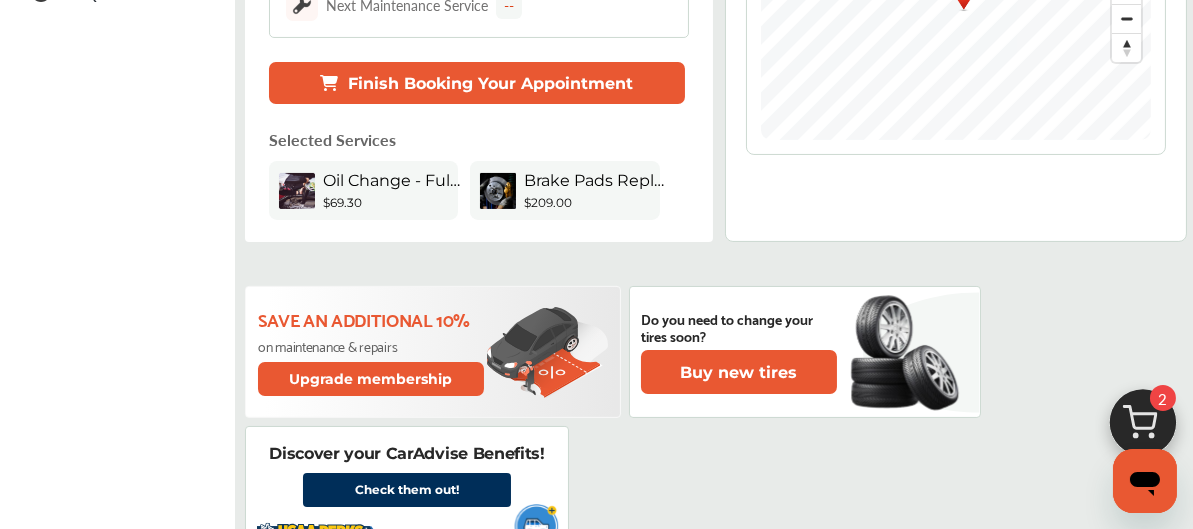 click on "Upgrade membership" at bounding box center [371, 379] 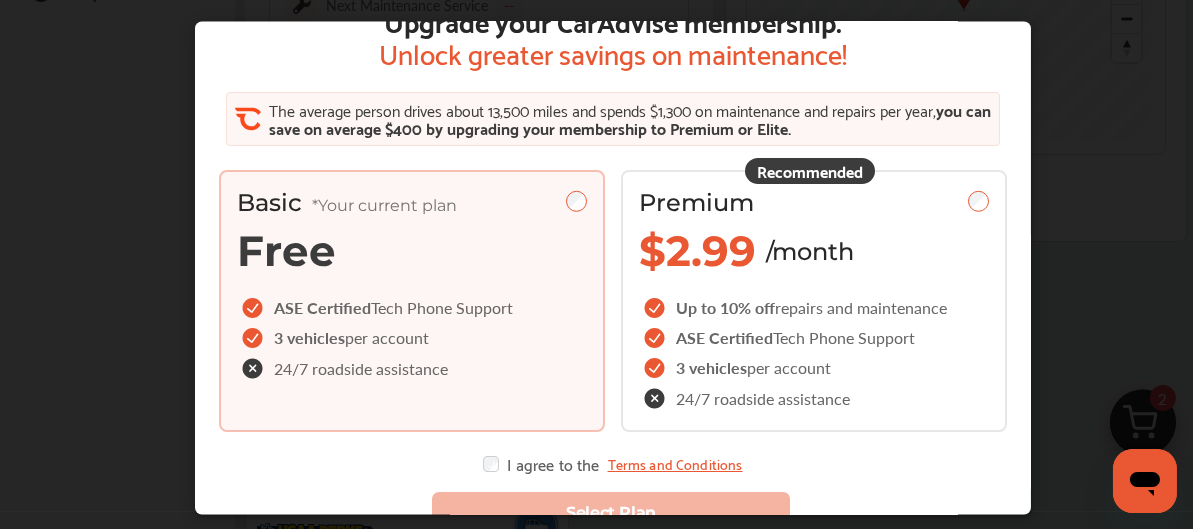 scroll, scrollTop: 0, scrollLeft: 0, axis: both 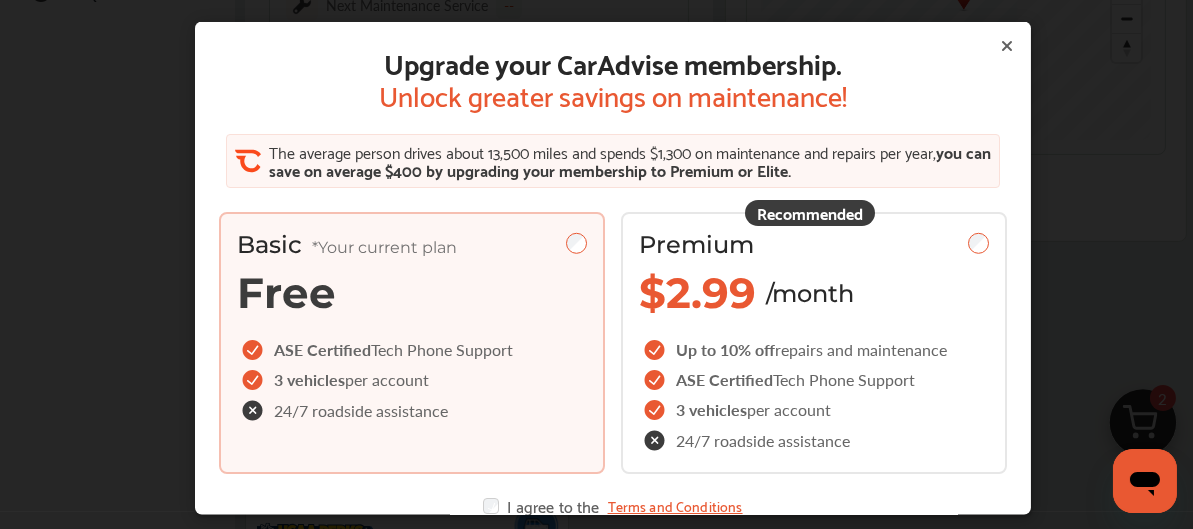 click 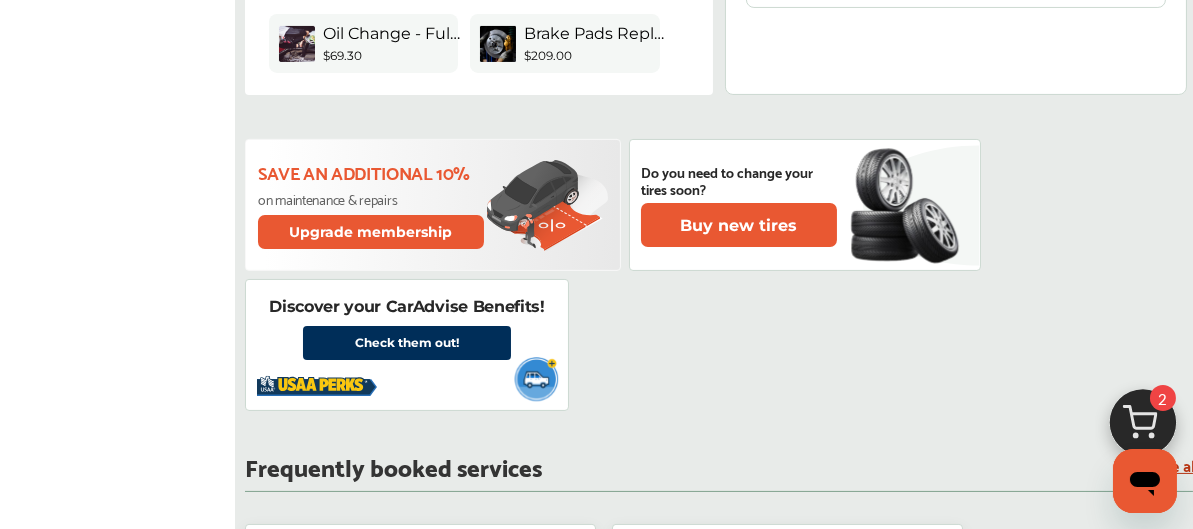 scroll, scrollTop: 920, scrollLeft: 0, axis: vertical 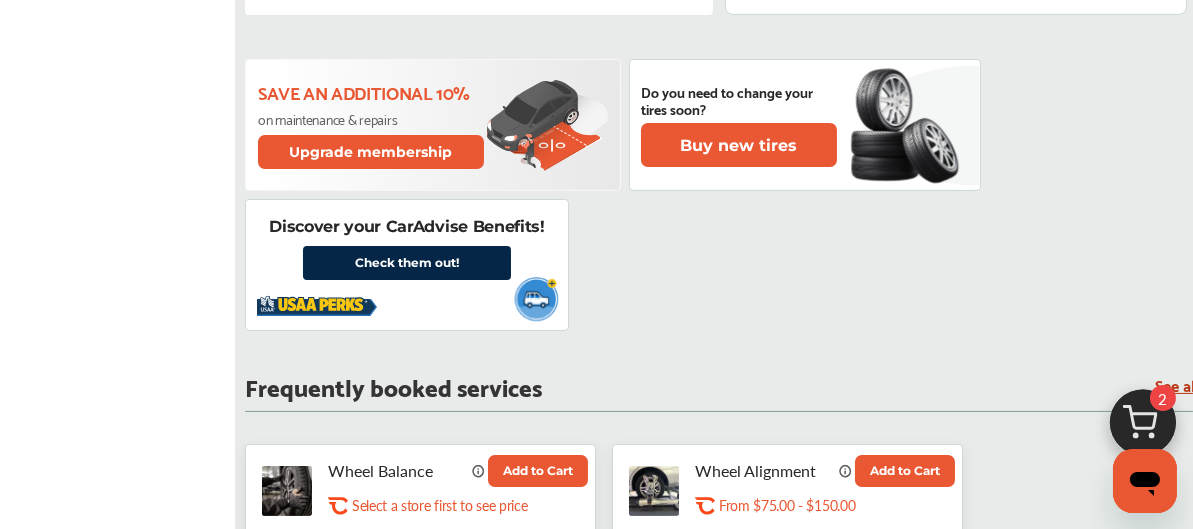 click on "Check them out!" at bounding box center (407, 263) 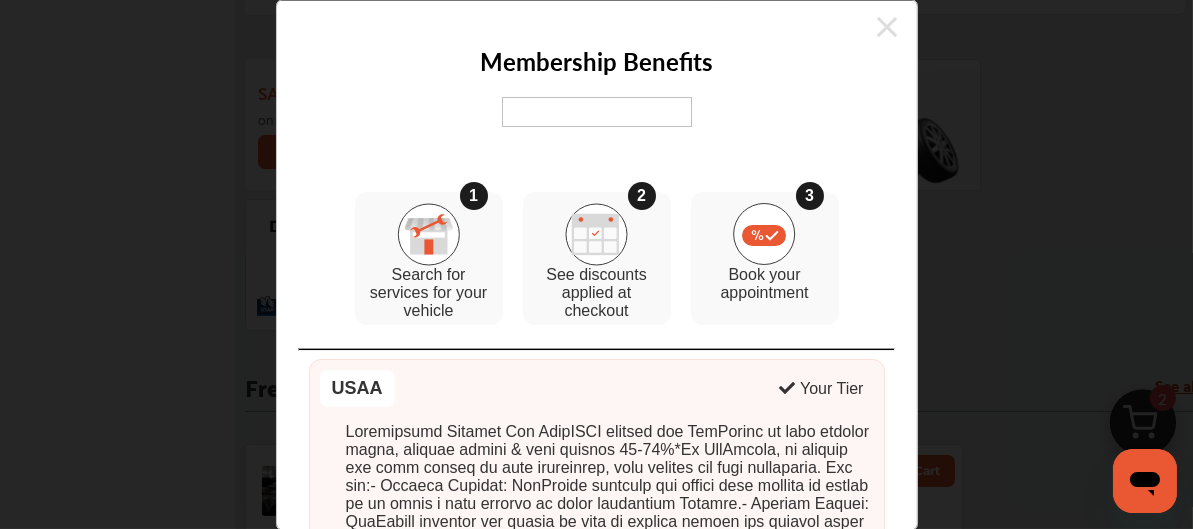 click 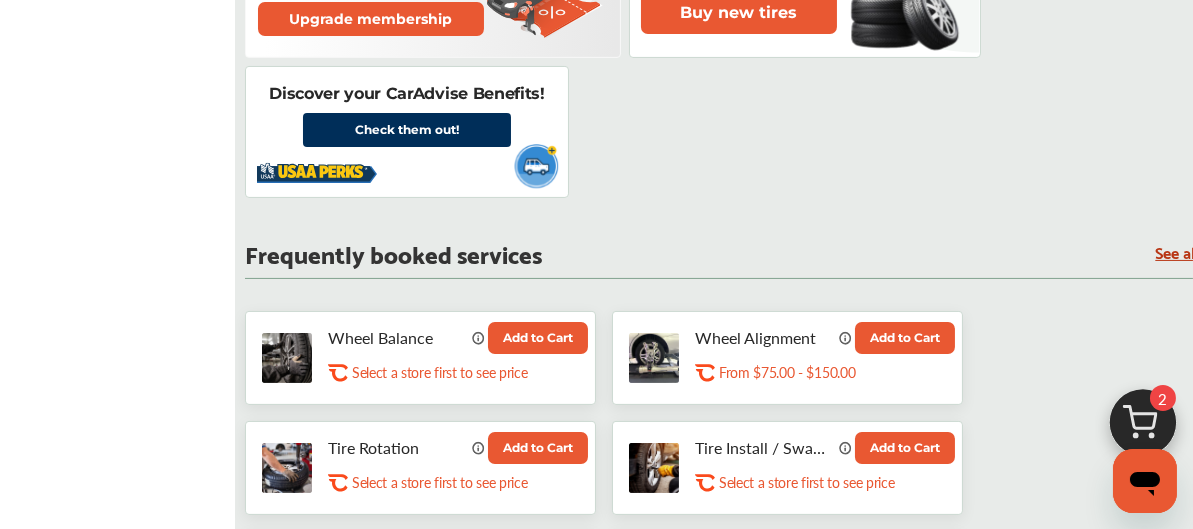 scroll, scrollTop: 1147, scrollLeft: 0, axis: vertical 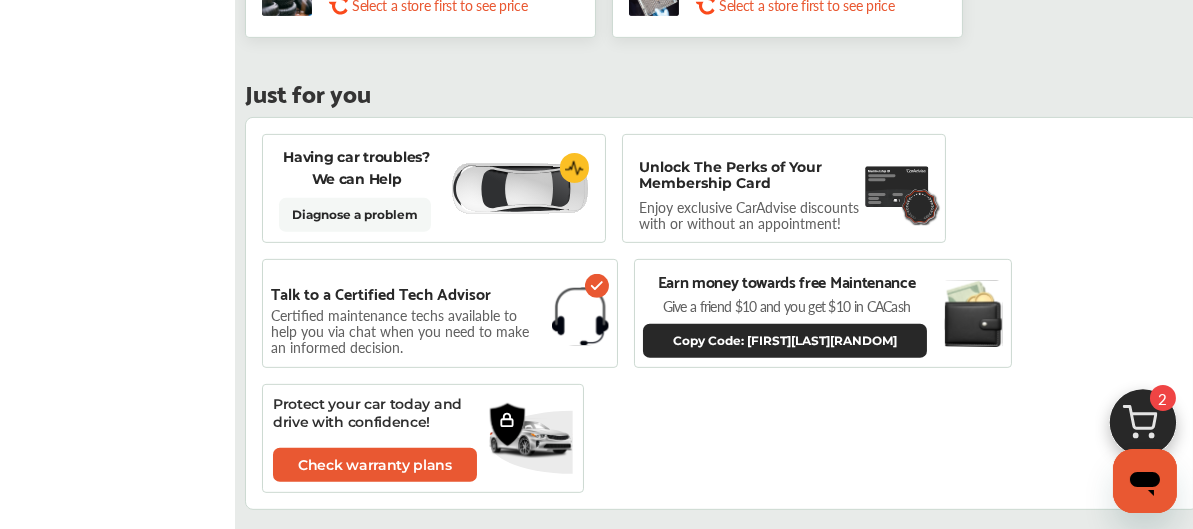 click on "Unlock The Perks of Your Membership Card" at bounding box center [748, 175] 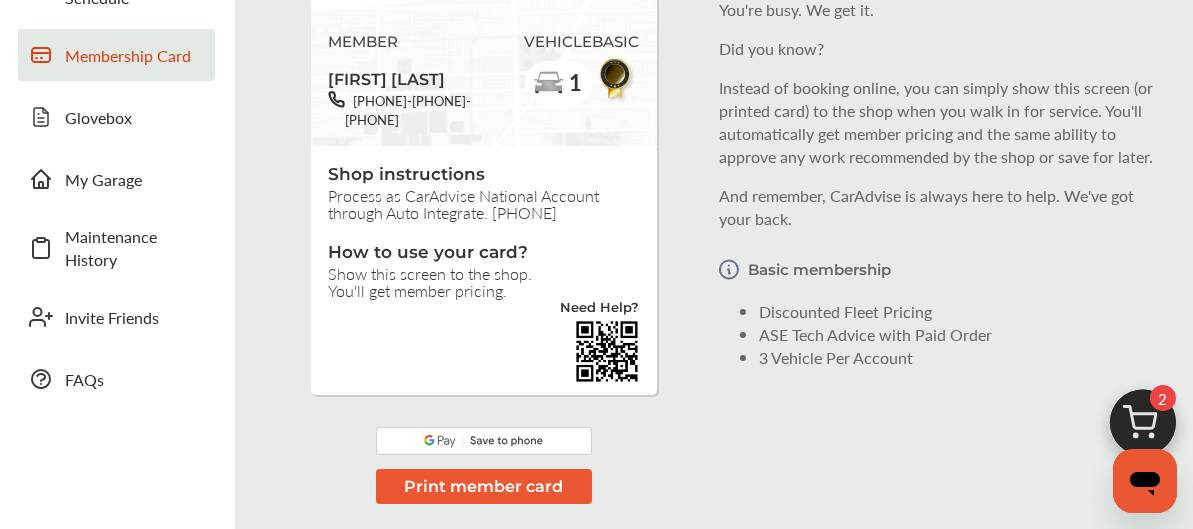 scroll, scrollTop: 159, scrollLeft: 0, axis: vertical 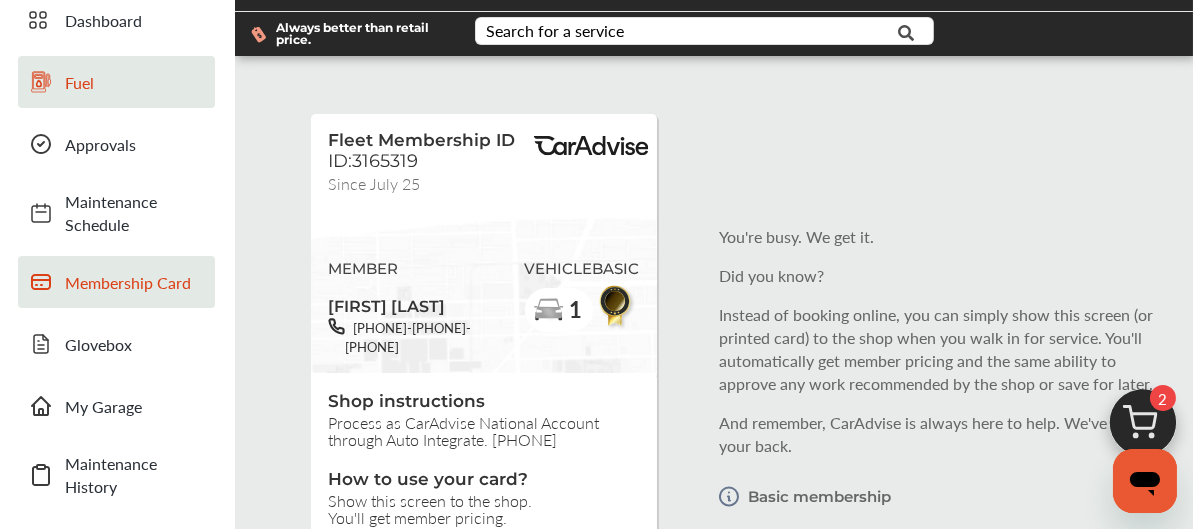 click on "Fuel" at bounding box center [135, 82] 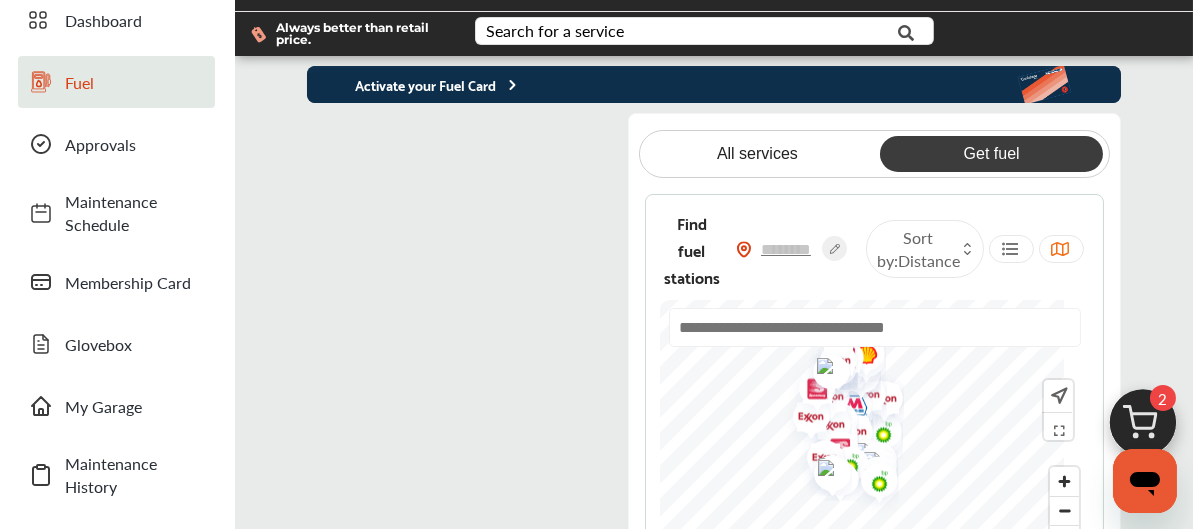 click at bounding box center (465, 354) 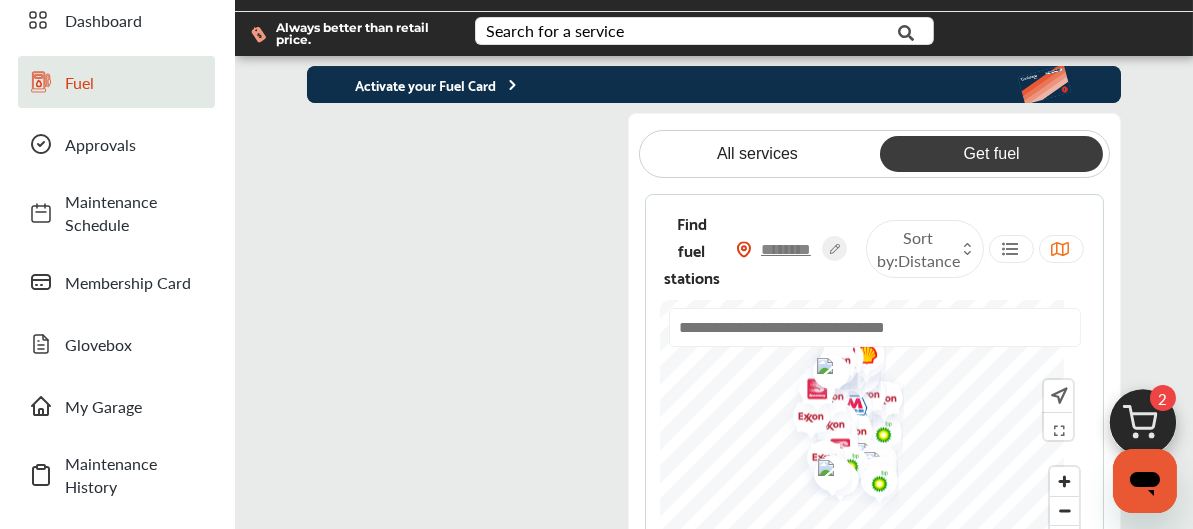 click at bounding box center (787, 249) 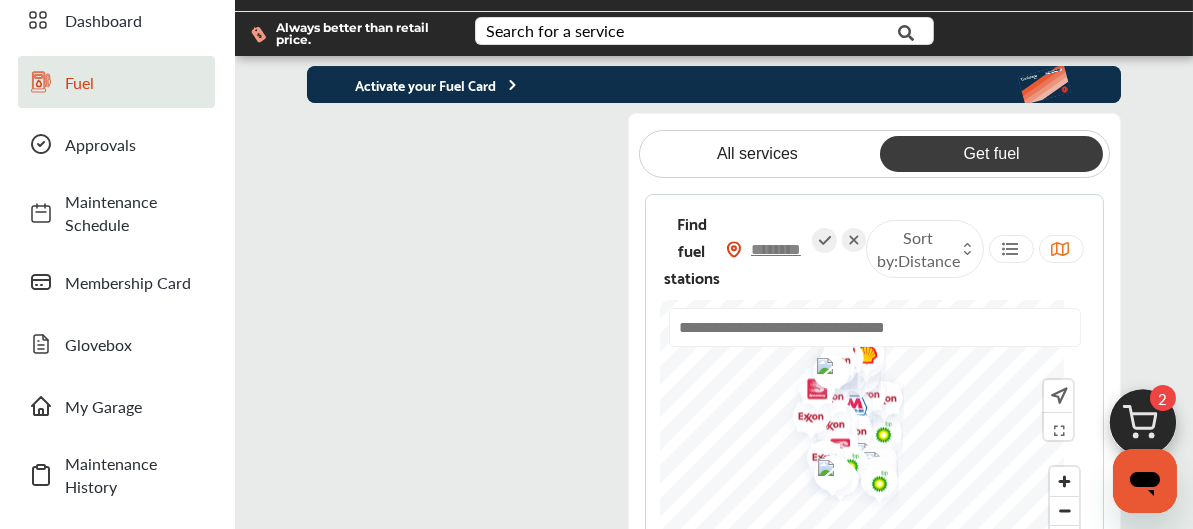 type on "*****" 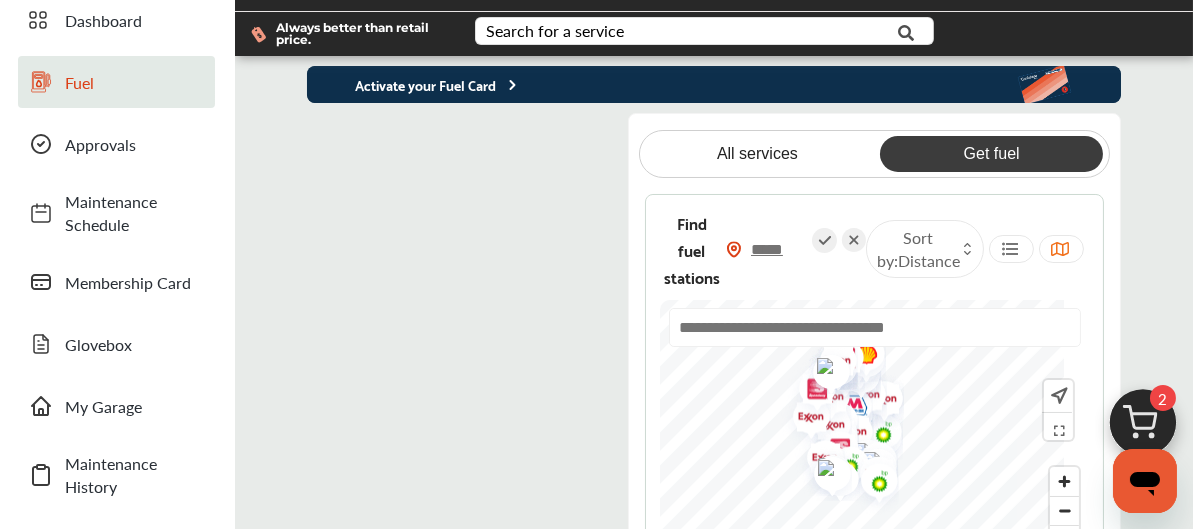 type on "*****" 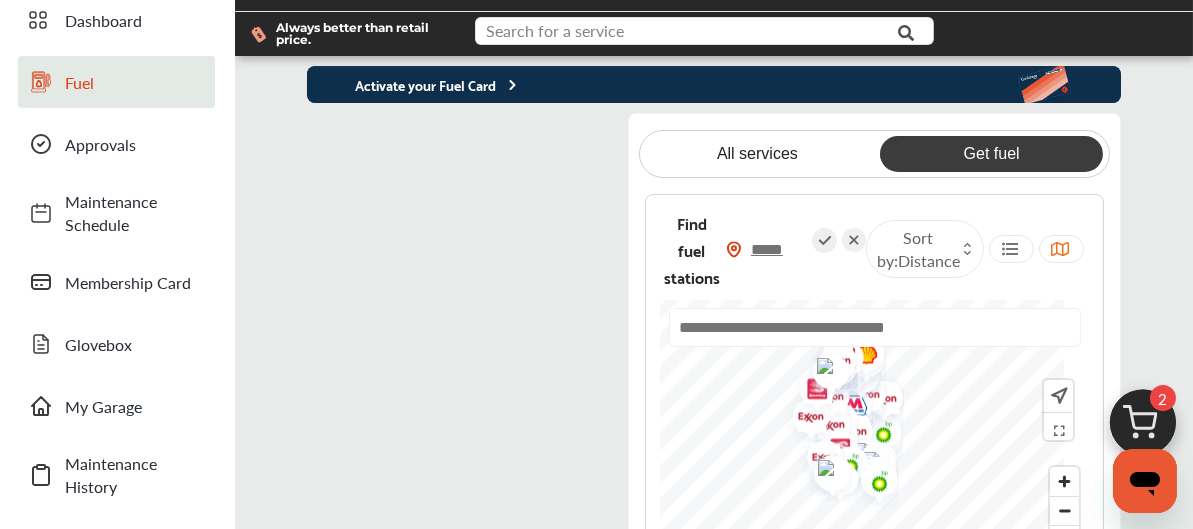 type on "*****" 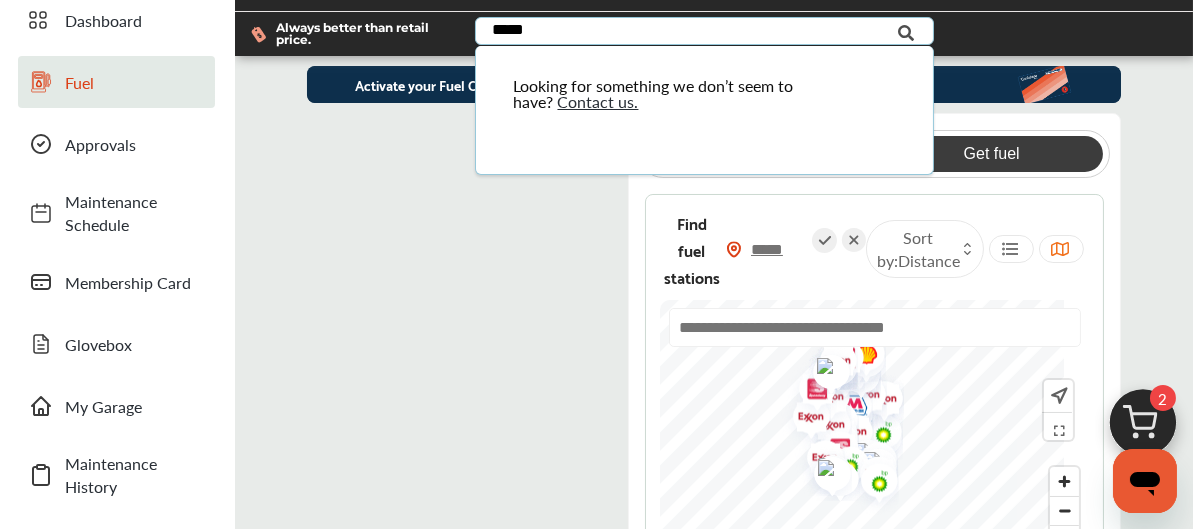type 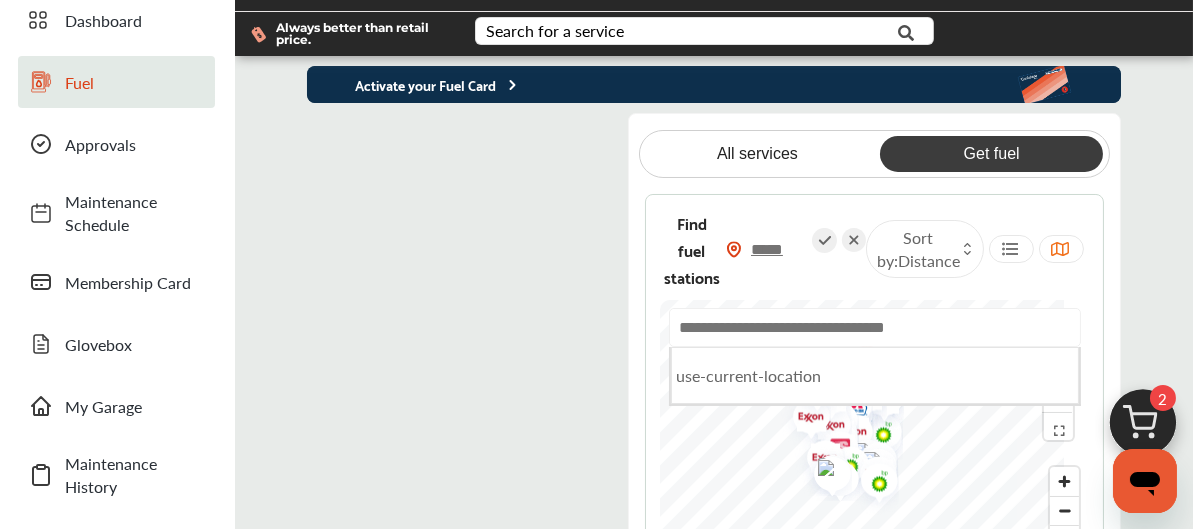 click at bounding box center [875, 327] 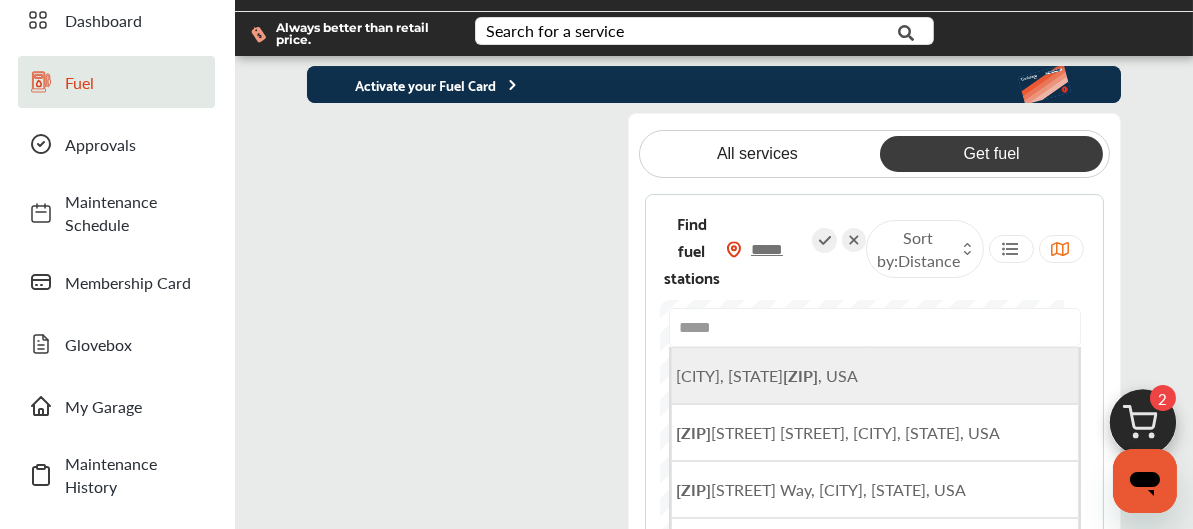 click on "[CITY], [STATE]  [ZIP], USA" at bounding box center (768, 375) 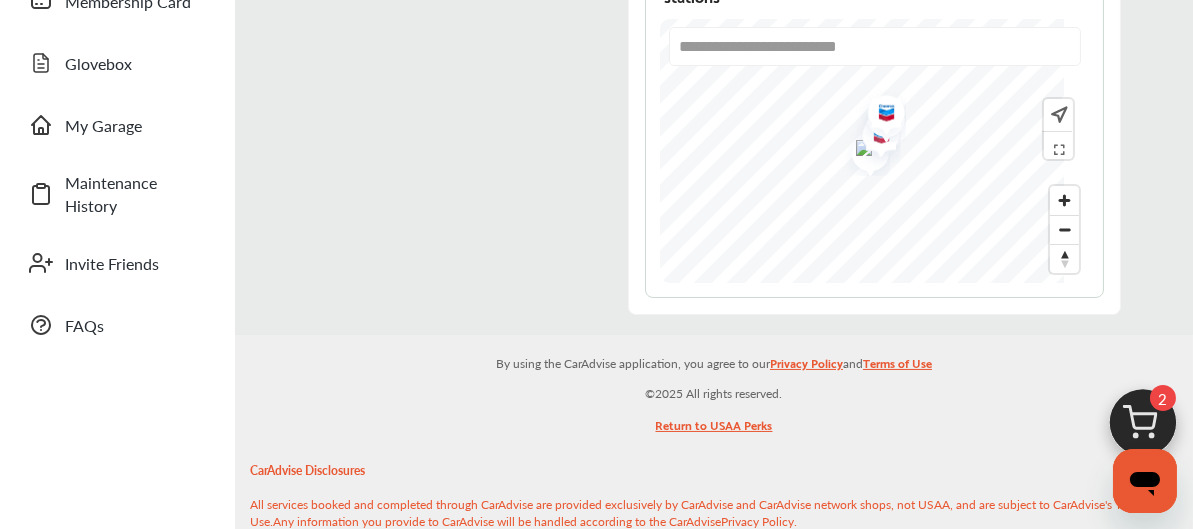 scroll, scrollTop: 373, scrollLeft: 0, axis: vertical 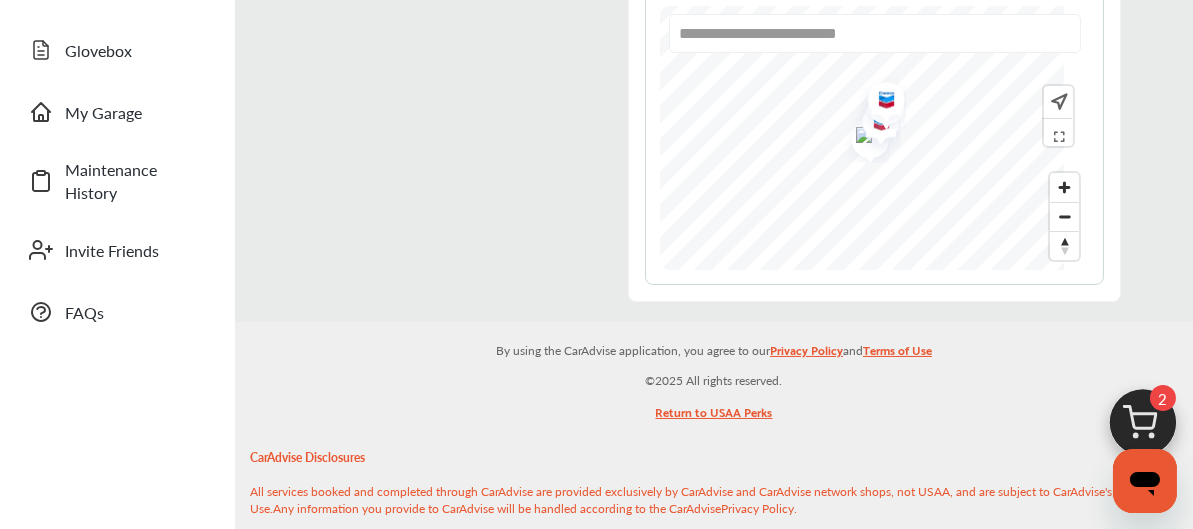click at bounding box center (874, 124) 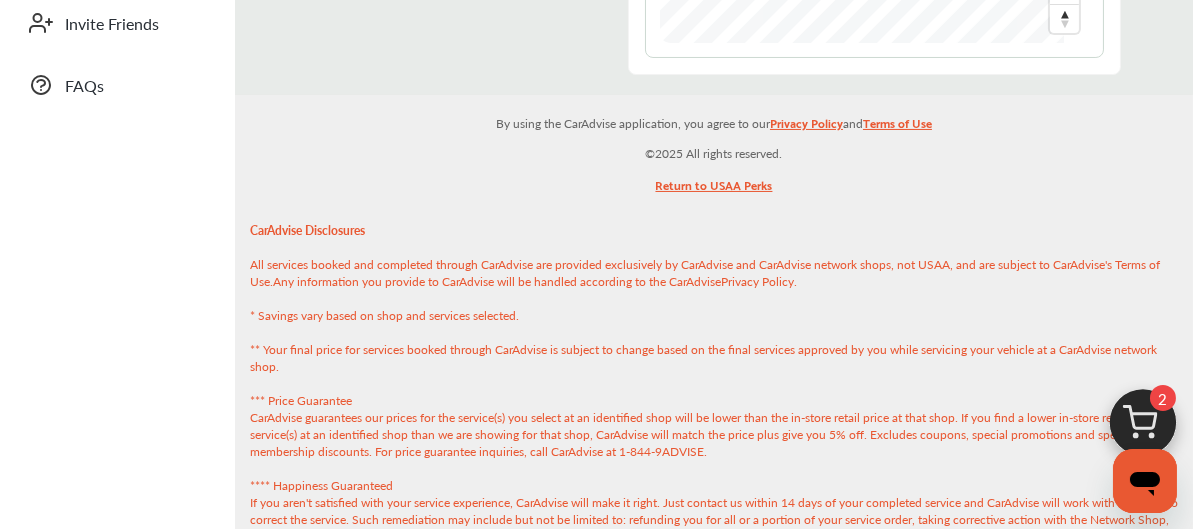 scroll, scrollTop: 720, scrollLeft: 0, axis: vertical 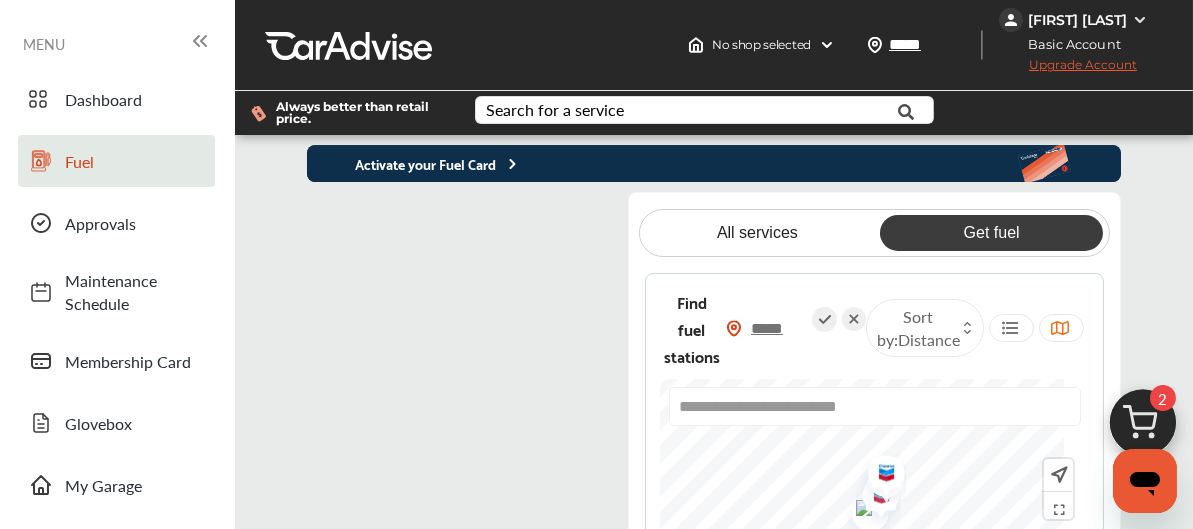 click on "Find fuel stations" at bounding box center (692, 328) 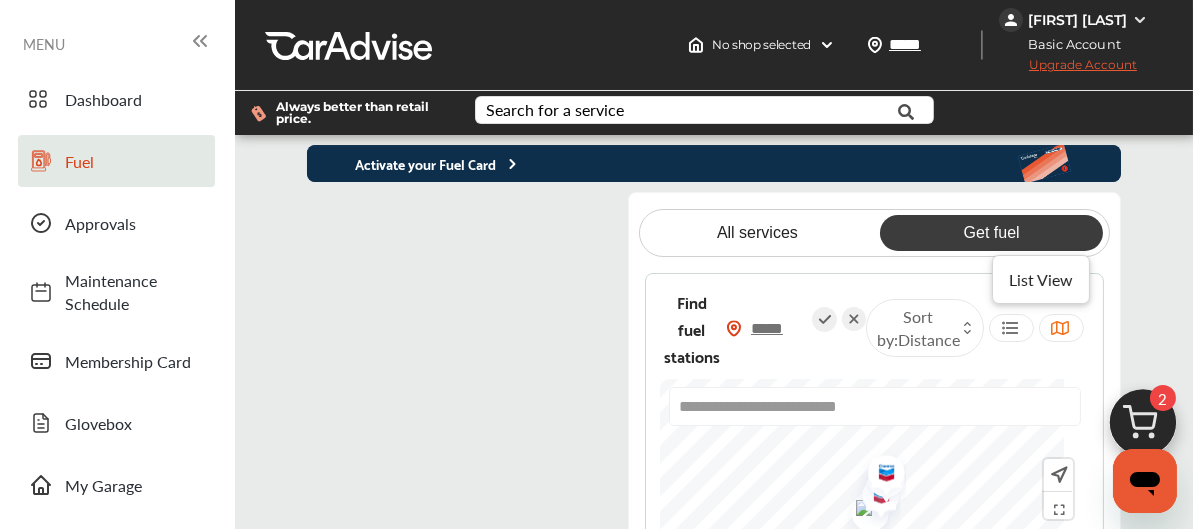 click at bounding box center [1009, 328] 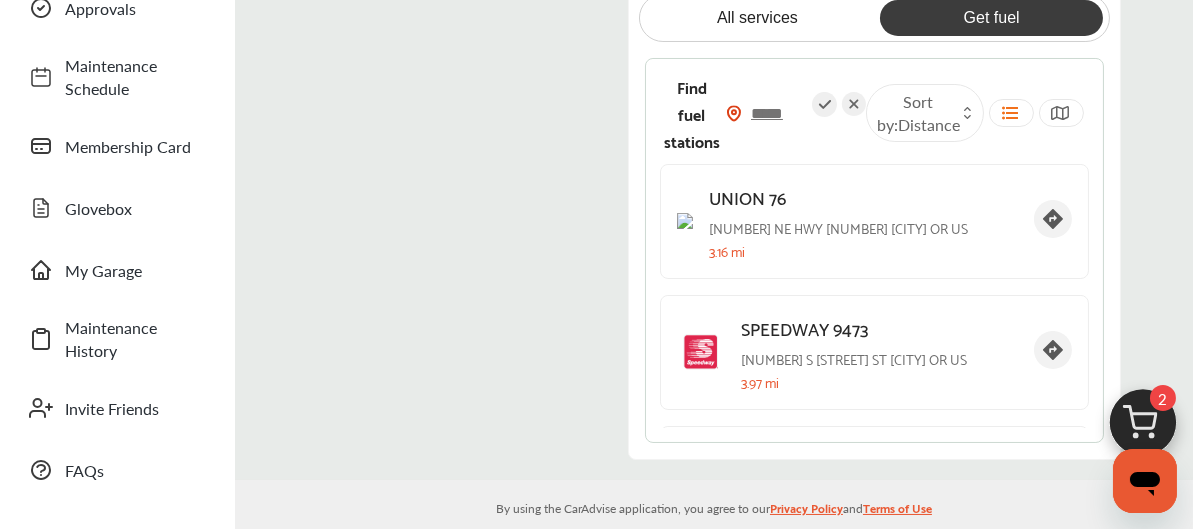 scroll, scrollTop: 226, scrollLeft: 0, axis: vertical 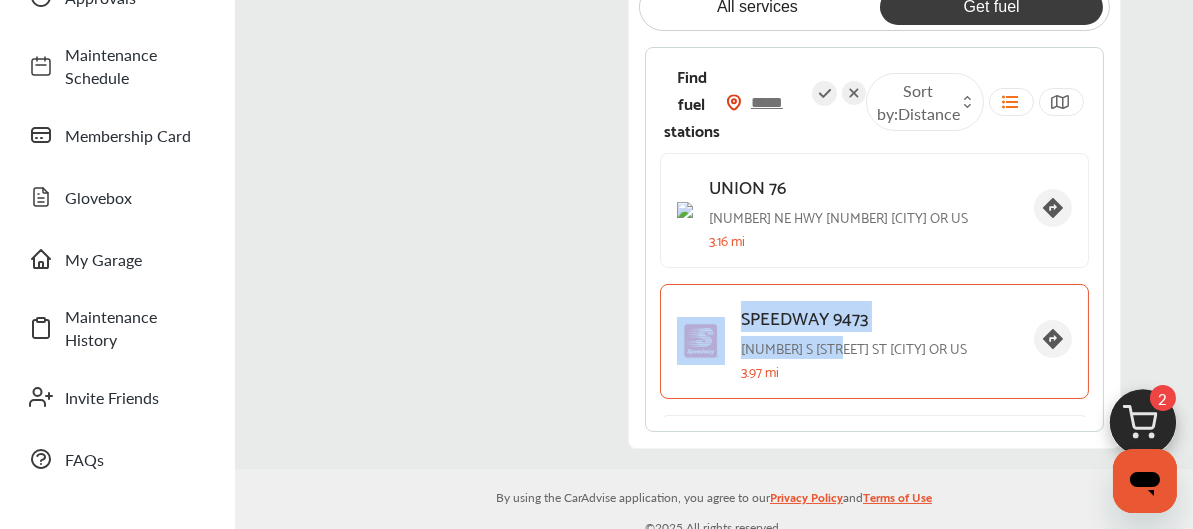 drag, startPoint x: 865, startPoint y: 344, endPoint x: 737, endPoint y: 340, distance: 128.06248 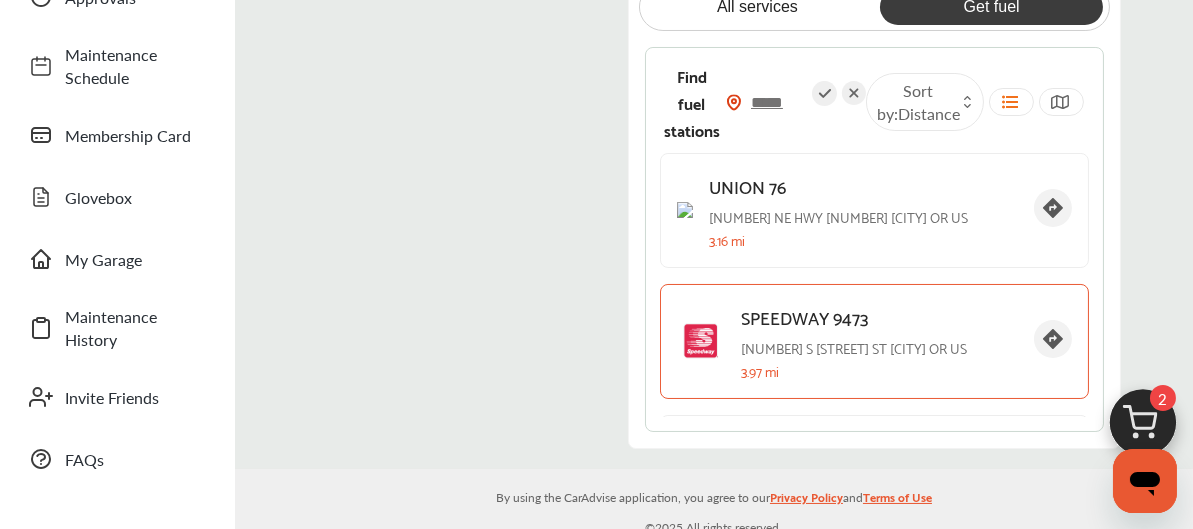 click on "[NUMBER] S [STREET] [STREET]   [CITY]   [STATE]   US" at bounding box center (879, 347) 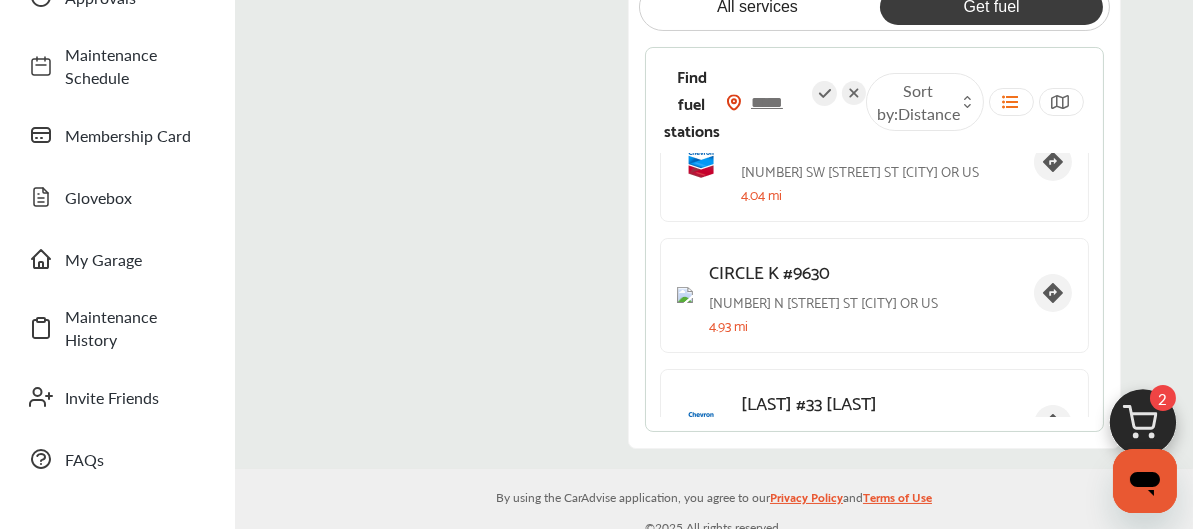 scroll, scrollTop: 320, scrollLeft: 0, axis: vertical 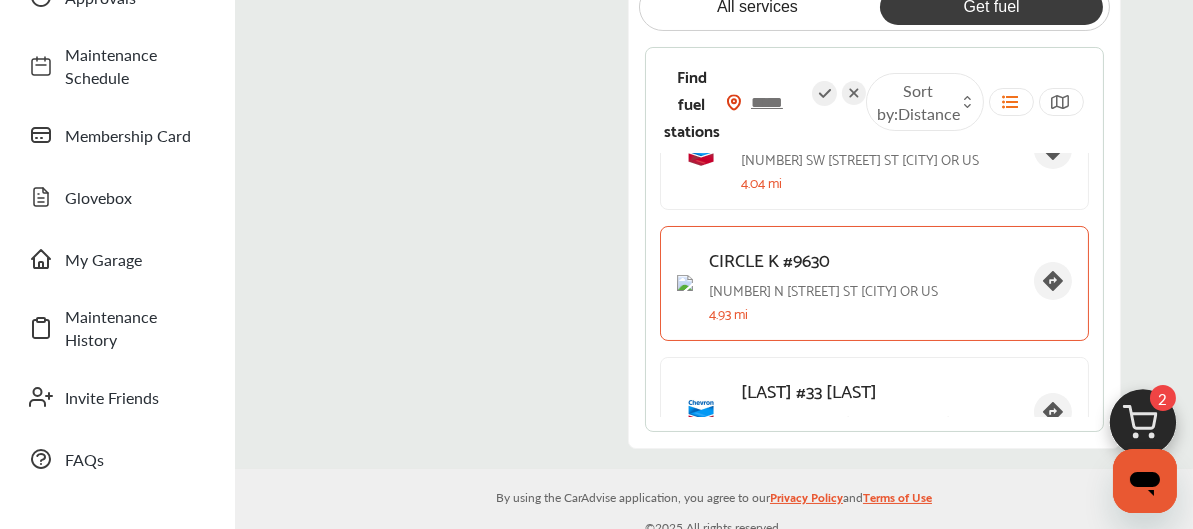 click on "[NUMBER] N [STREET]   [CITY]   [STATE]   US" at bounding box center (863, 289) 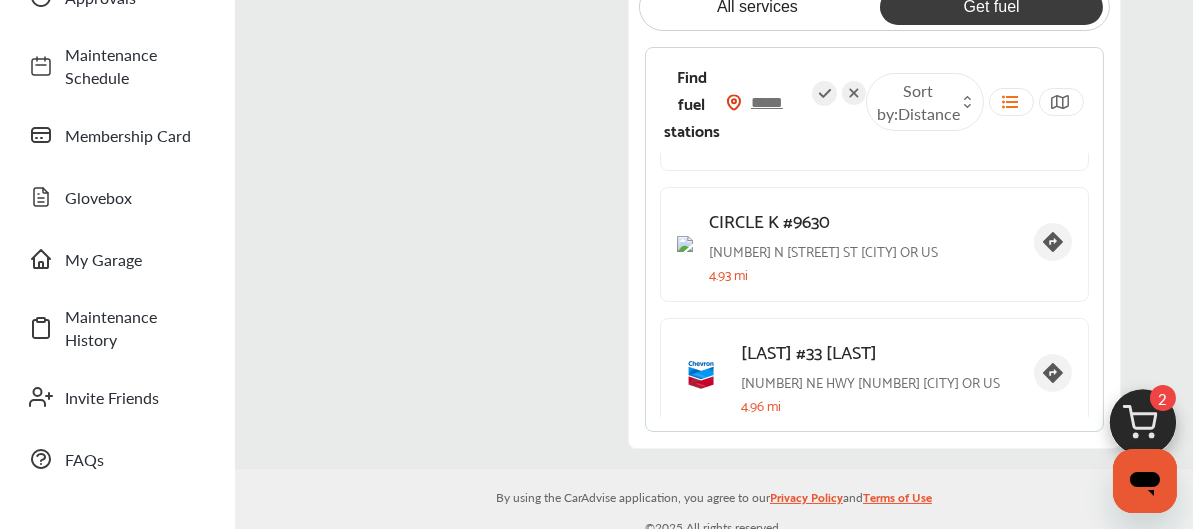 scroll, scrollTop: 388, scrollLeft: 0, axis: vertical 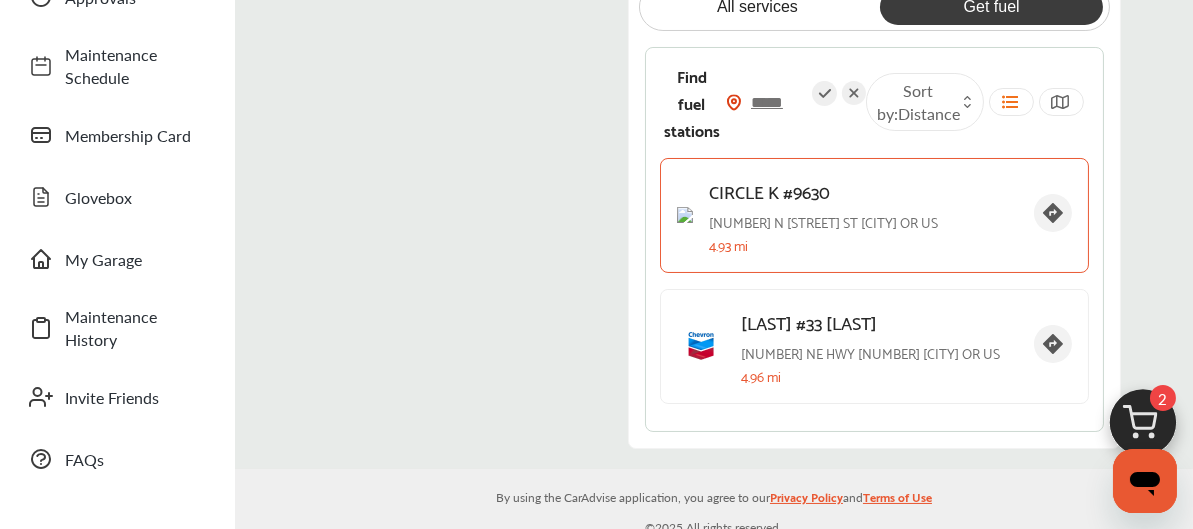 click on "4.93   mi" at bounding box center [863, 244] 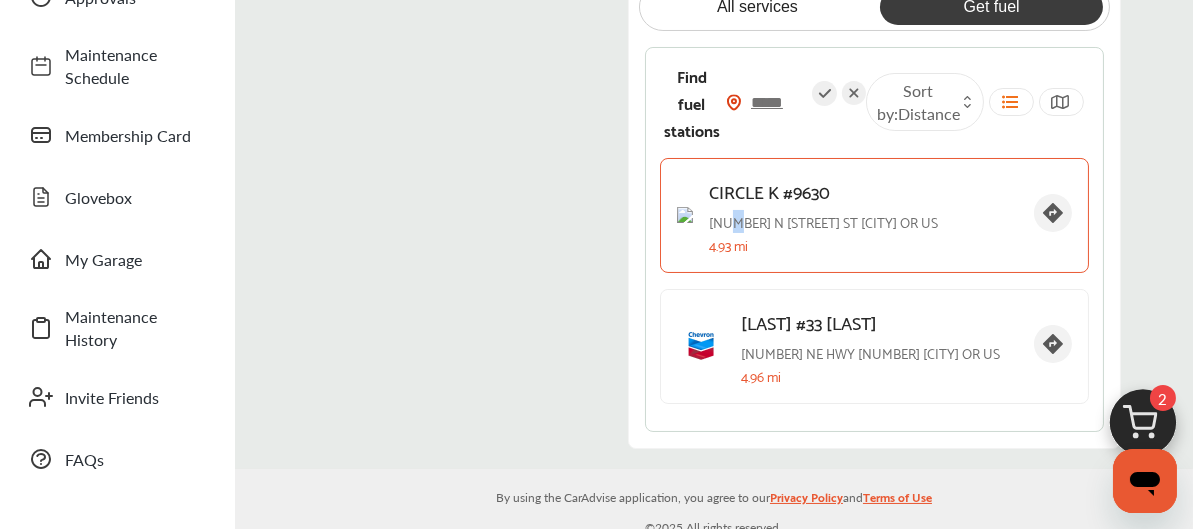 drag, startPoint x: 818, startPoint y: 235, endPoint x: 755, endPoint y: 224, distance: 63.953106 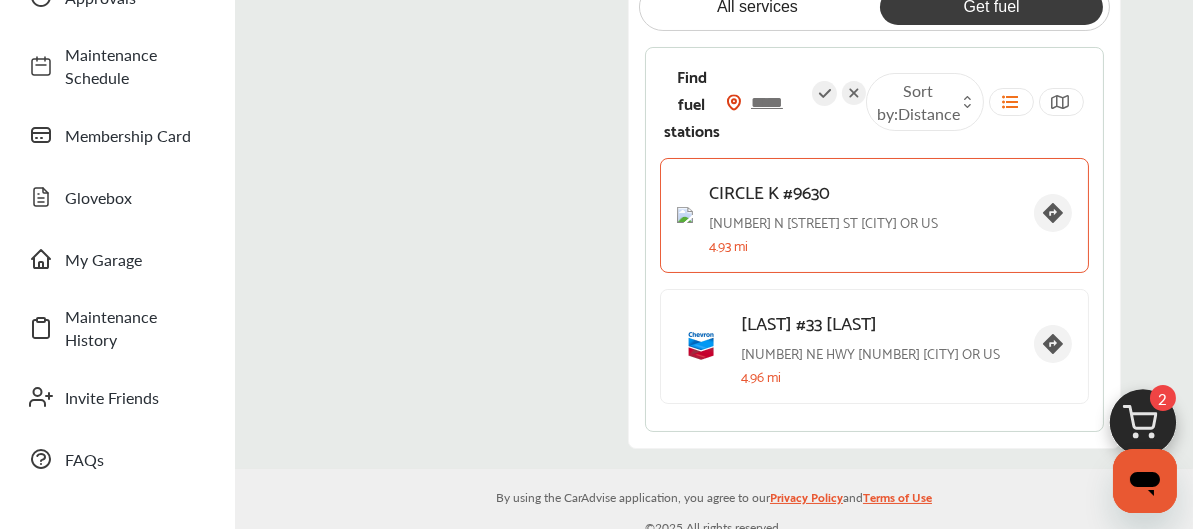 click on "CIRCLE K #9630 [NUMBER] N [STREET] [STREET]   [CITY]   [STATE]   US [NUMBER]   mi" at bounding box center (874, 215) 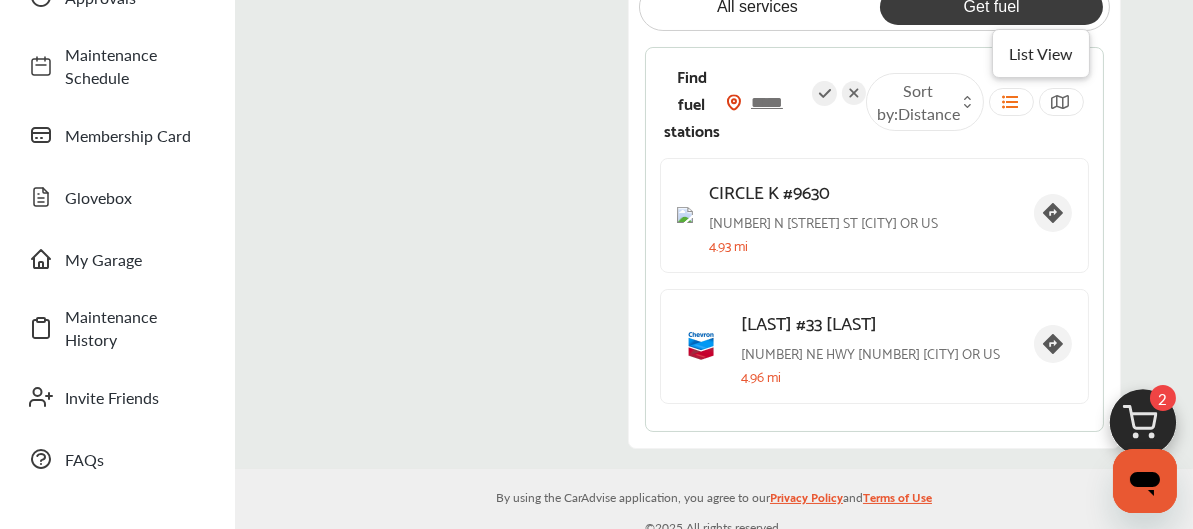 click at bounding box center (1009, 102) 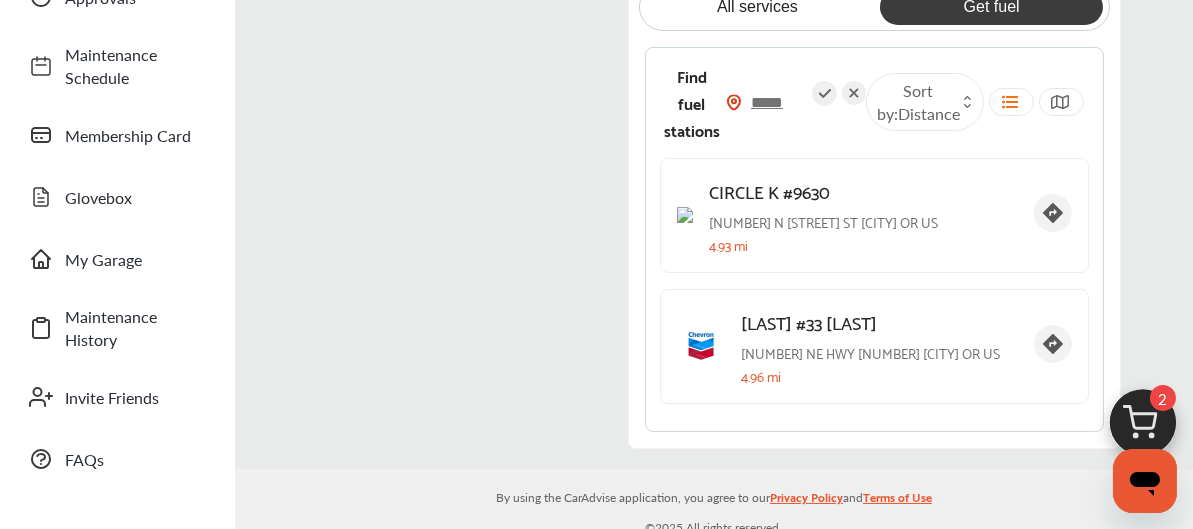 click on "Sort by :  Distance" at bounding box center [925, 102] 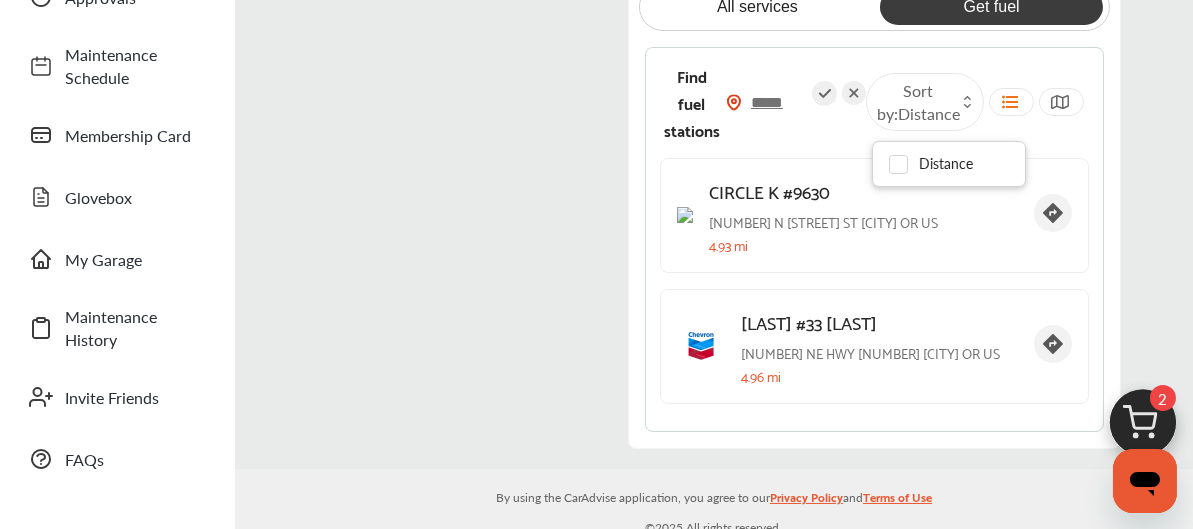 click on "*****" at bounding box center (801, 102) 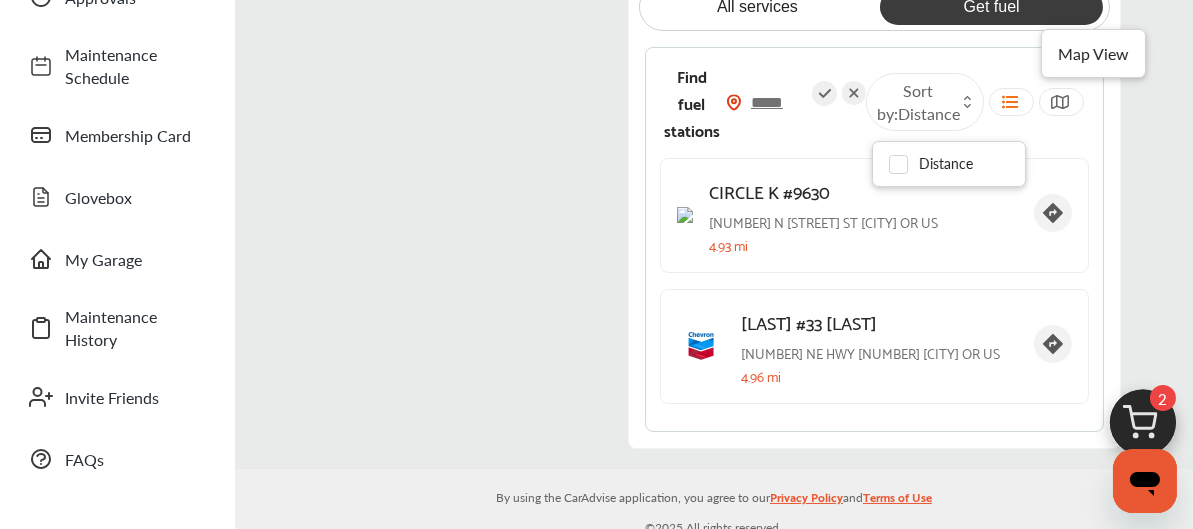 click at bounding box center (1059, 102) 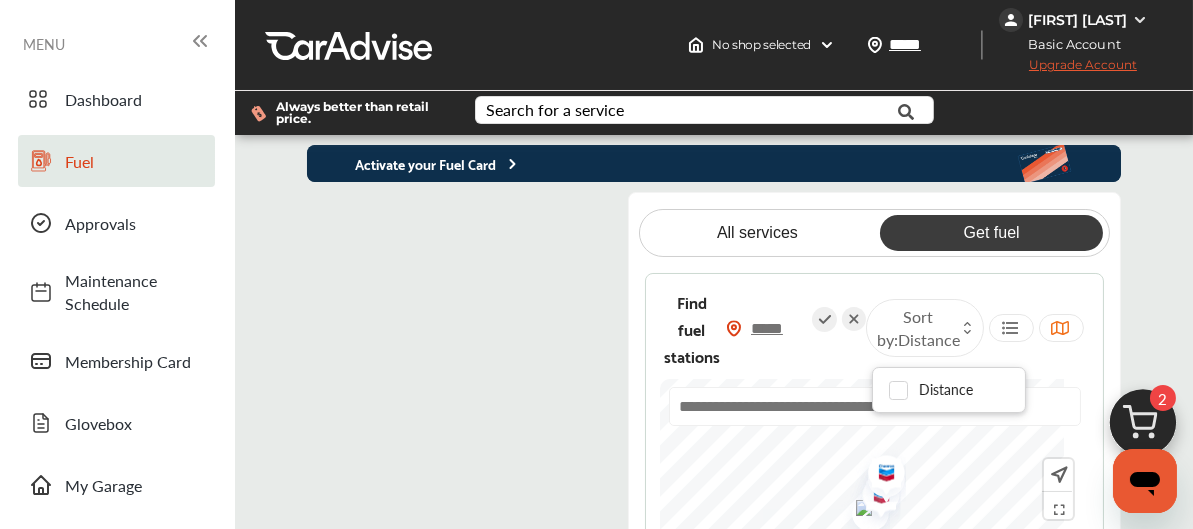 scroll, scrollTop: 0, scrollLeft: 0, axis: both 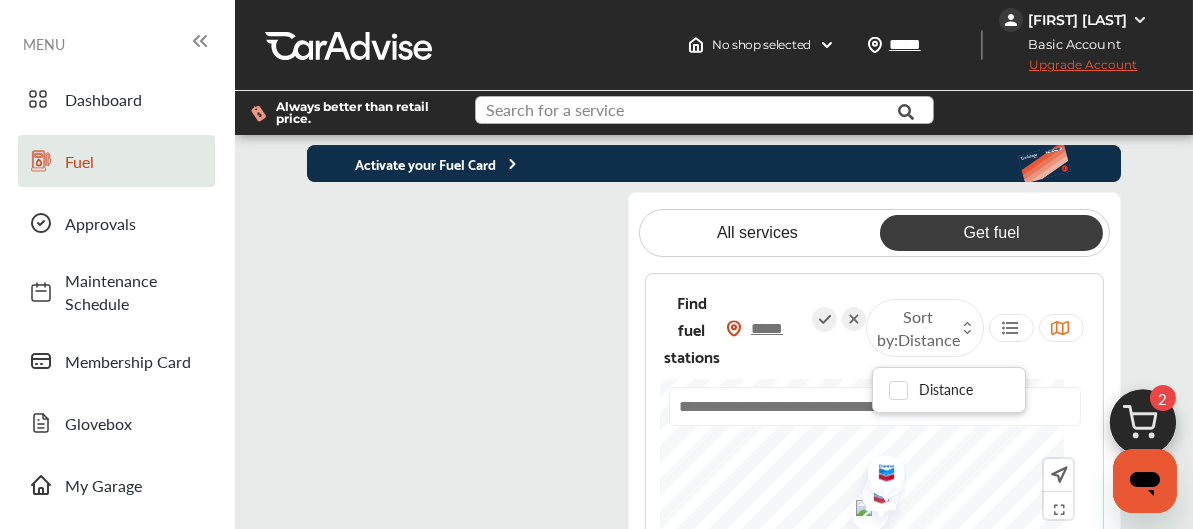 click at bounding box center (696, 112) 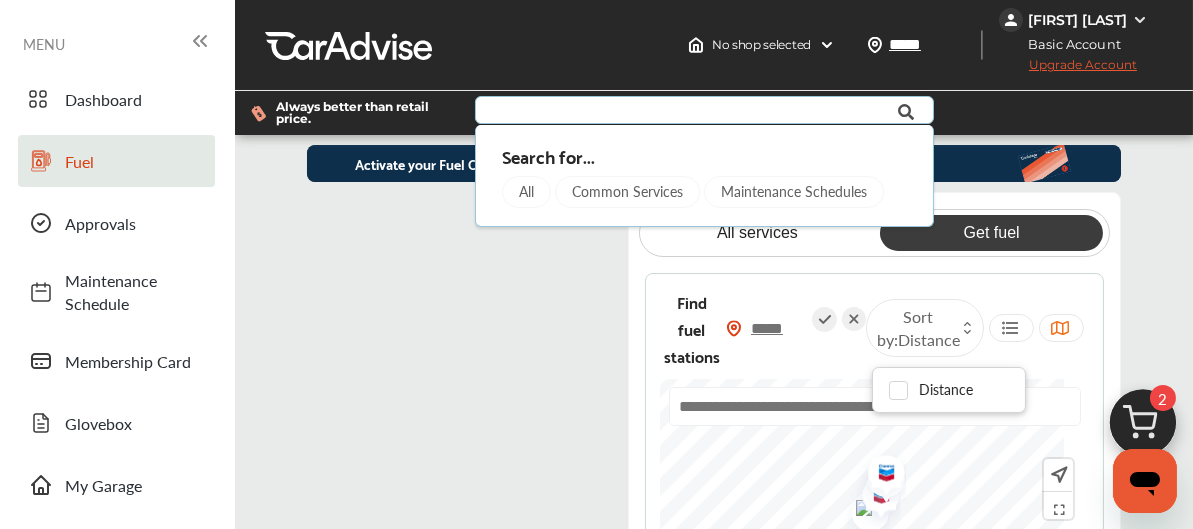 type on "*****" 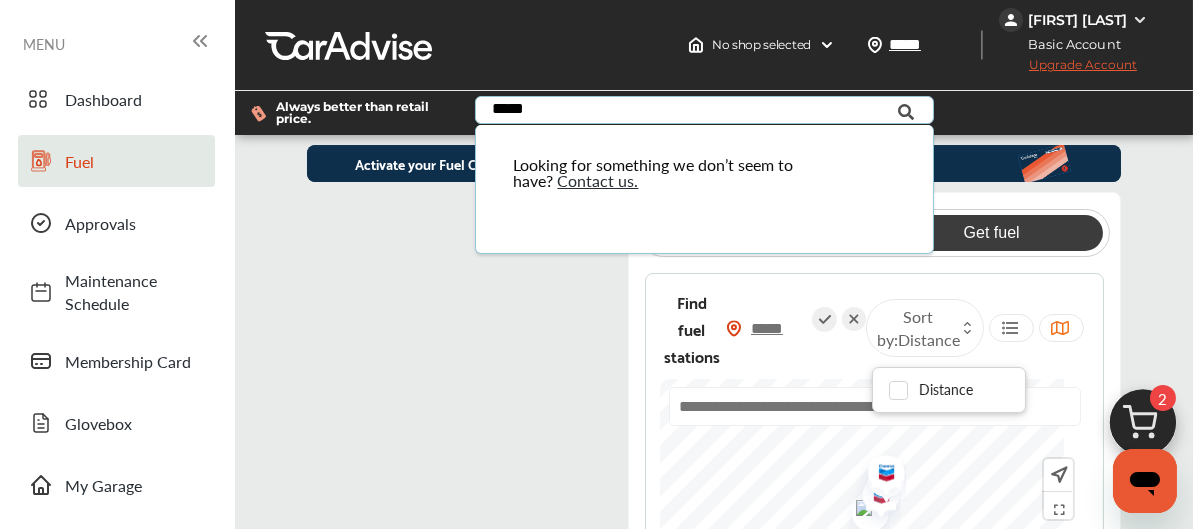 type 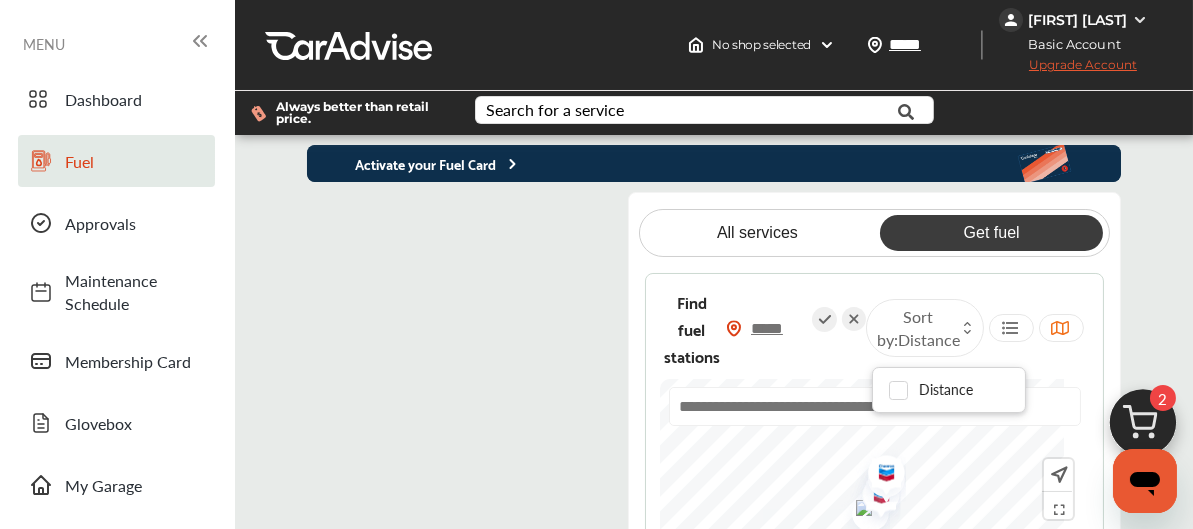click on "Activate your Fuel Card
All services Get fuel Find fuel stations *****
Sort by :  Distance" at bounding box center [714, 410] 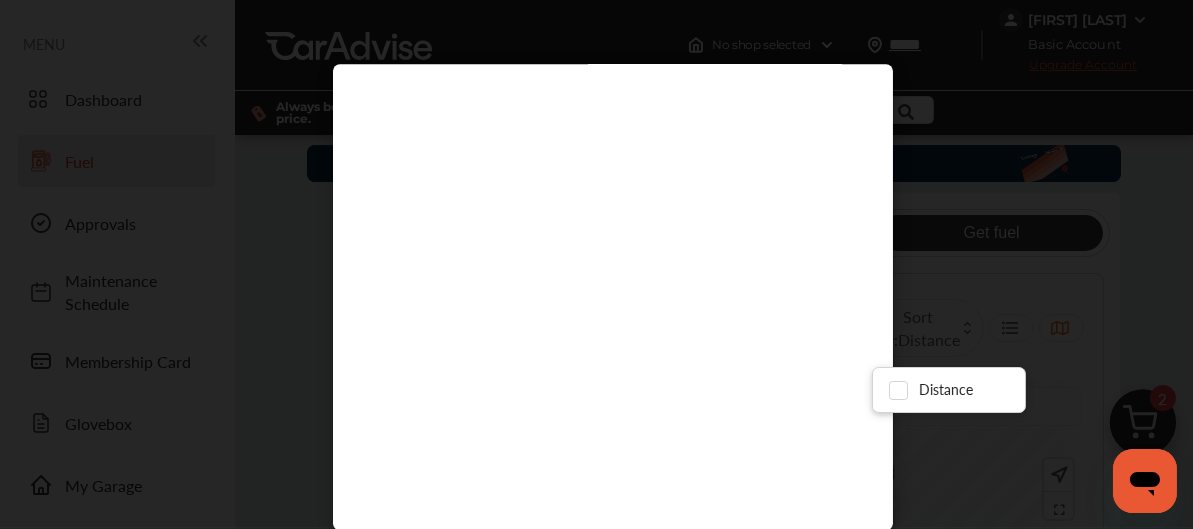 scroll, scrollTop: 40, scrollLeft: 0, axis: vertical 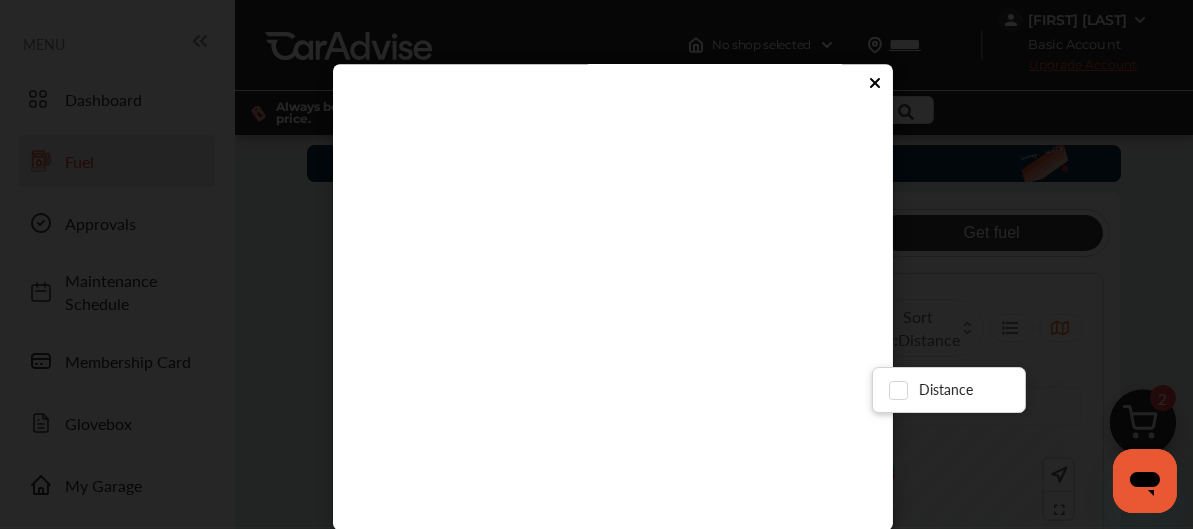 click 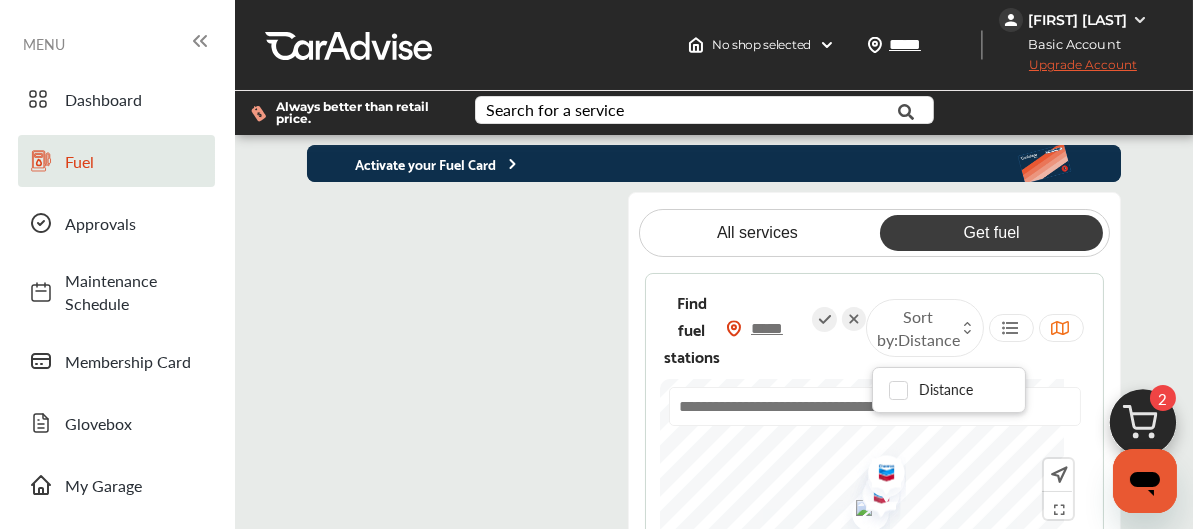 click on "Get fuel" at bounding box center [991, 233] 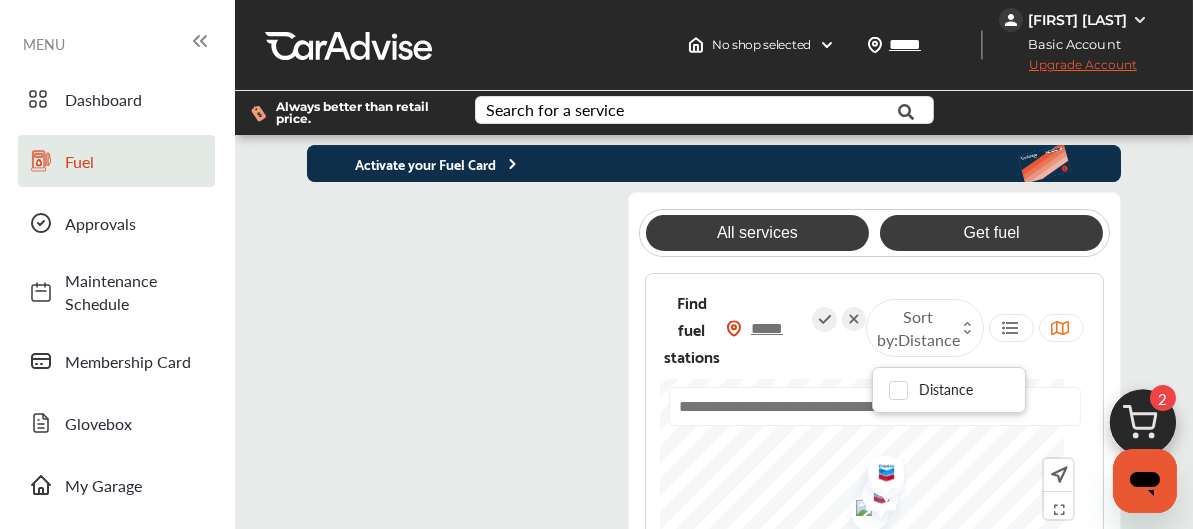 click on "All services" at bounding box center (757, 233) 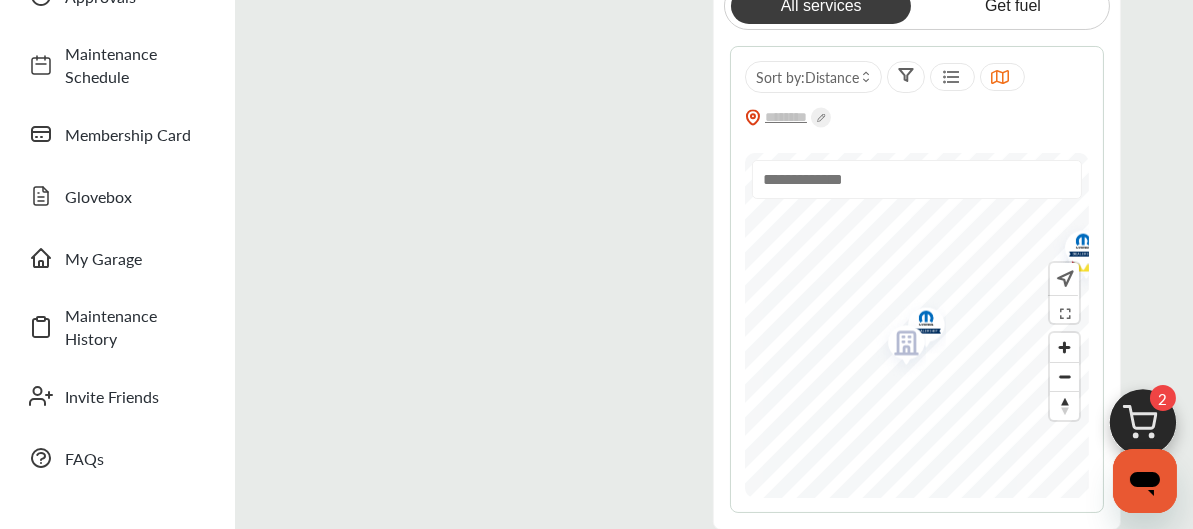 scroll, scrollTop: 239, scrollLeft: 0, axis: vertical 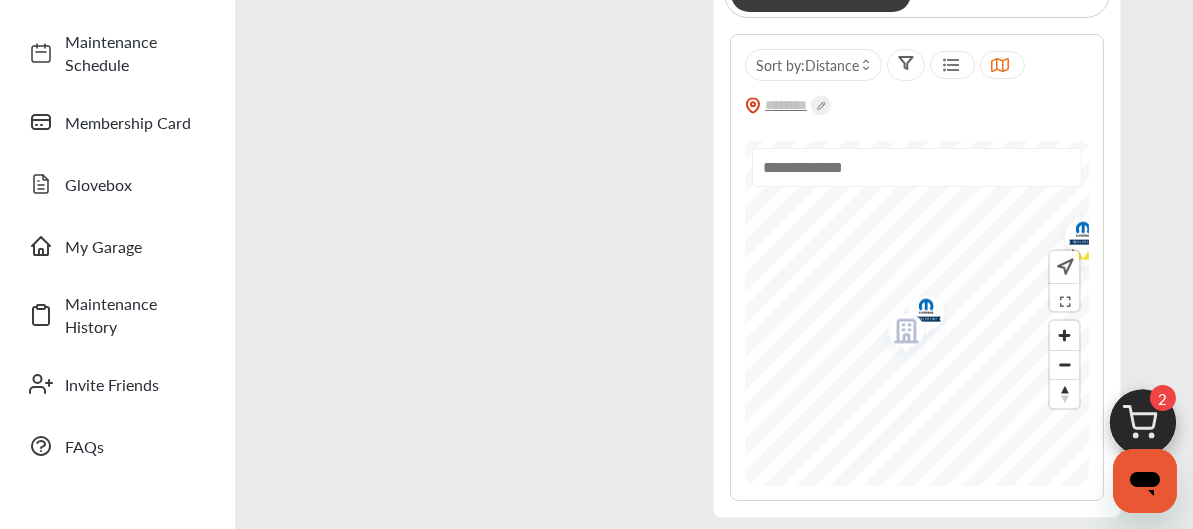 click at bounding box center (919, 312) 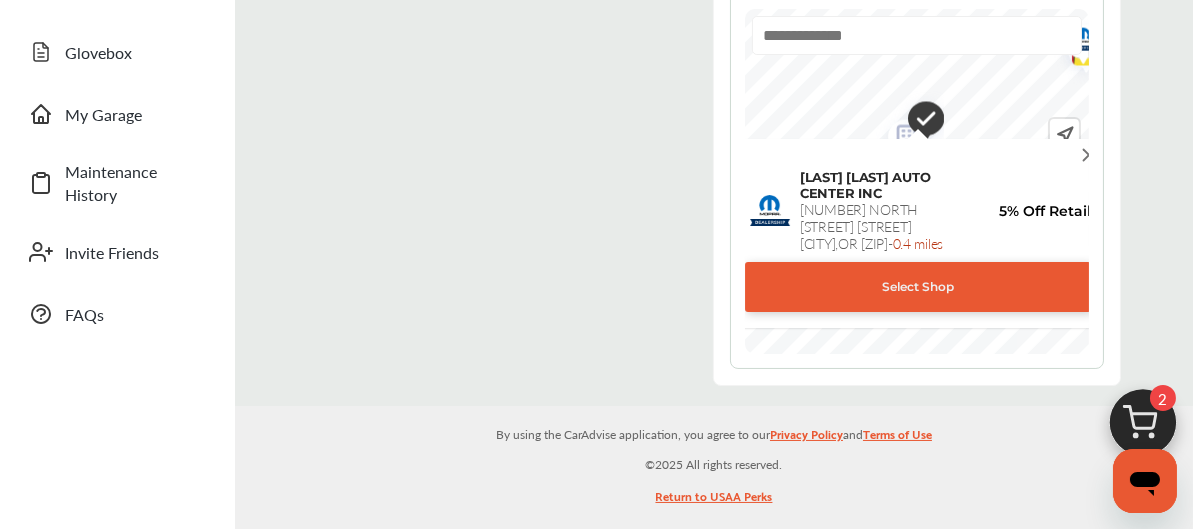 scroll, scrollTop: 359, scrollLeft: 0, axis: vertical 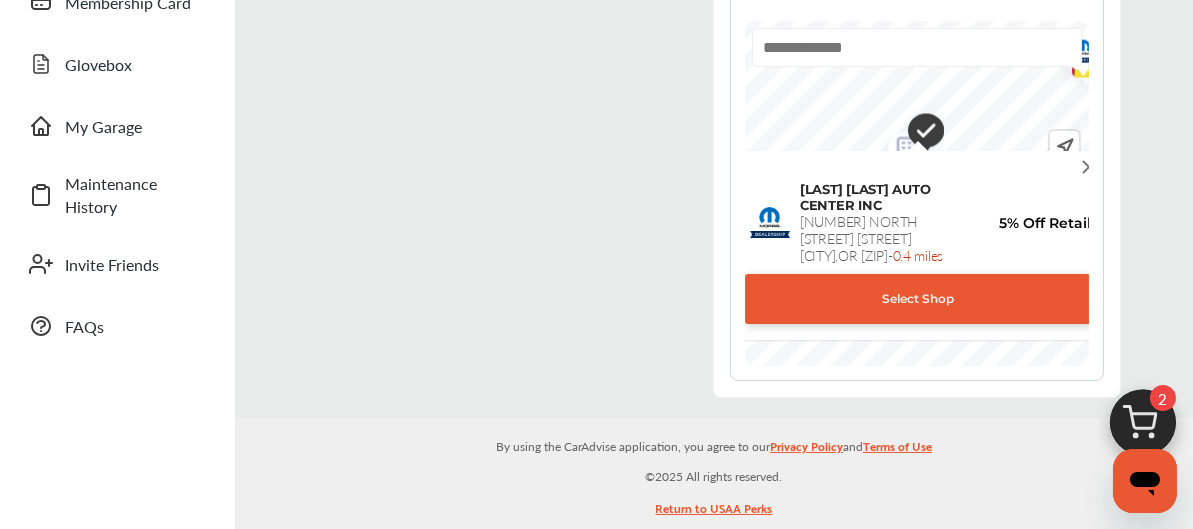 click on "All services Get fuel
Sort by :  Distance
[LAST] [LAST] AUTO CENTER INC [NUMBER] NORTH [STREET] [STREET] [CITY] ,  [STATE]   [ZIP]  -  0.4 miles 5% Off Retail Select Shop" at bounding box center (917, 115) 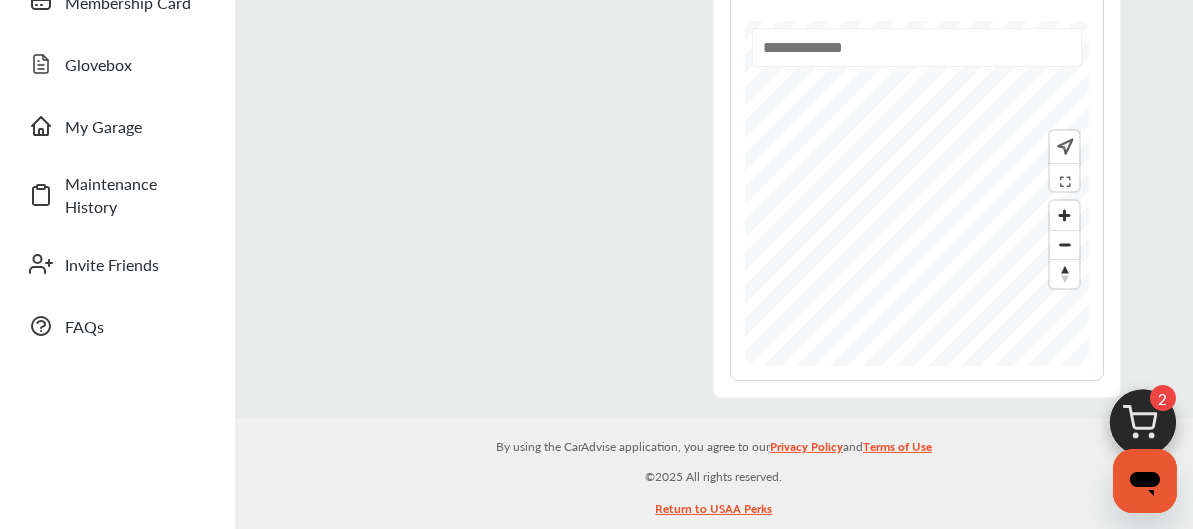 click at bounding box center (917, 47) 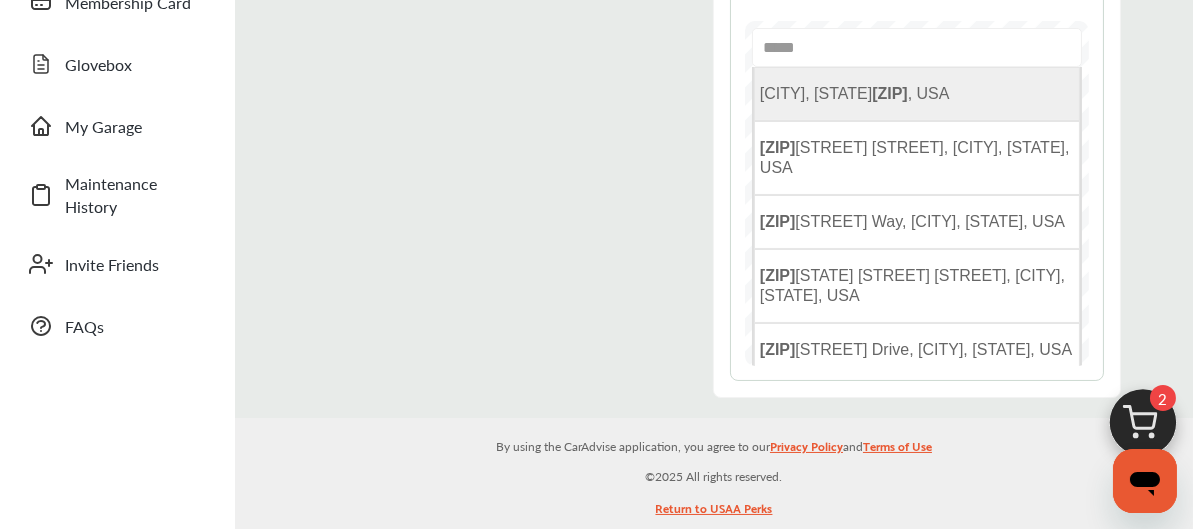 click on "[ZIP]" at bounding box center (890, 93) 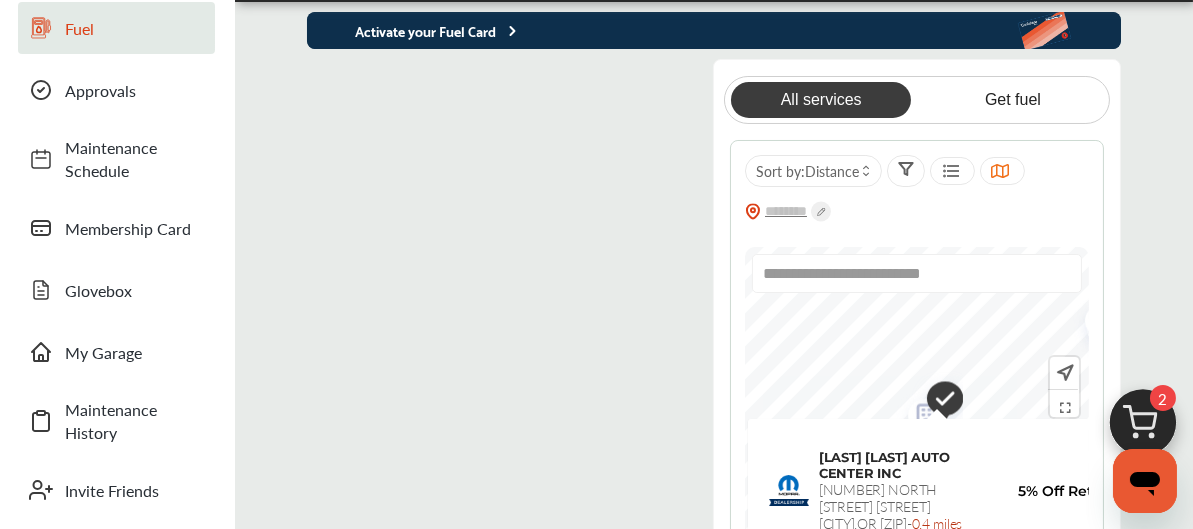 scroll, scrollTop: 106, scrollLeft: 0, axis: vertical 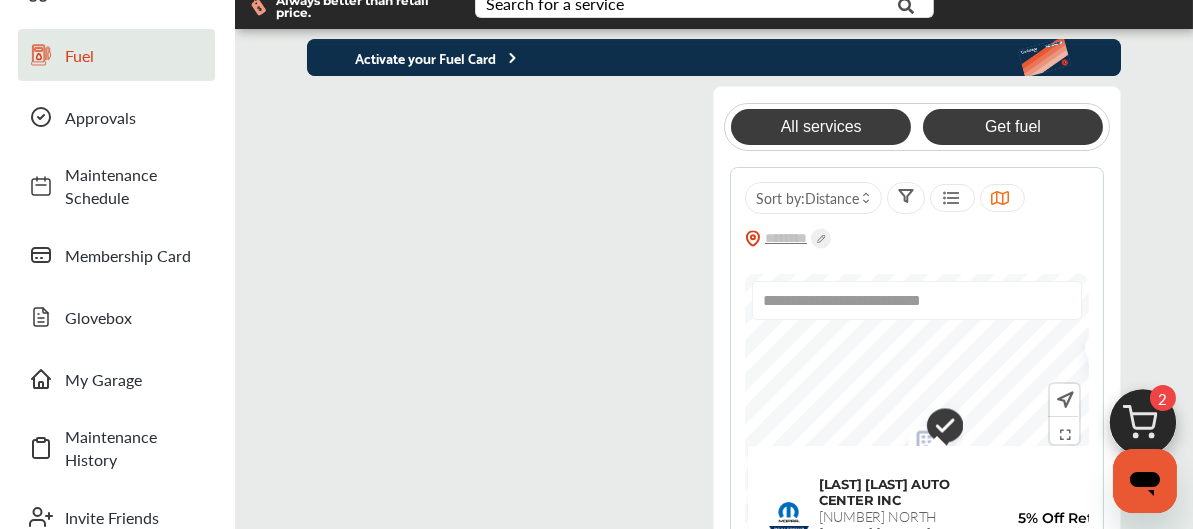 click on "Get fuel" at bounding box center [1013, 127] 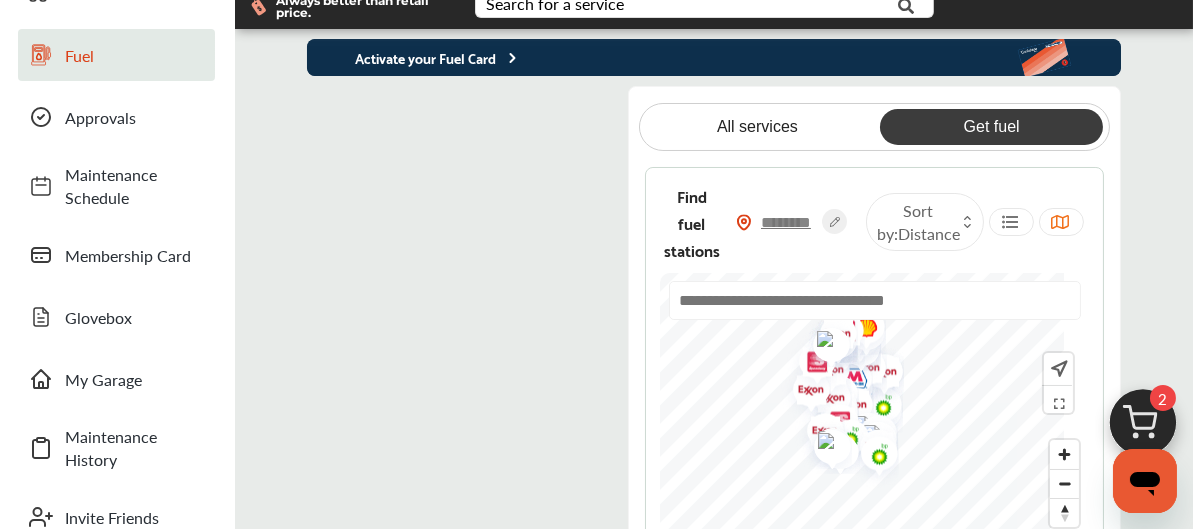 click at bounding box center (787, 222) 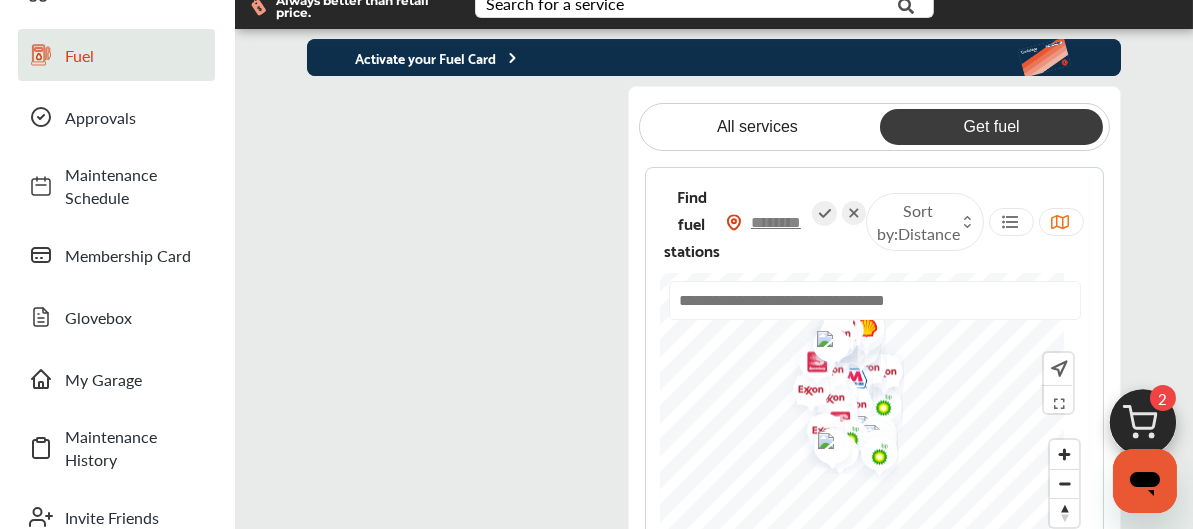 type on "*****" 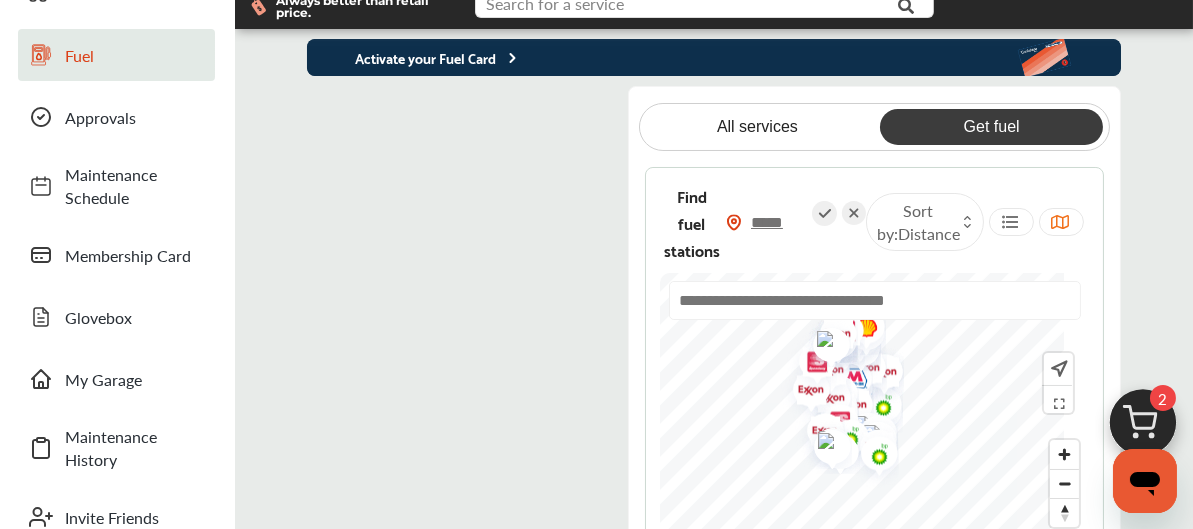type on "*****" 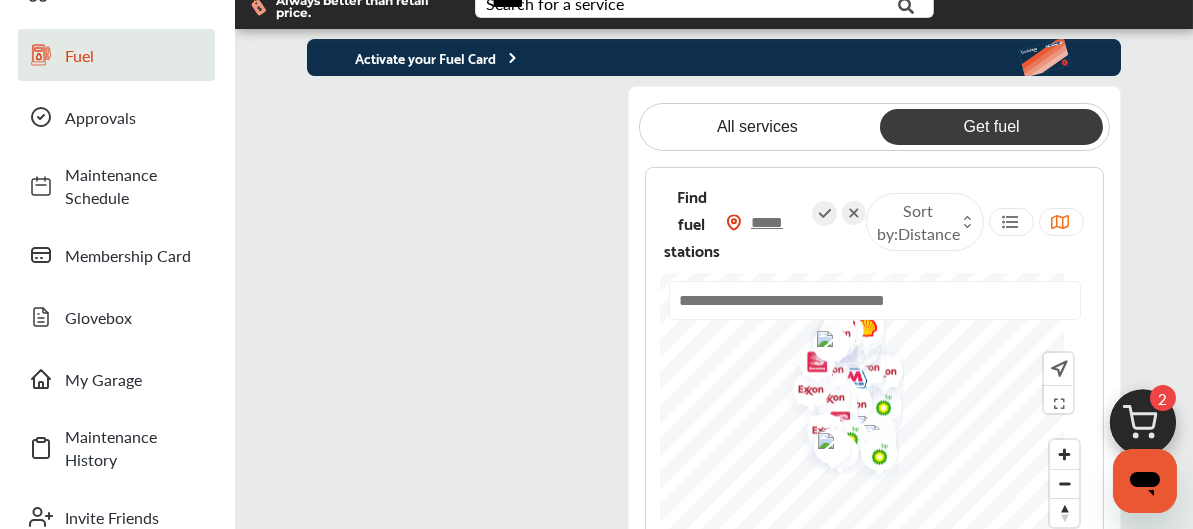 scroll, scrollTop: 96, scrollLeft: 0, axis: vertical 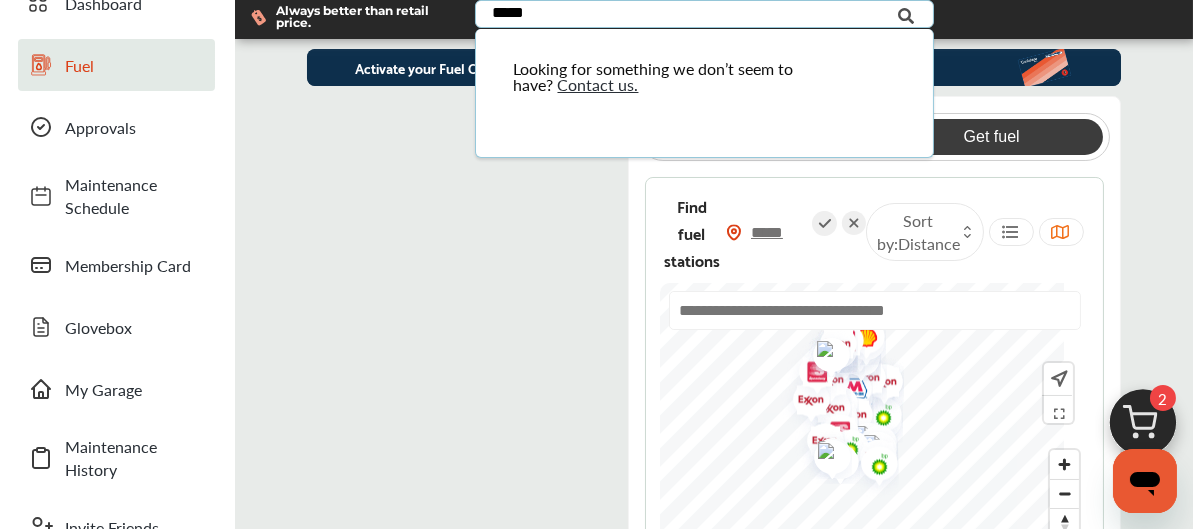 type 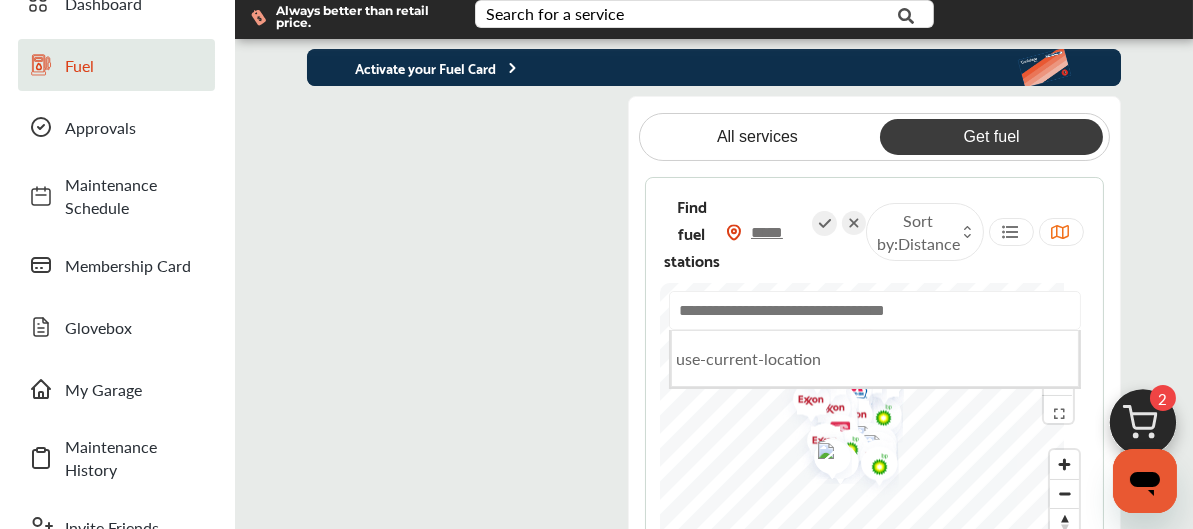 click at bounding box center (875, 310) 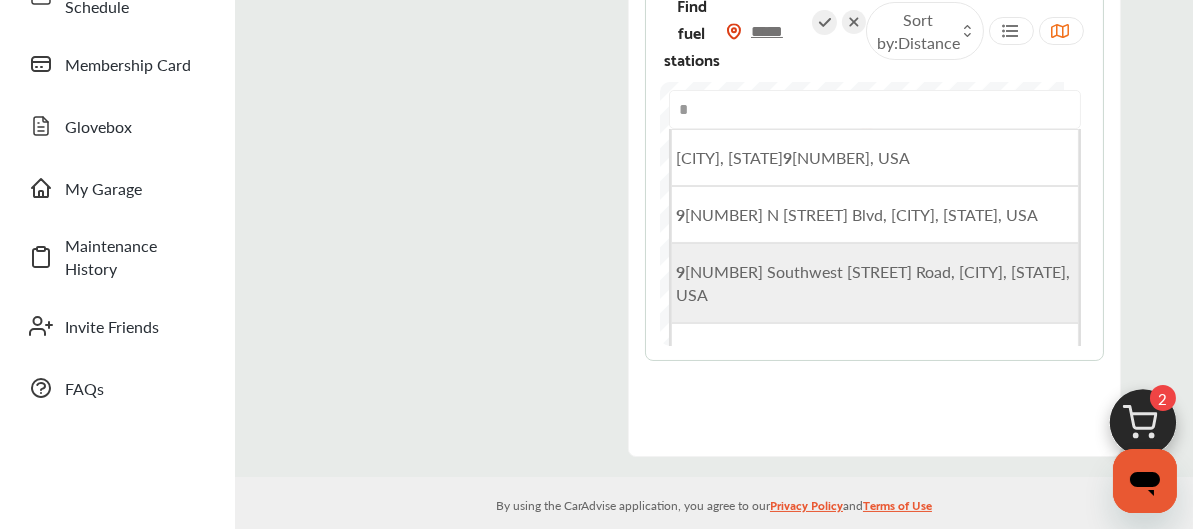 scroll, scrollTop: 298, scrollLeft: 0, axis: vertical 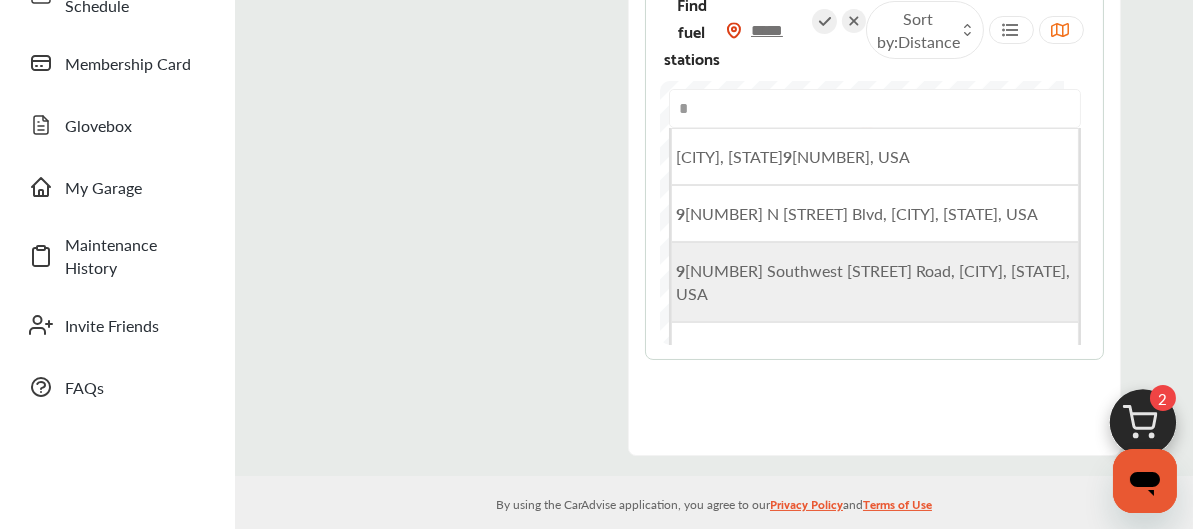 click on "Activate your Fuel Card
All services Get fuel Find fuel stations *****
Sort by :  Distance * [CITY], [STATE]  [NUMBER], USA [NUMBER] N [STREET] Blvd, [CITY], [STATE], USA [NUMBER] Southwest [STREET] Road, [CITY], [STATE], USA [NUMBER] North [STREET] Street, [CITY], [STATE], USA [CITY], [STATE]  [NUMBER], USA" at bounding box center [714, 156] 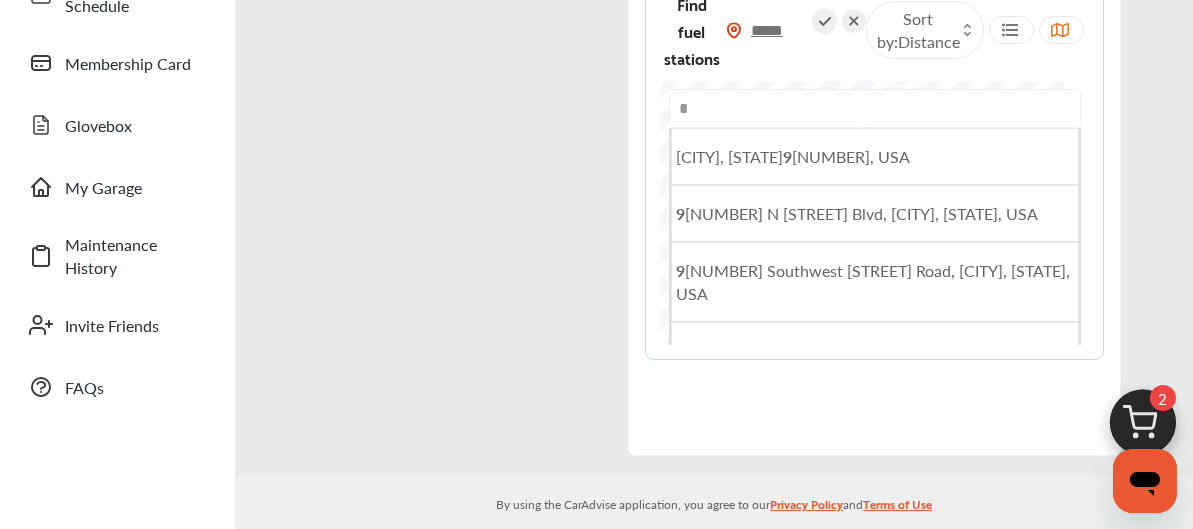 click on "*" at bounding box center [875, 108] 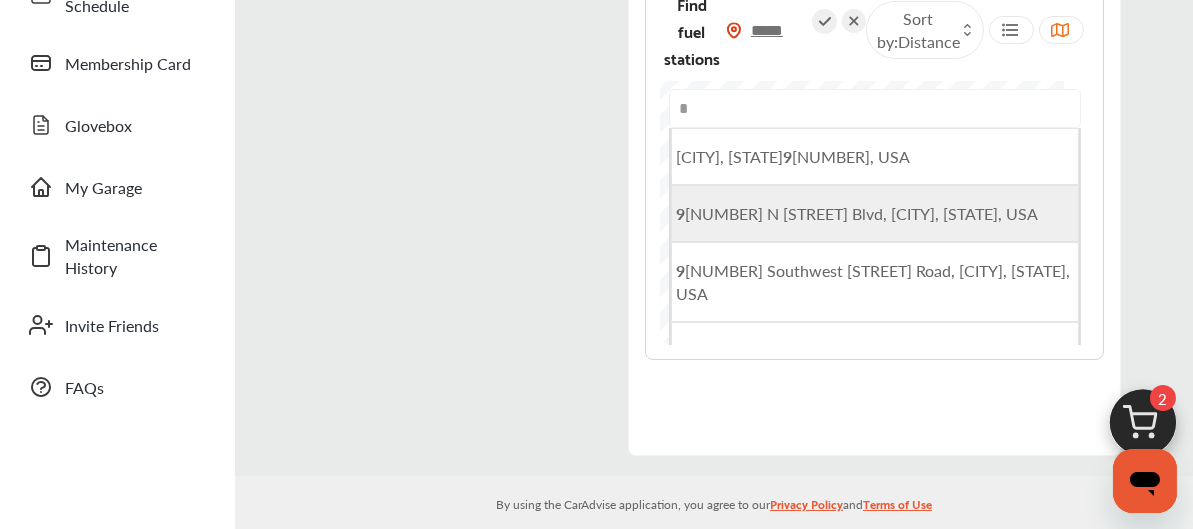 click on "[NUMBER] [NUMBER] N [STREET] Blvd, [CITY], [STATE], USA" at bounding box center (858, 213) 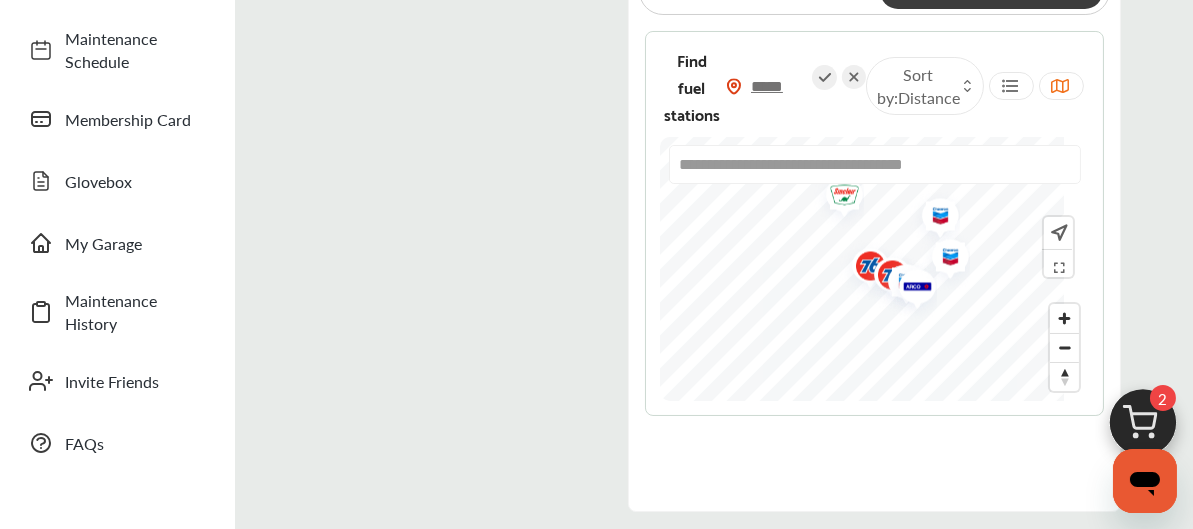 scroll, scrollTop: 241, scrollLeft: 0, axis: vertical 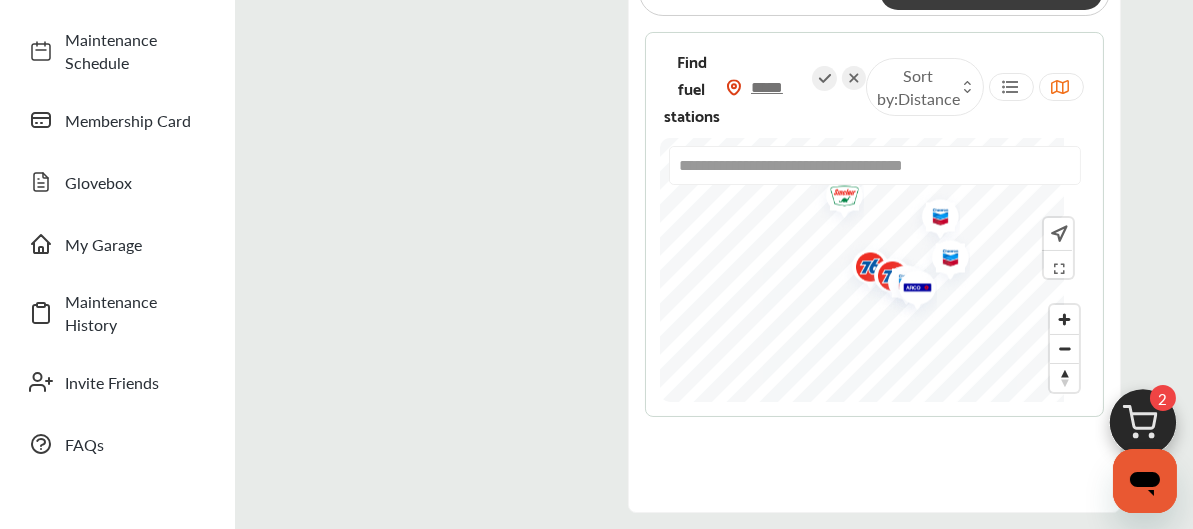 click at bounding box center (899, 285) 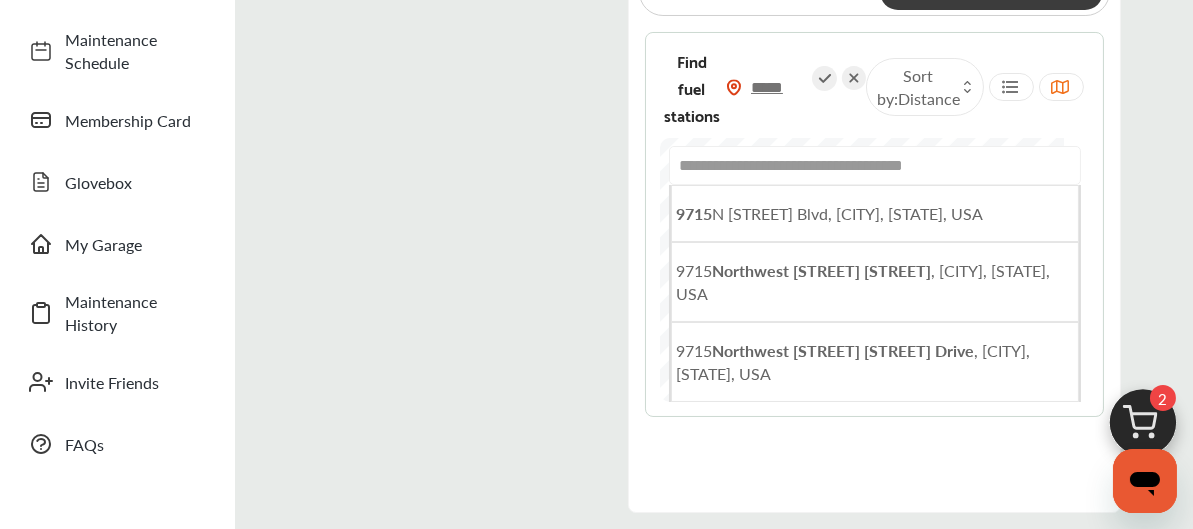 click on "**********" at bounding box center (875, 165) 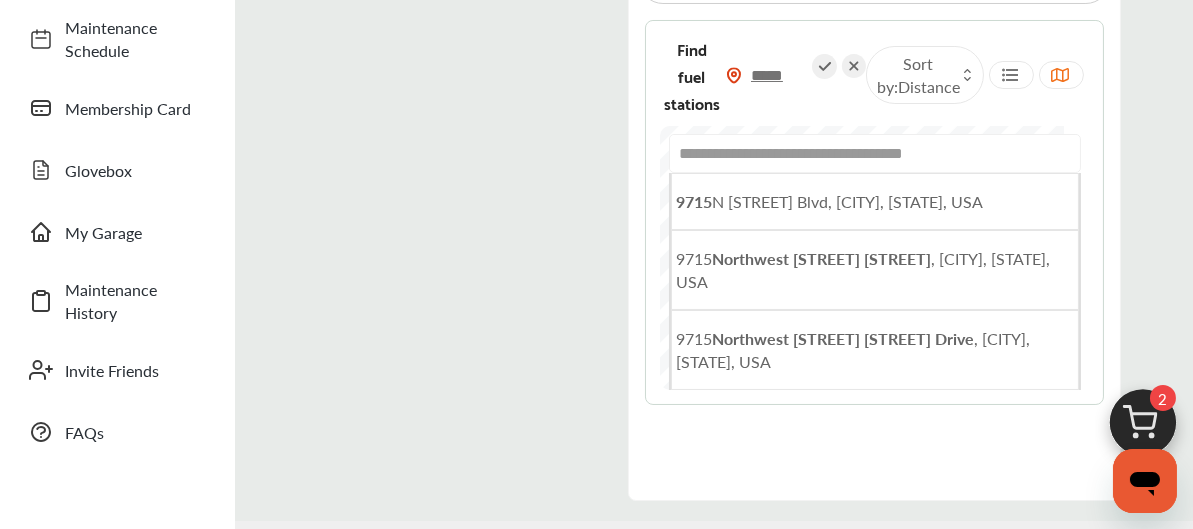 scroll, scrollTop: 251, scrollLeft: 0, axis: vertical 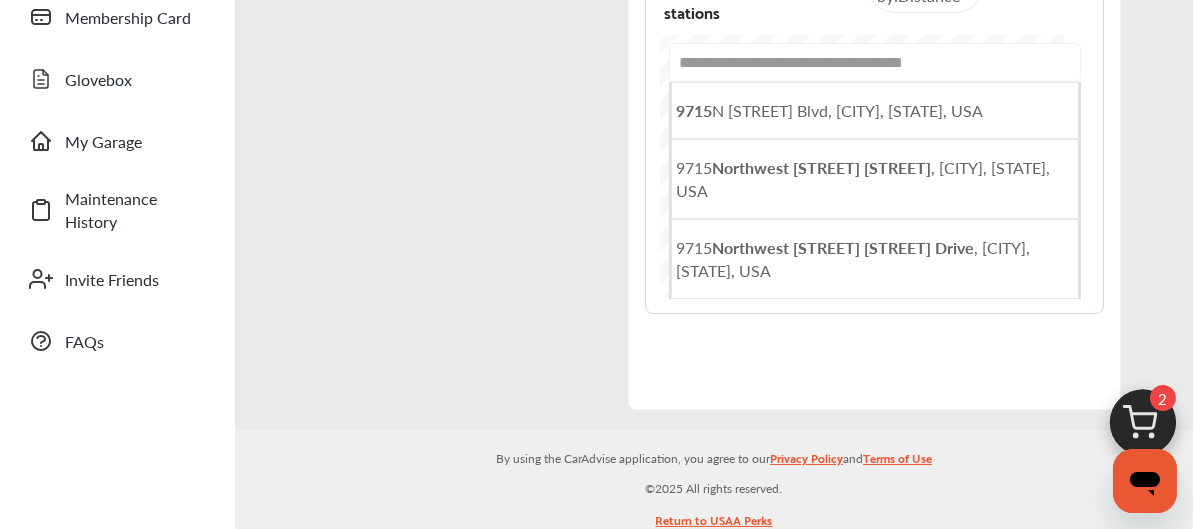 click on "[NUMBER] N [STREET] Way , [CITY], [STATE], USA" at bounding box center (875, 327) 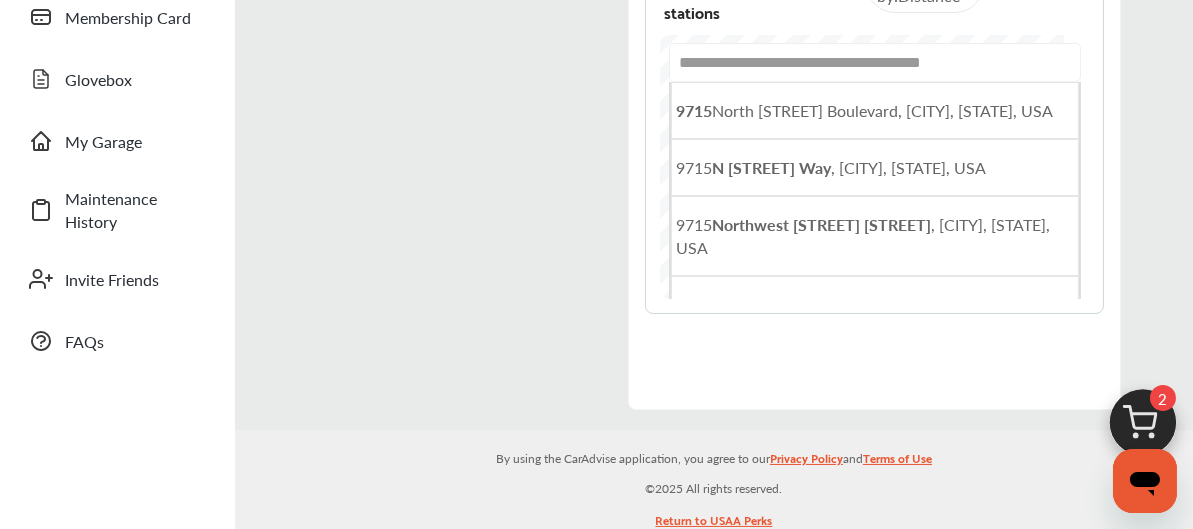 click on "**********" at bounding box center (875, 62) 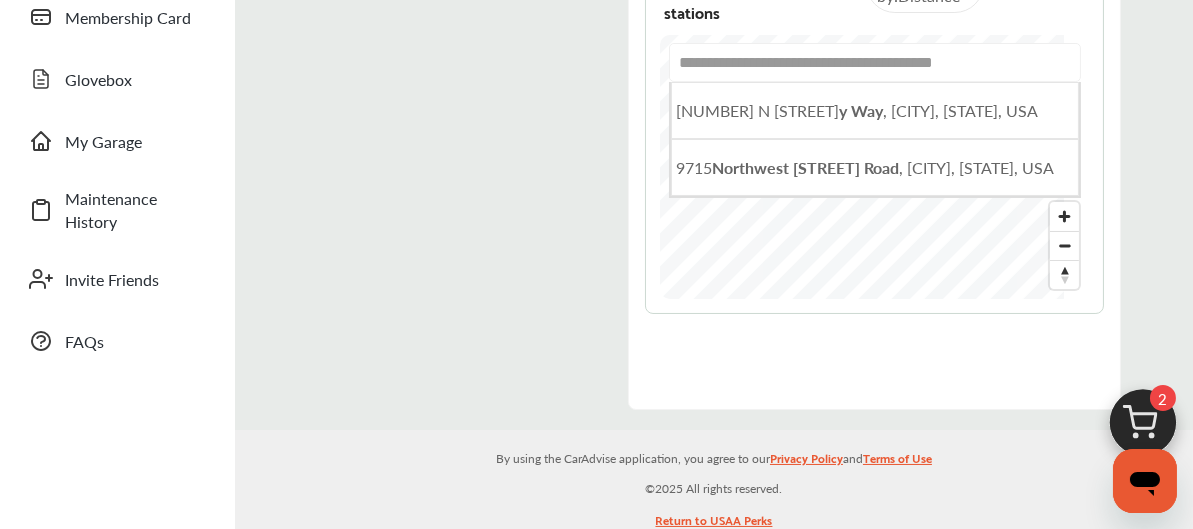 click on "**********" at bounding box center [875, 62] 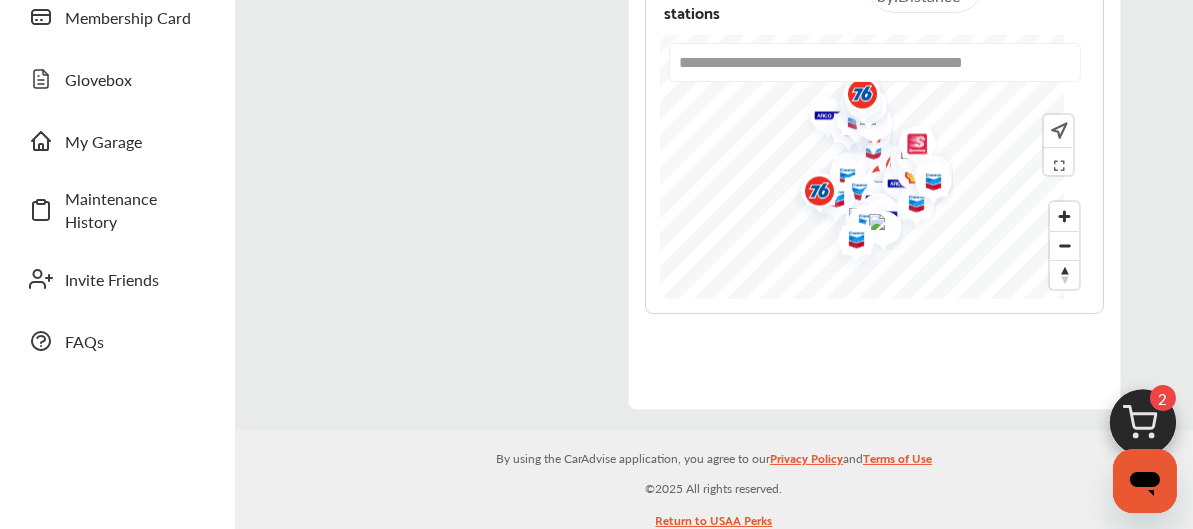 click at bounding box center [849, 242] 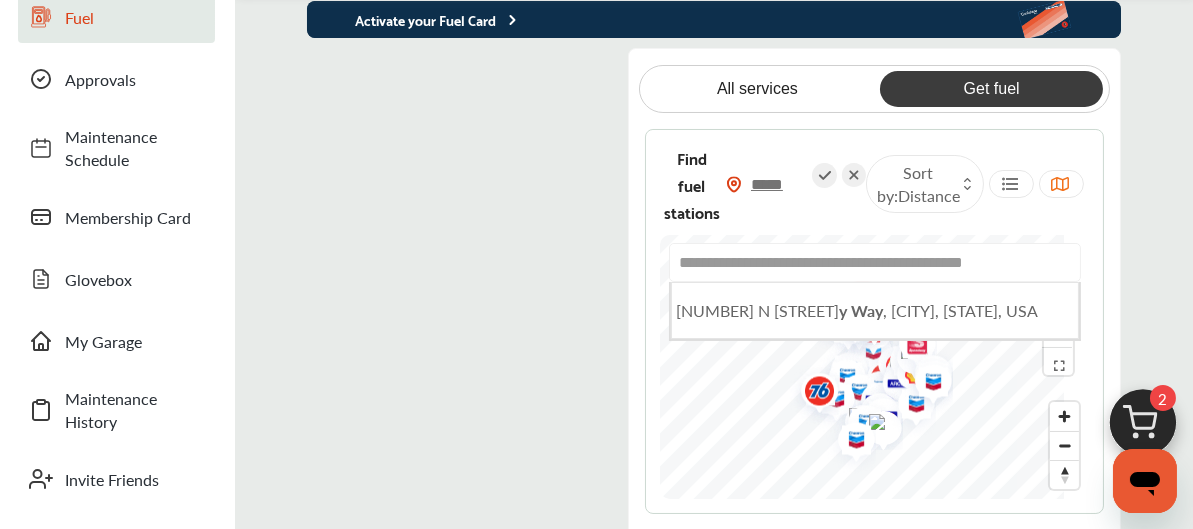 scroll, scrollTop: 0, scrollLeft: 0, axis: both 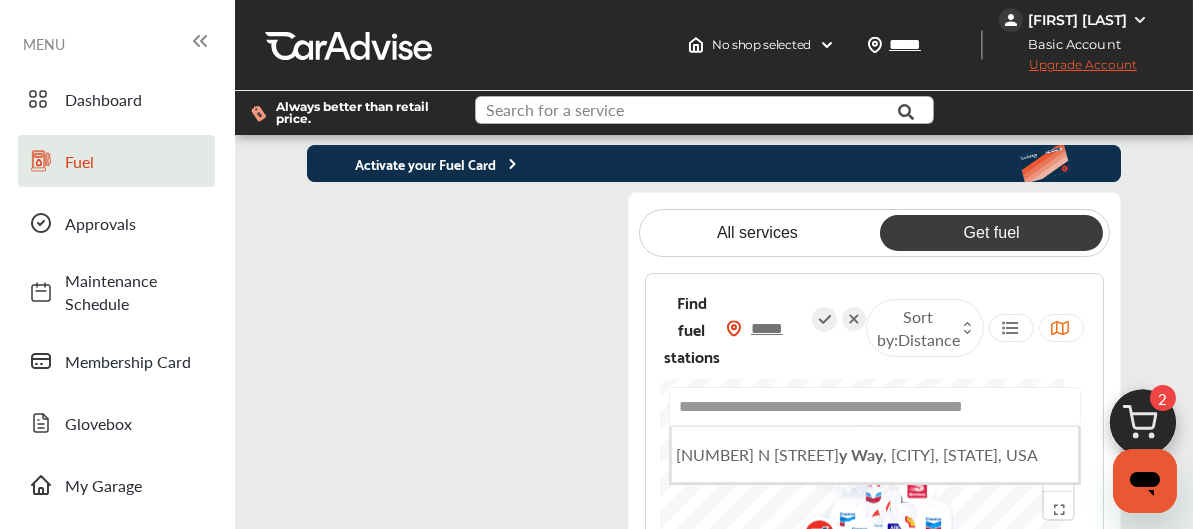 click at bounding box center [696, 112] 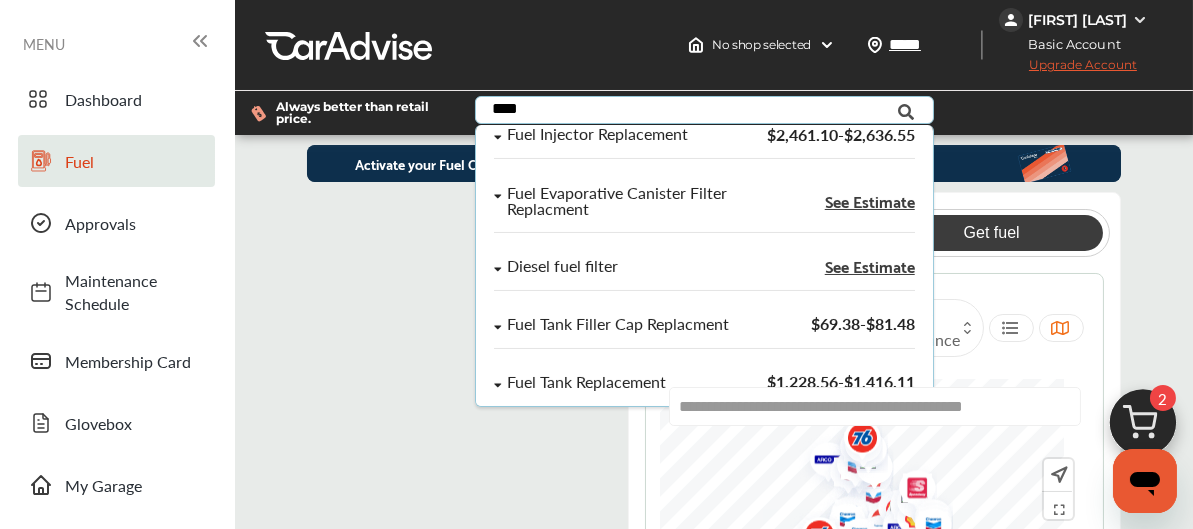 scroll, scrollTop: 407, scrollLeft: 0, axis: vertical 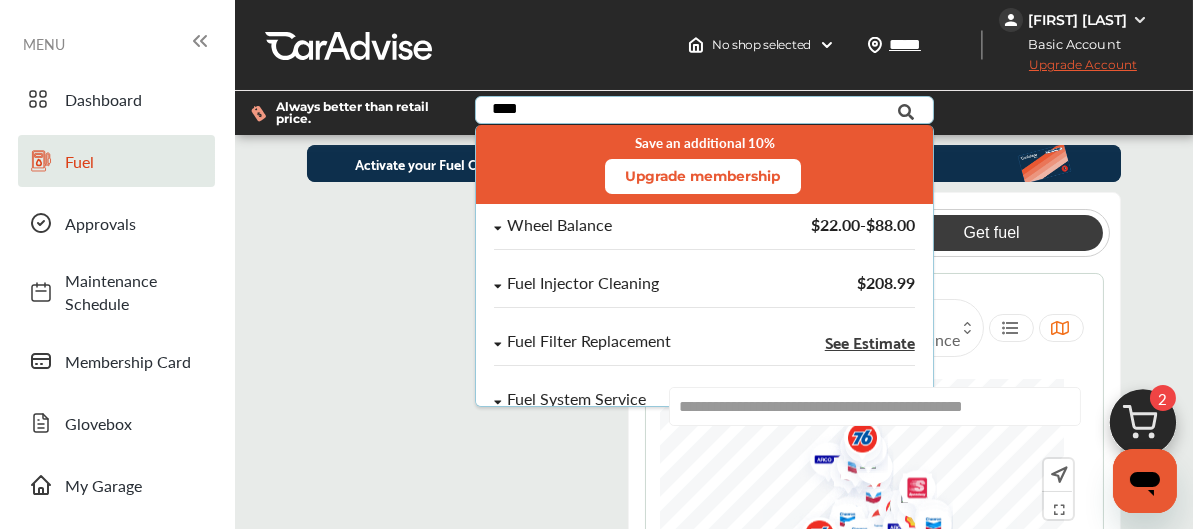 click on "****" at bounding box center [696, 112] 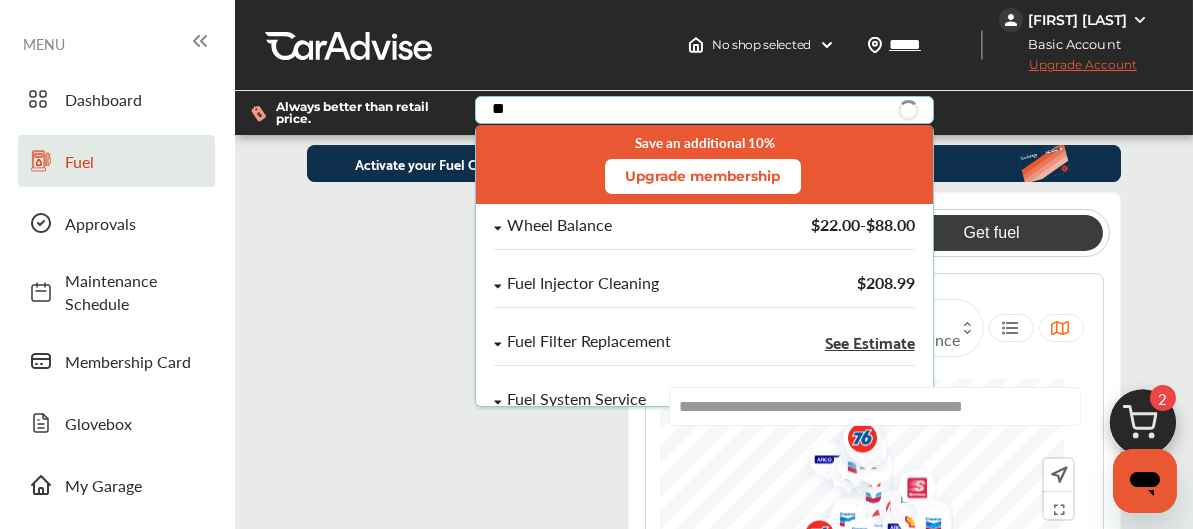 type on "*" 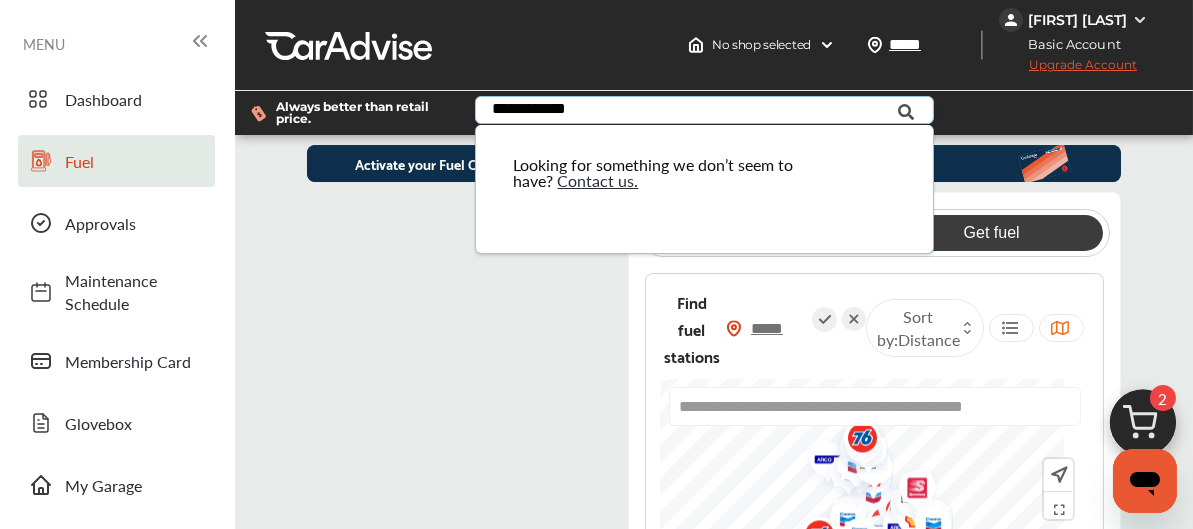 type on "**********" 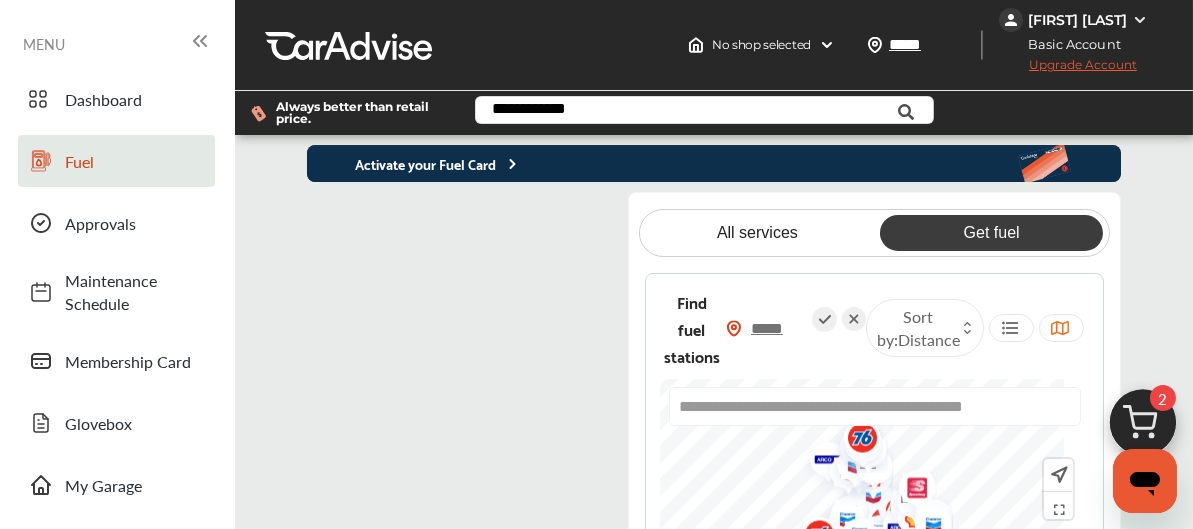 click at bounding box center [465, 473] 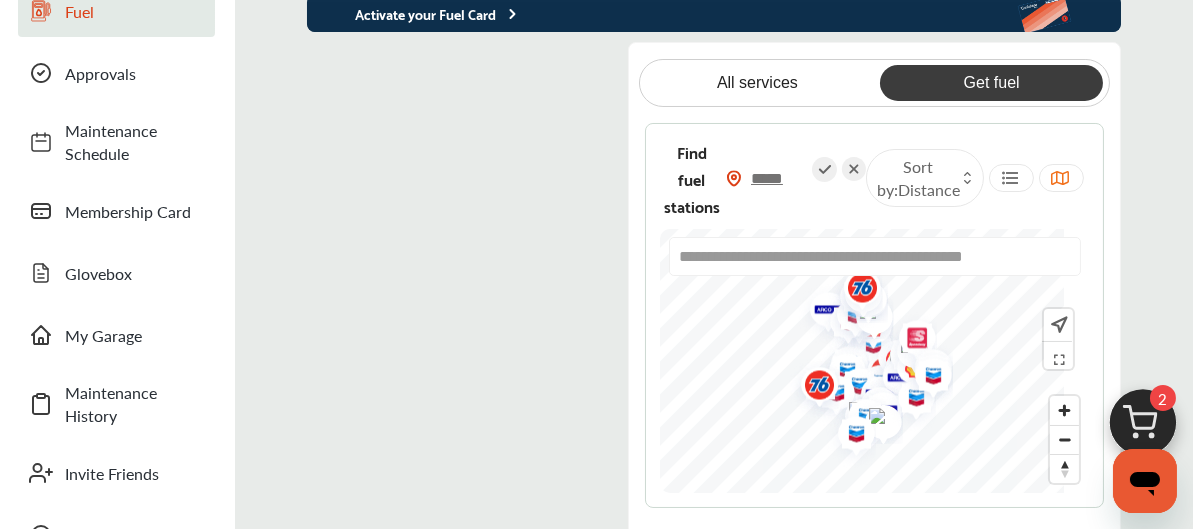 scroll, scrollTop: 174, scrollLeft: 0, axis: vertical 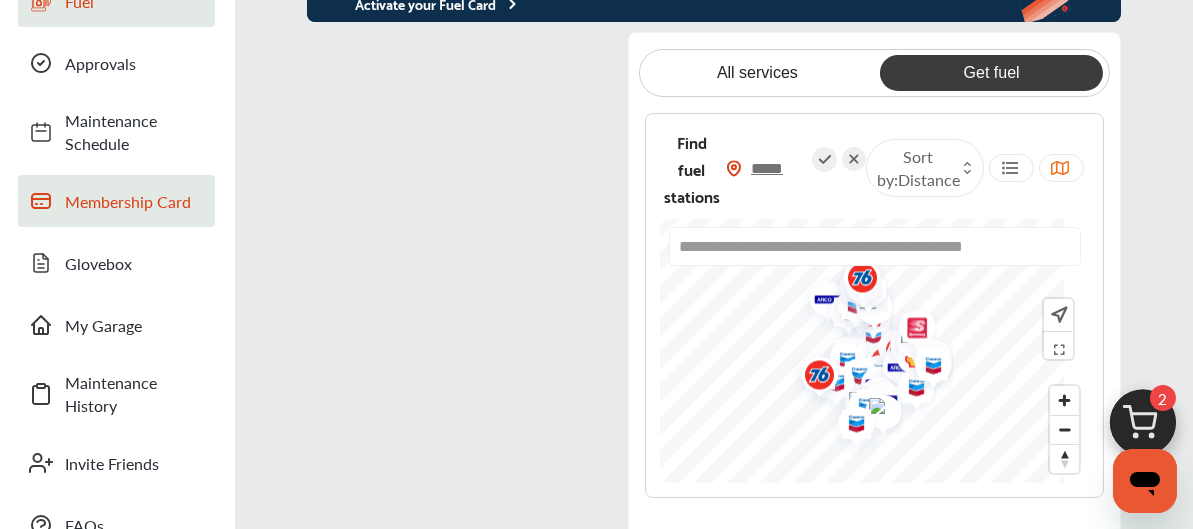 click on "Membership Card" at bounding box center (135, 201) 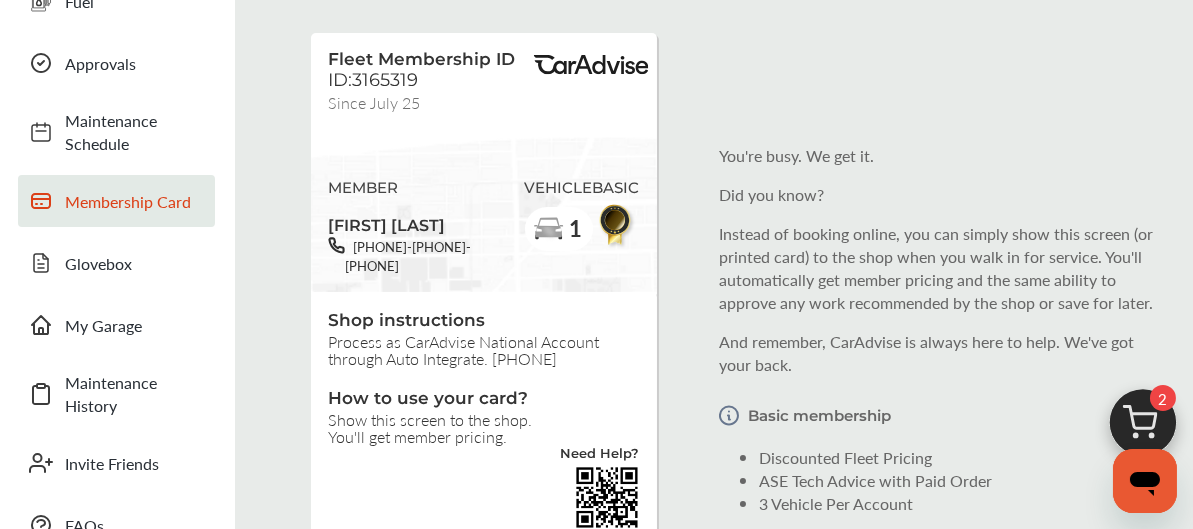 scroll, scrollTop: 0, scrollLeft: 0, axis: both 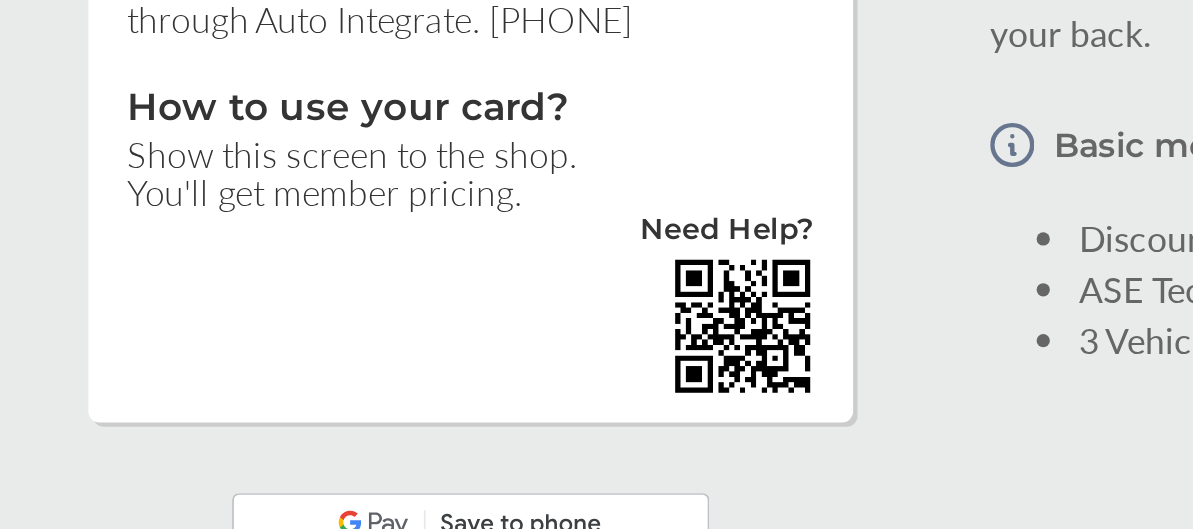 click at bounding box center (484, 437) 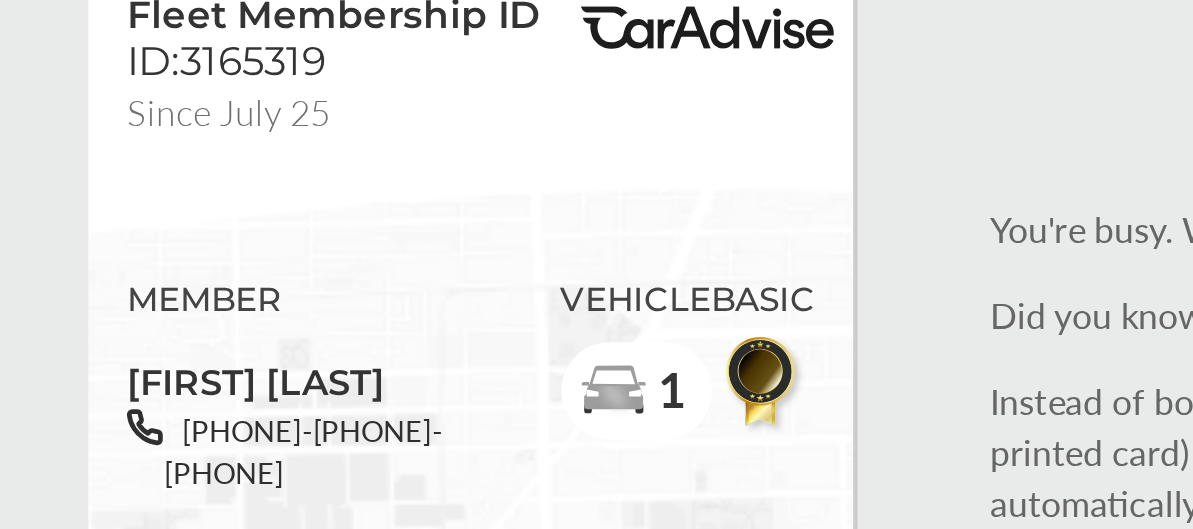 scroll, scrollTop: 0, scrollLeft: 0, axis: both 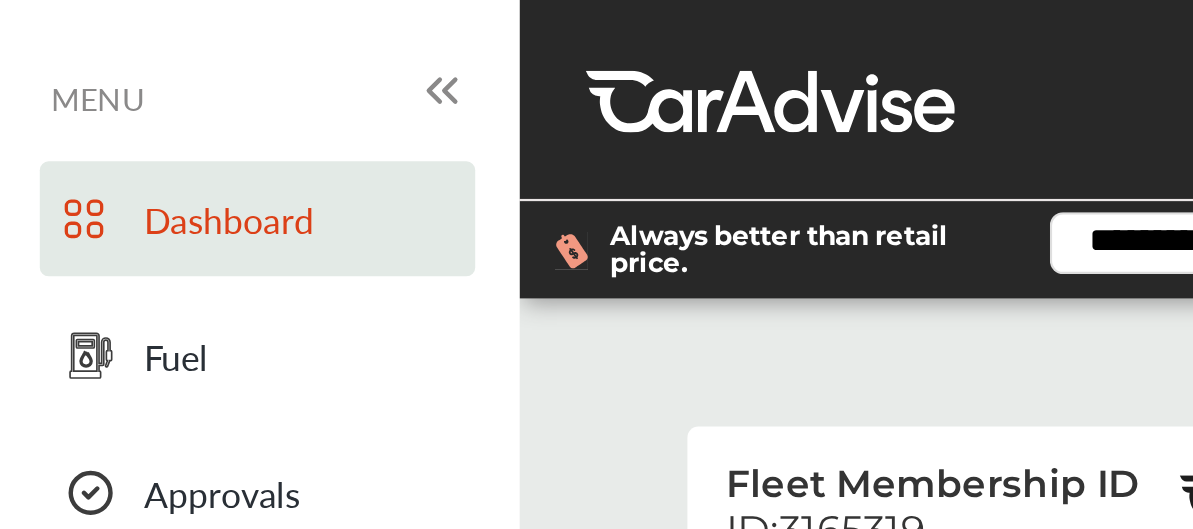 click on "Dashboard" at bounding box center (135, 99) 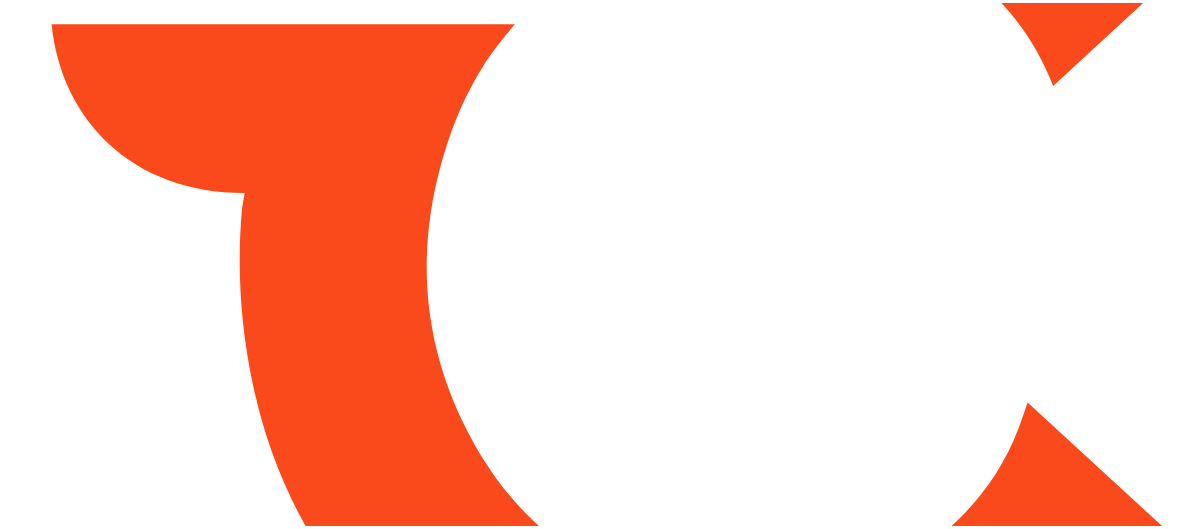 scroll, scrollTop: 0, scrollLeft: 0, axis: both 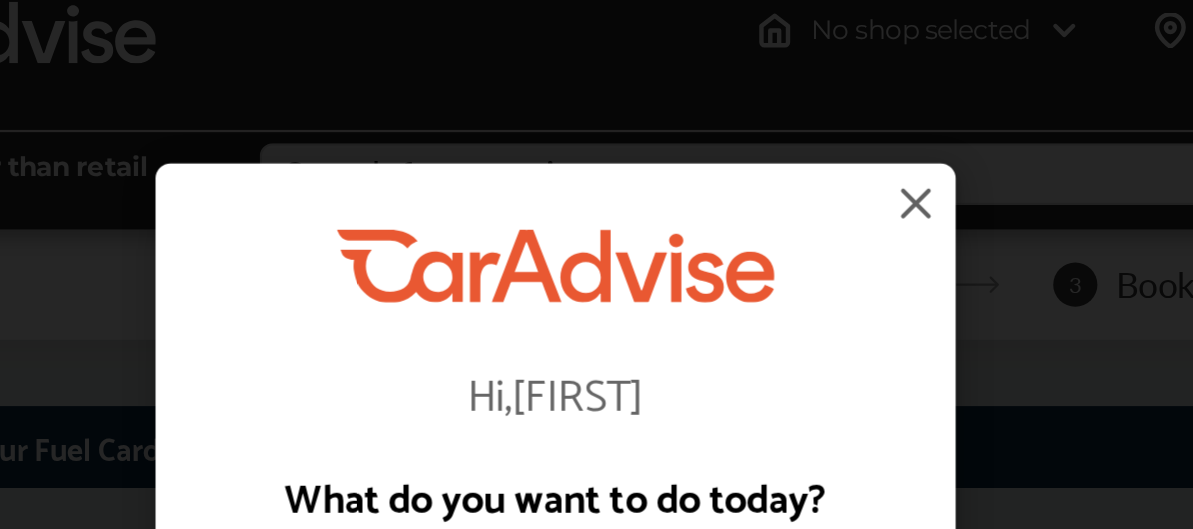 click at bounding box center [776, 91] 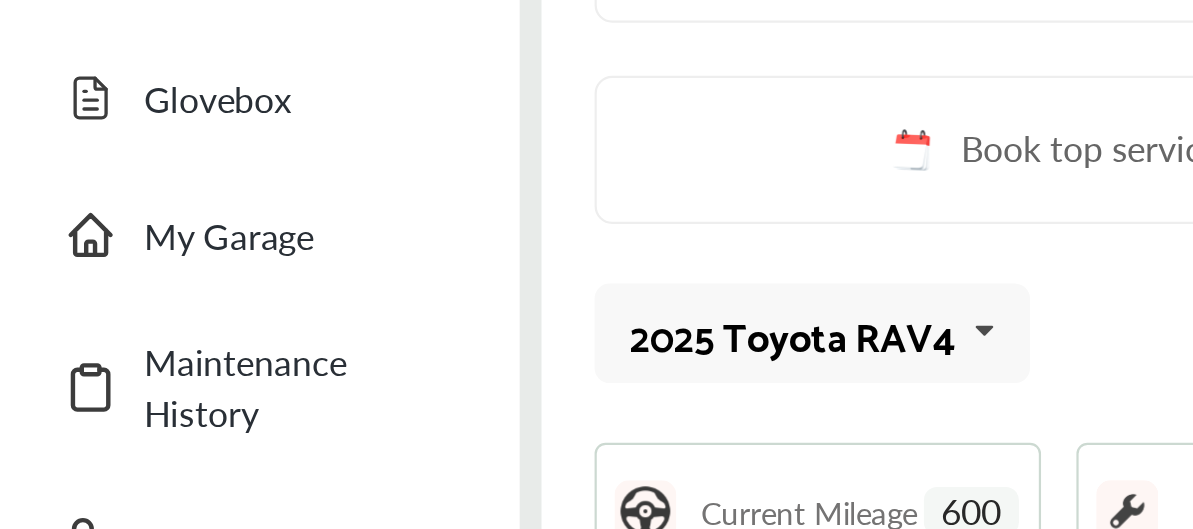 scroll, scrollTop: 161, scrollLeft: 0, axis: vertical 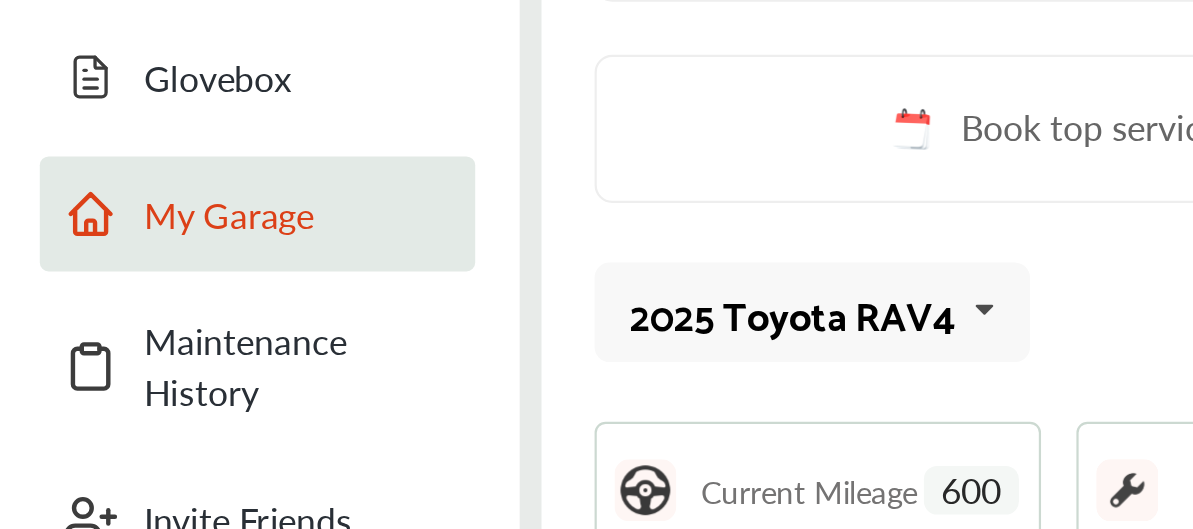 click on "My Garage" at bounding box center [135, 324] 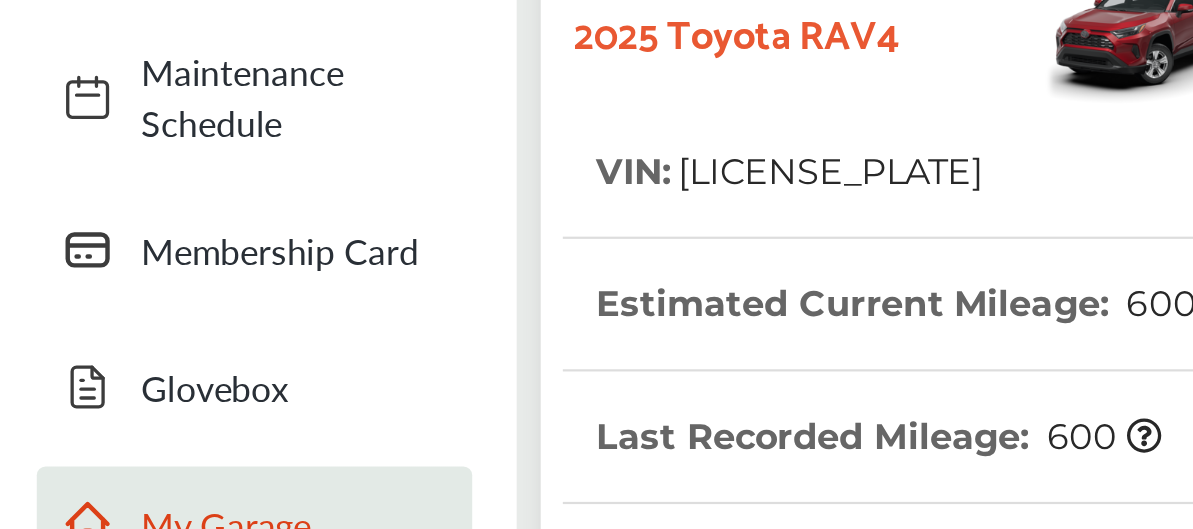scroll, scrollTop: 0, scrollLeft: 0, axis: both 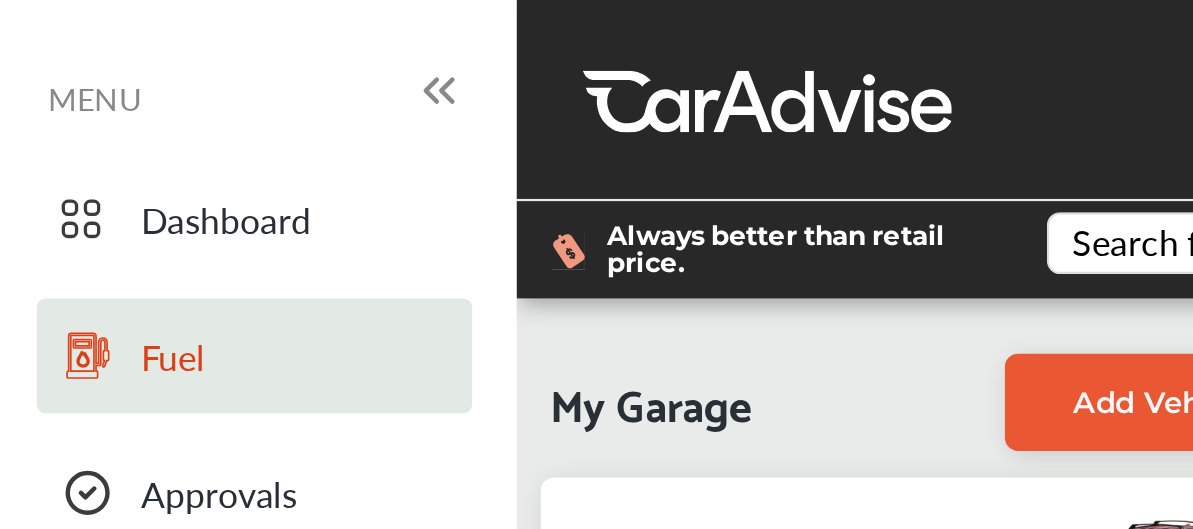 click on "Fuel" at bounding box center [135, 161] 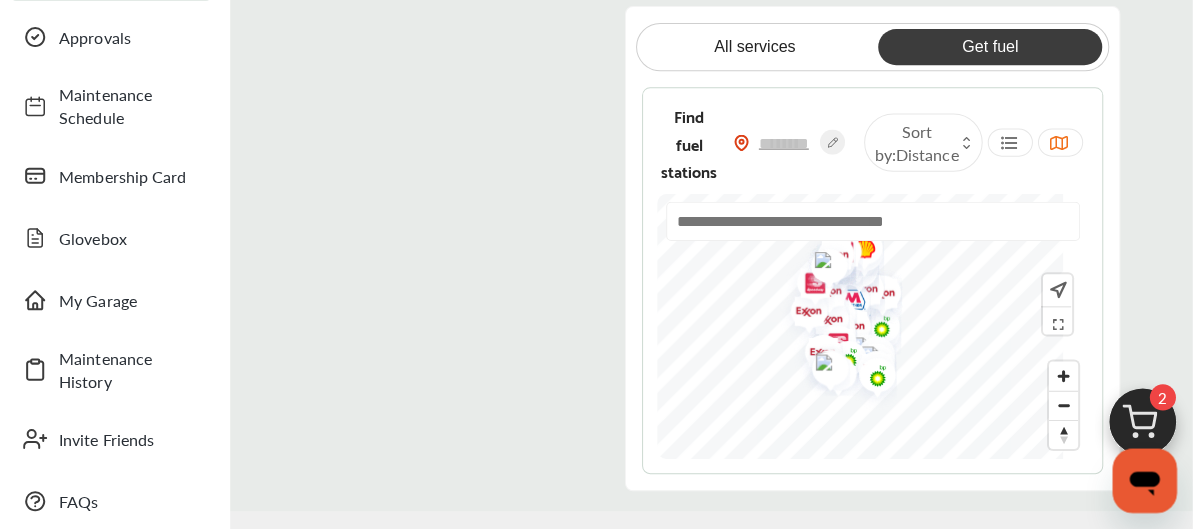 scroll, scrollTop: 188, scrollLeft: 0, axis: vertical 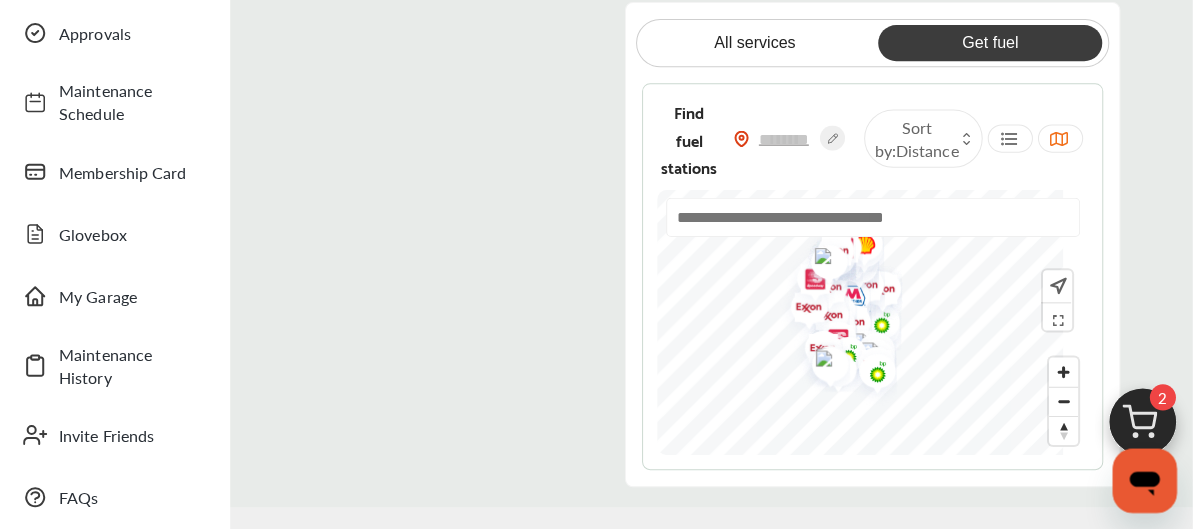 click at bounding box center (465, 245) 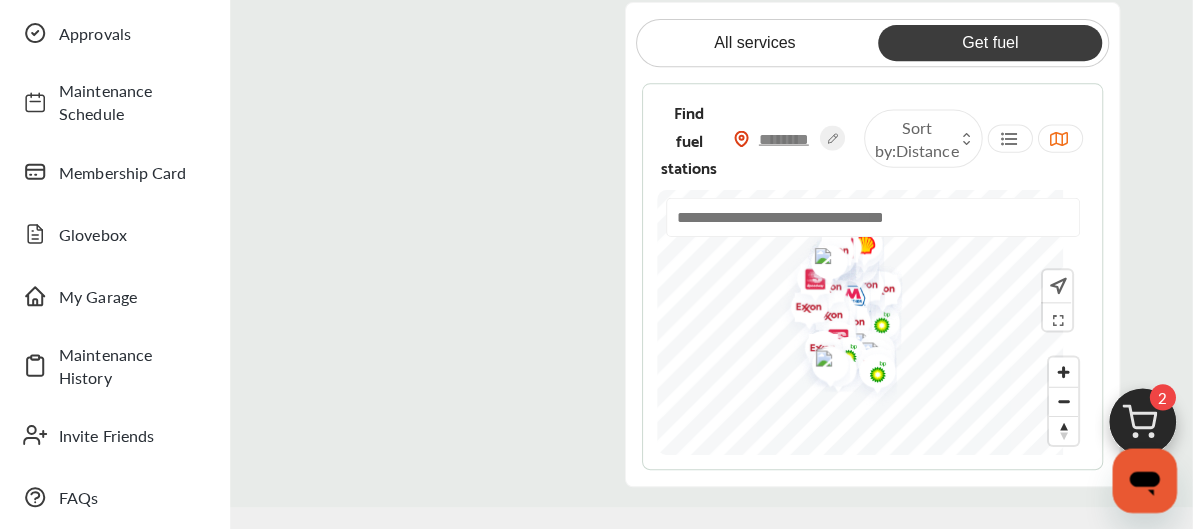 click at bounding box center (787, 140) 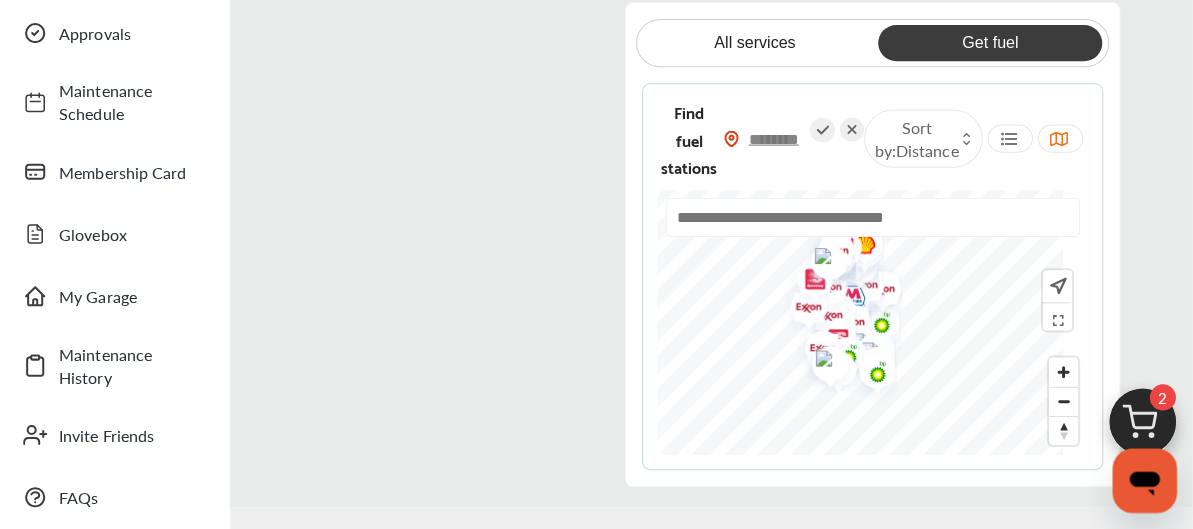 type on "*****" 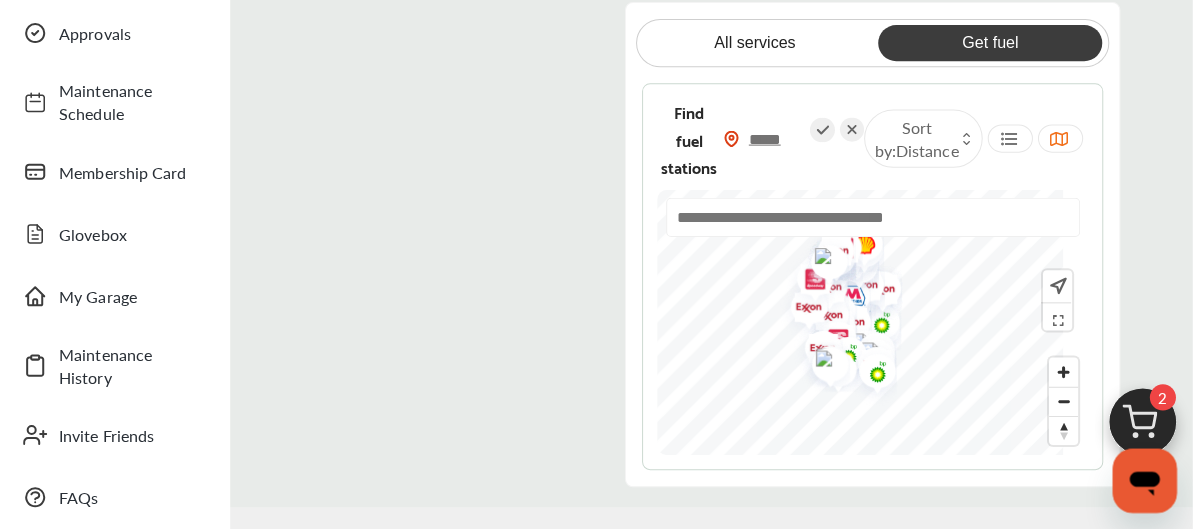 type on "*****" 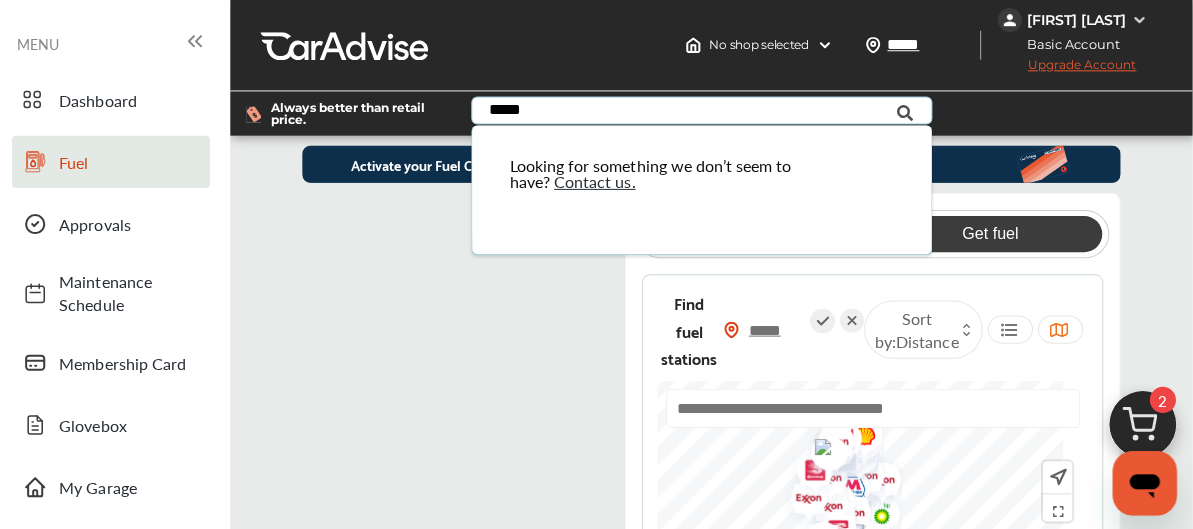 click on "*****" at bounding box center [696, 112] 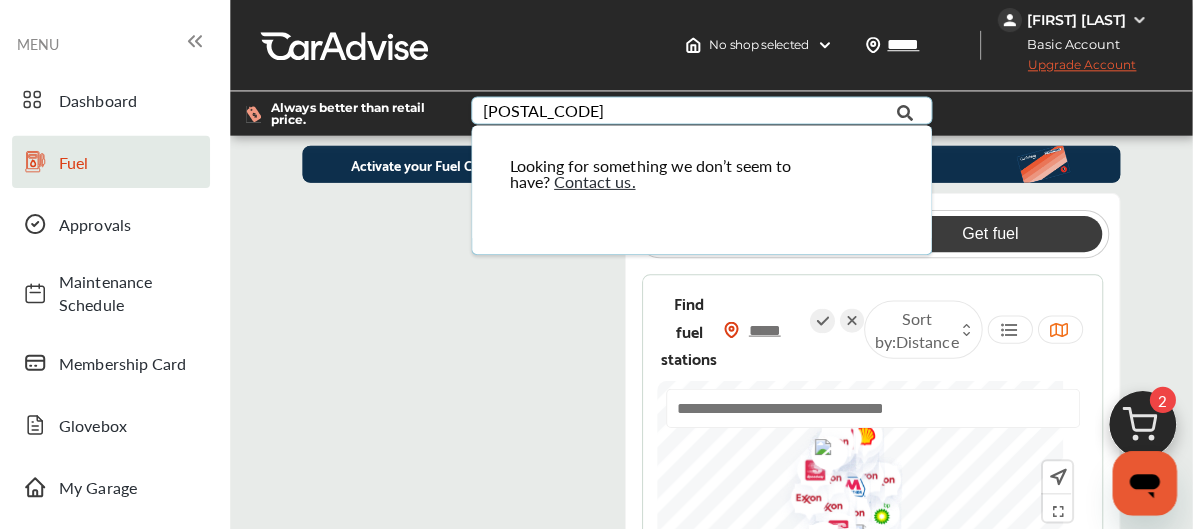 click on "Contact us." at bounding box center [597, 180] 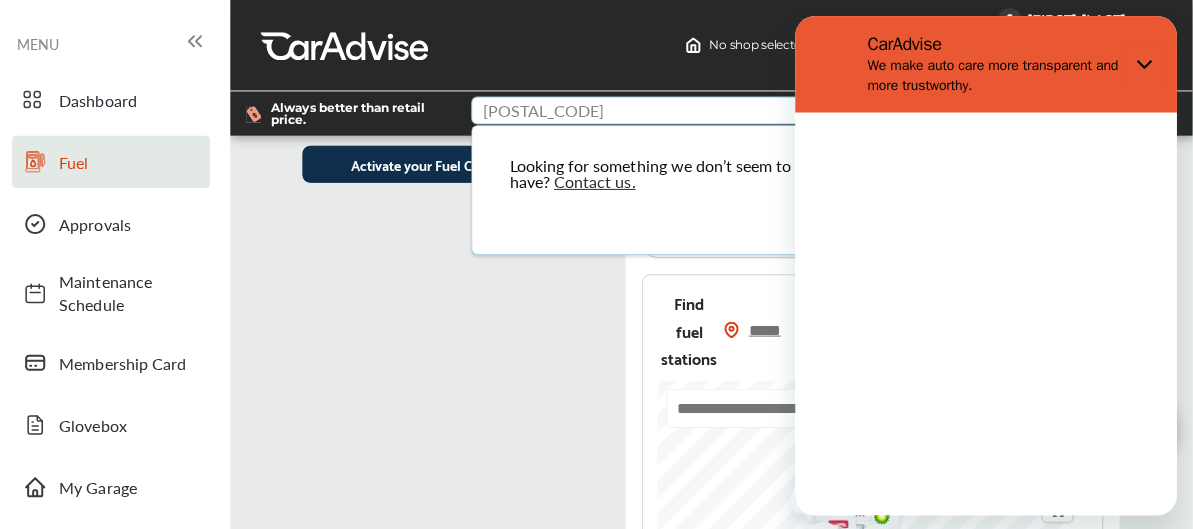 scroll, scrollTop: 0, scrollLeft: 0, axis: both 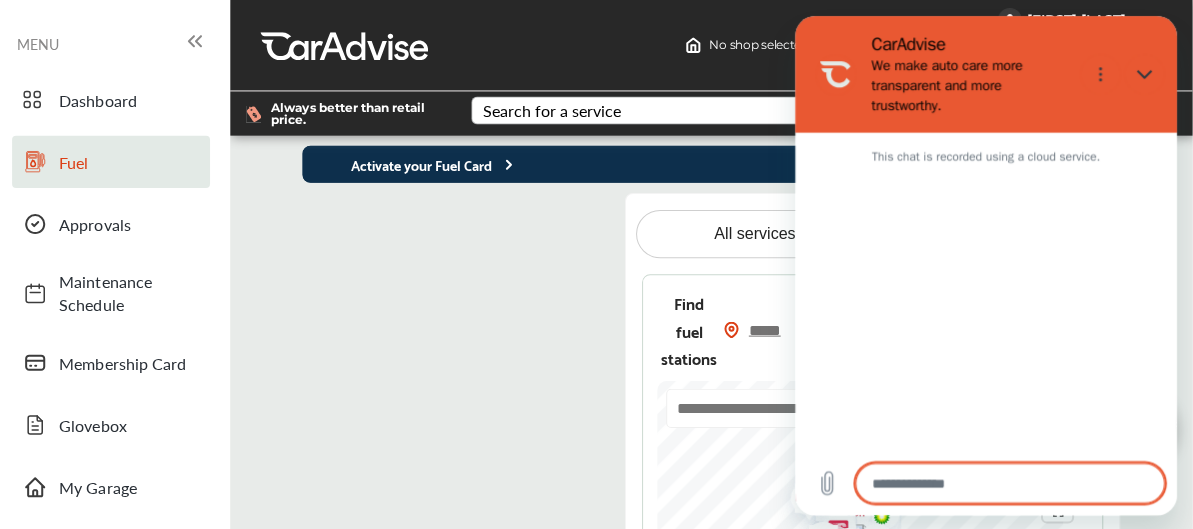 type on "*" 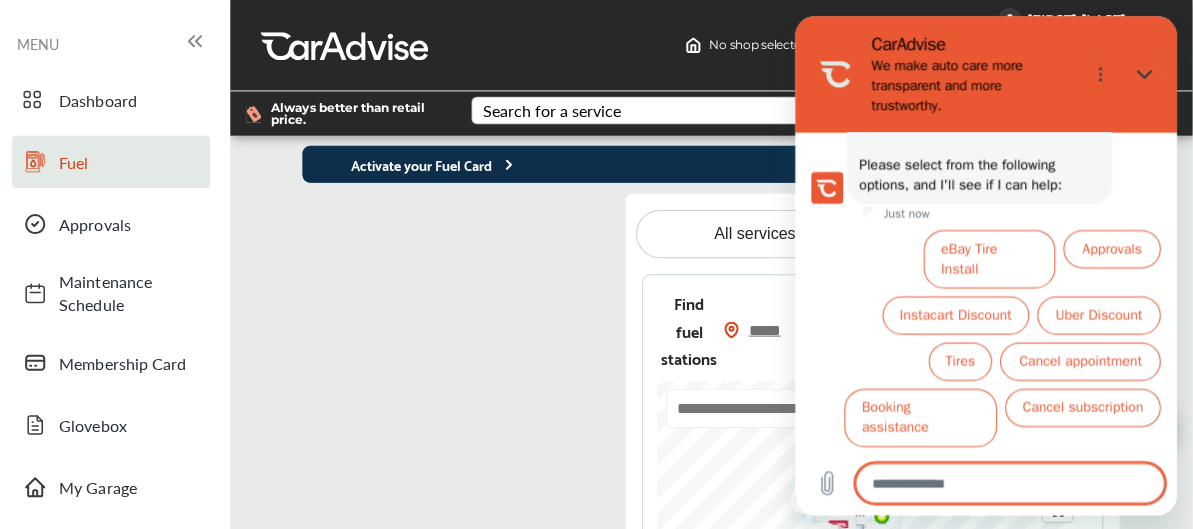 scroll, scrollTop: 149, scrollLeft: 0, axis: vertical 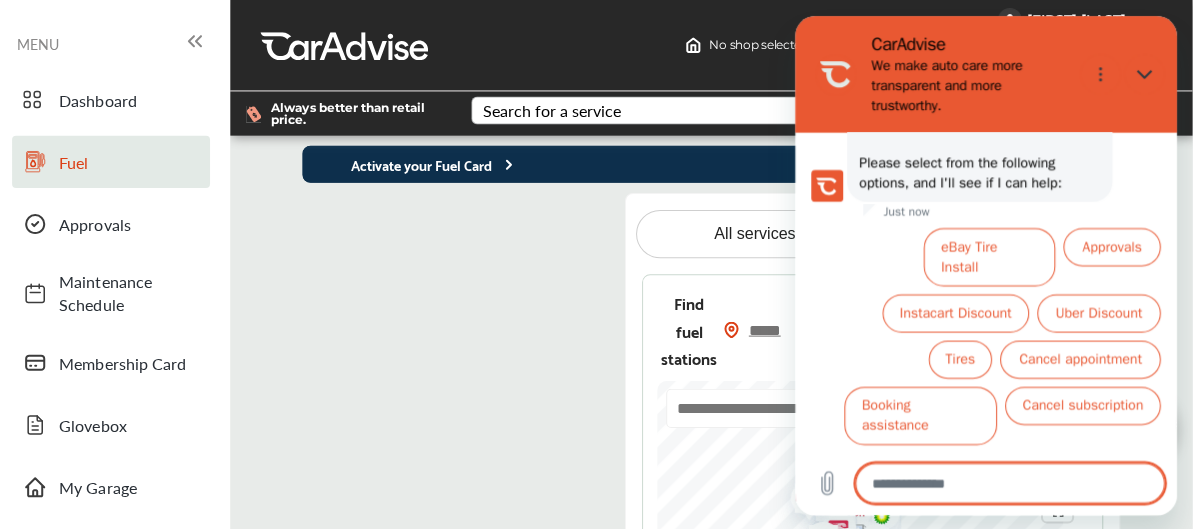 click at bounding box center (1009, 481) 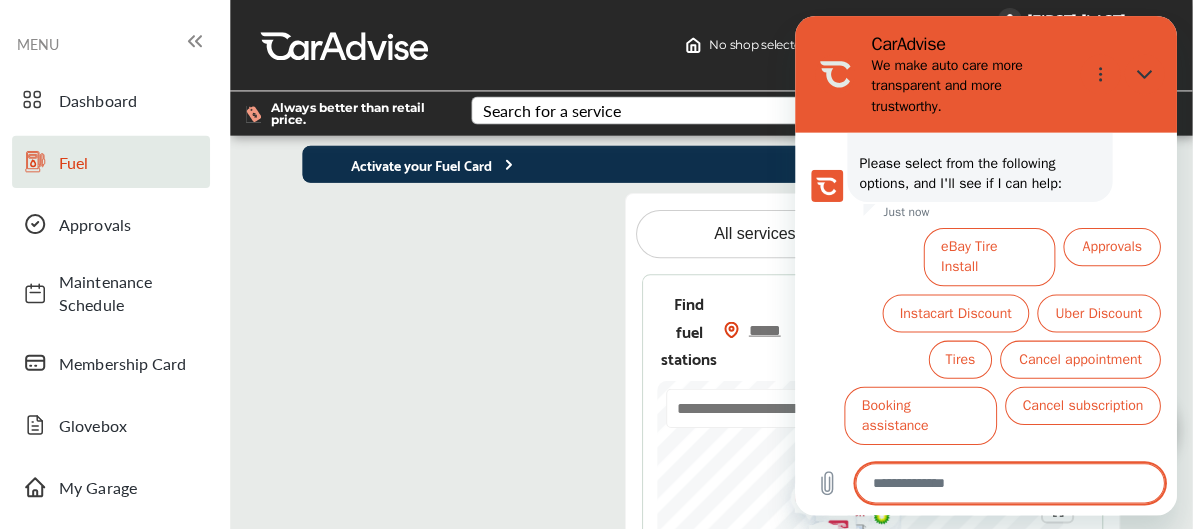 type on "*" 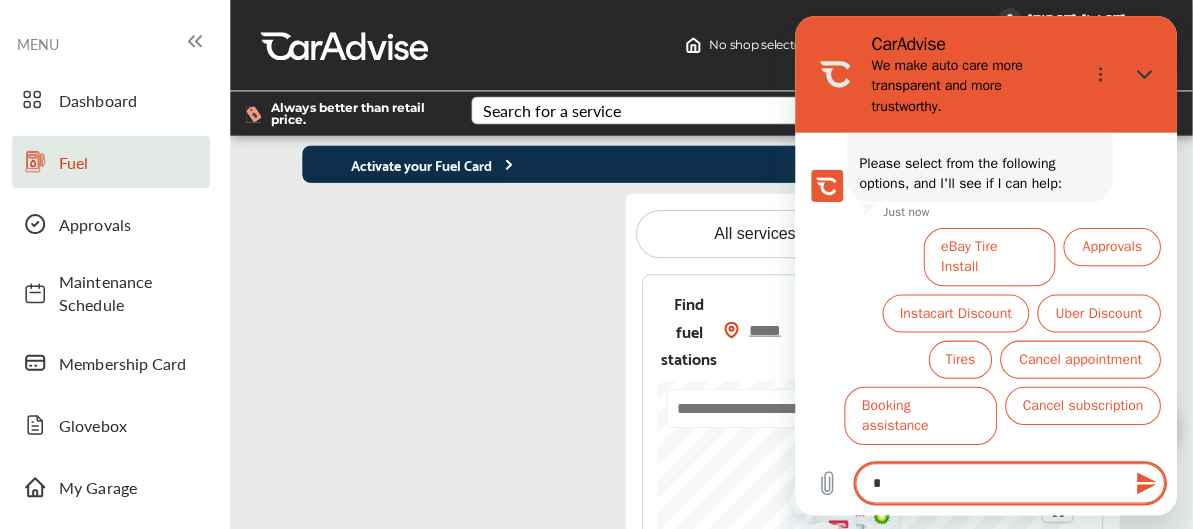 type on "**" 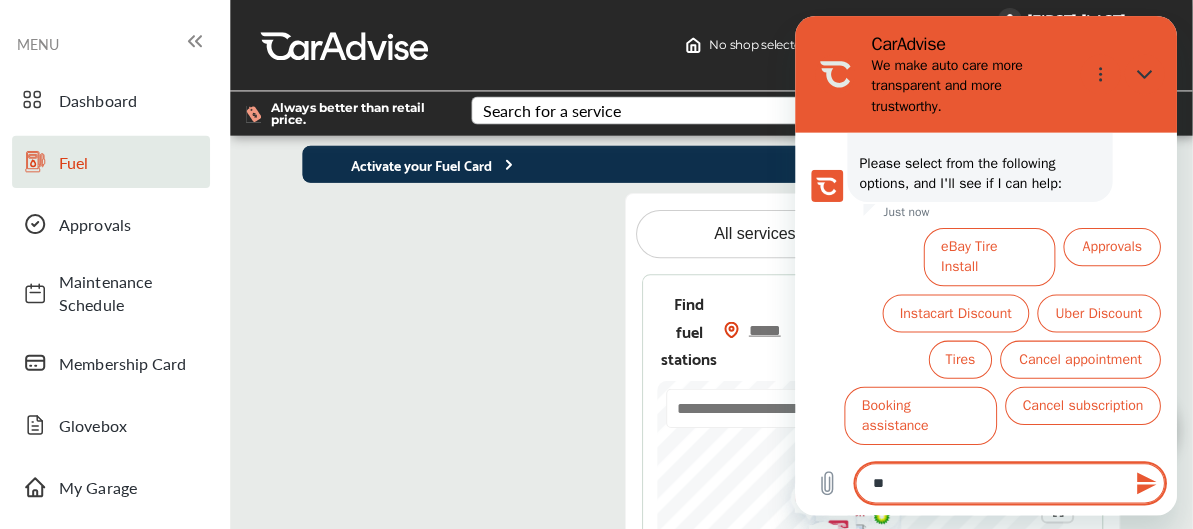 type on "***" 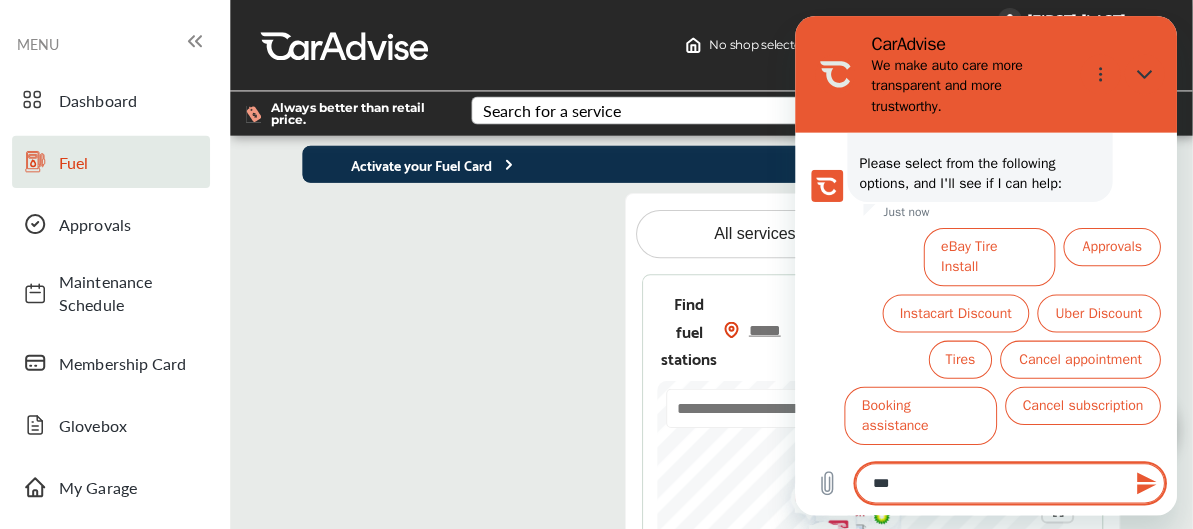 type on "****" 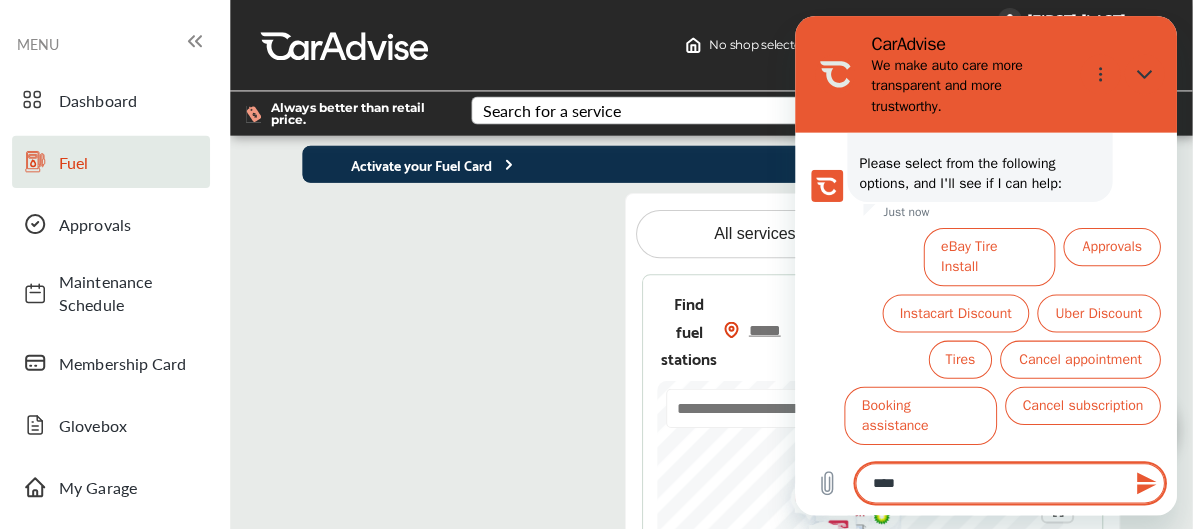 type on "****" 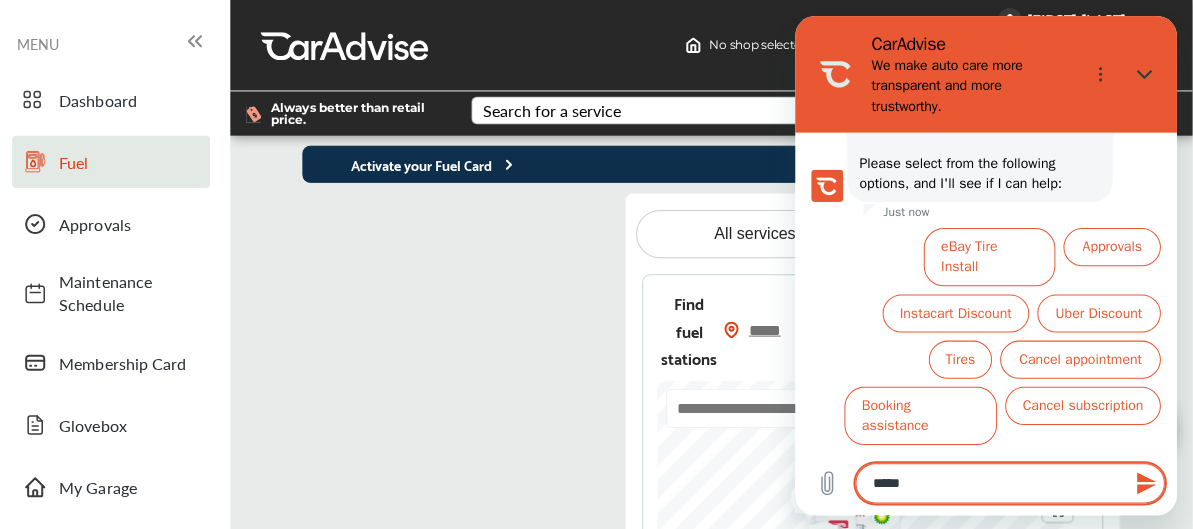 type on "******" 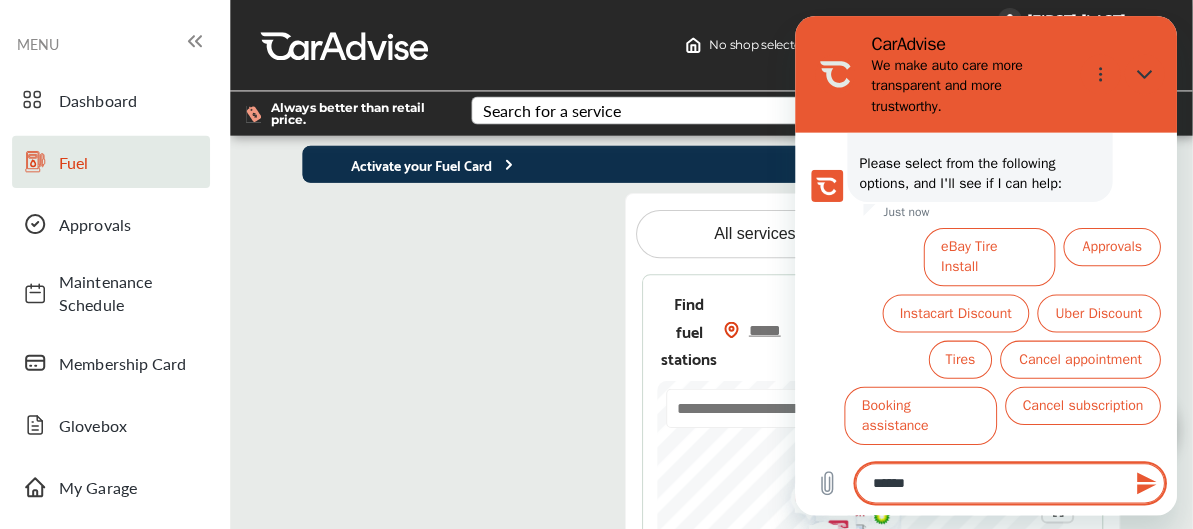 type on "*******" 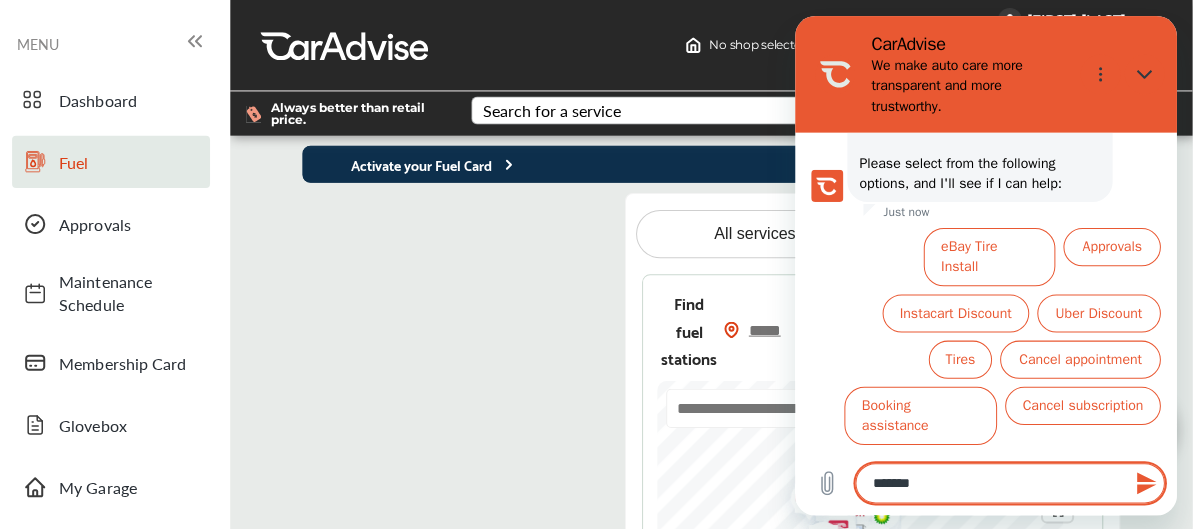 type on "********" 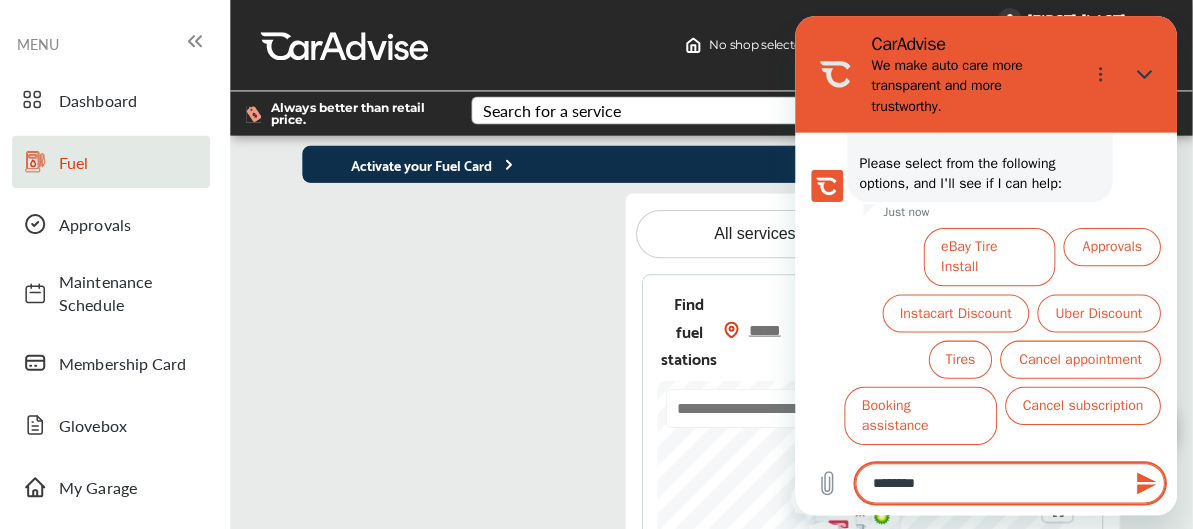 type on "*********" 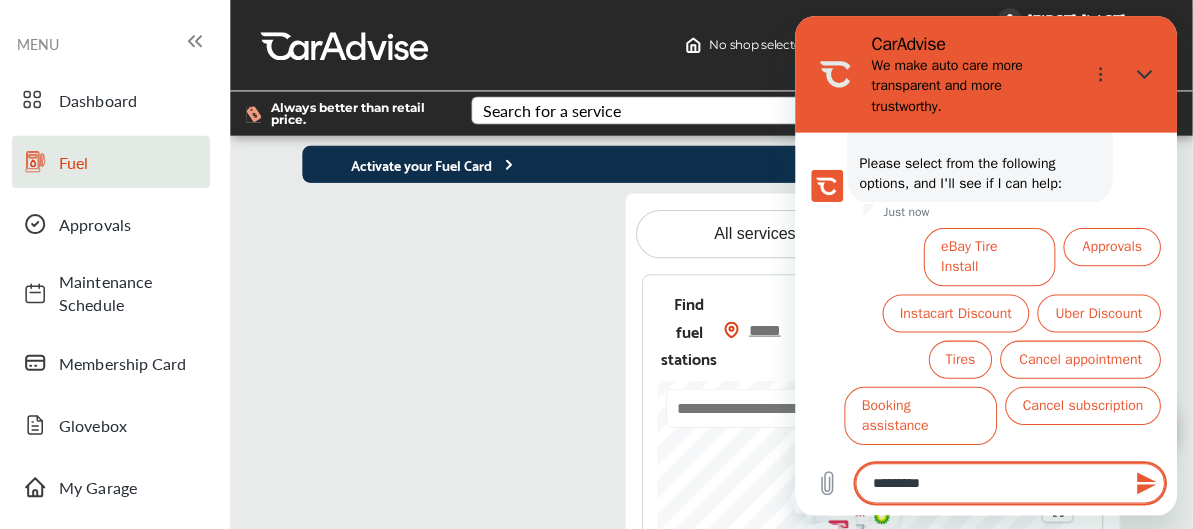 type on "*********" 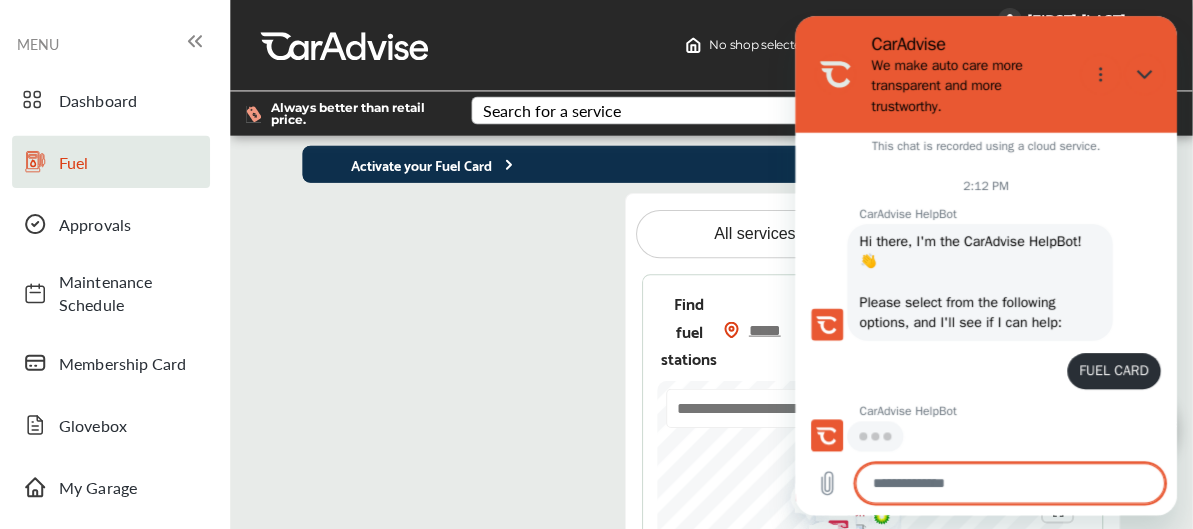 scroll, scrollTop: 9, scrollLeft: 0, axis: vertical 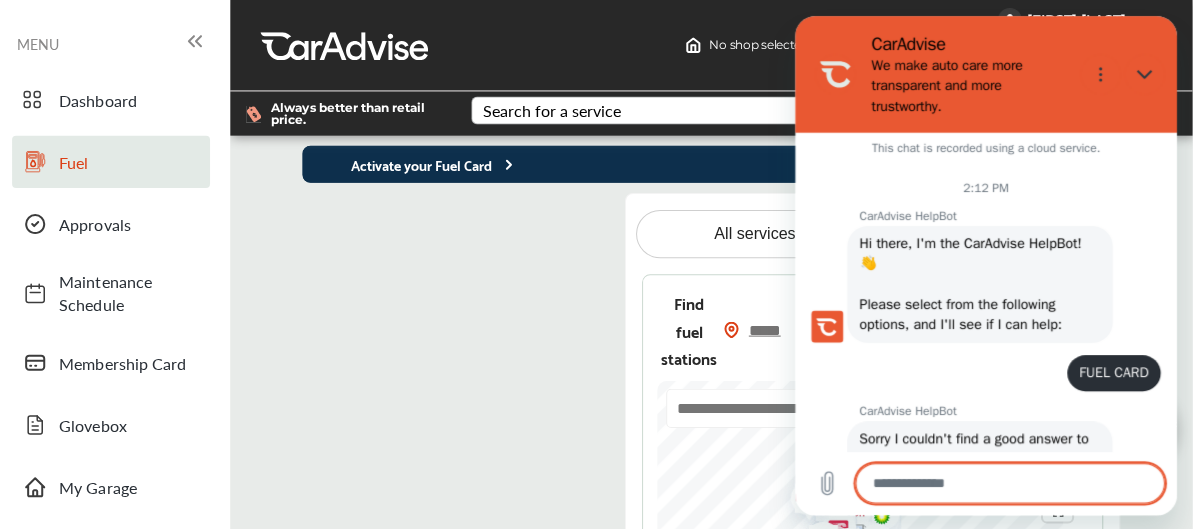 type on "*" 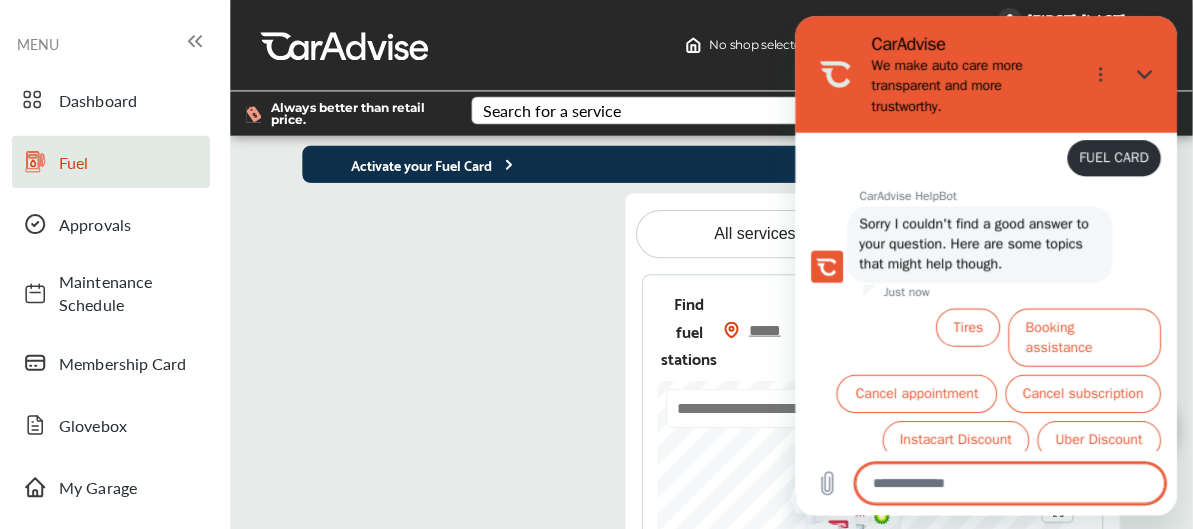 scroll, scrollTop: 258, scrollLeft: 0, axis: vertical 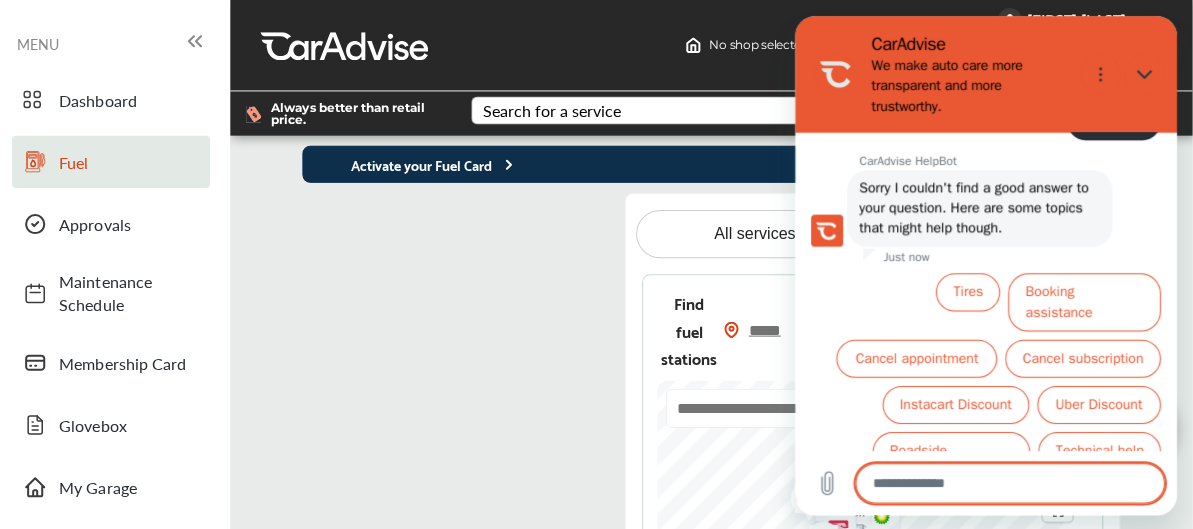 click at bounding box center [1009, 481] 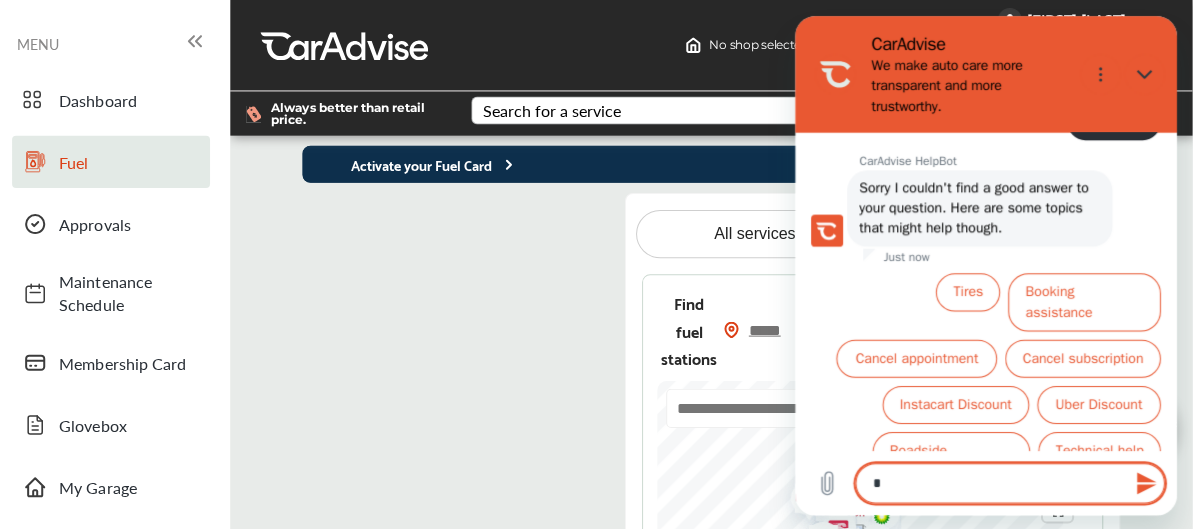 type on "**" 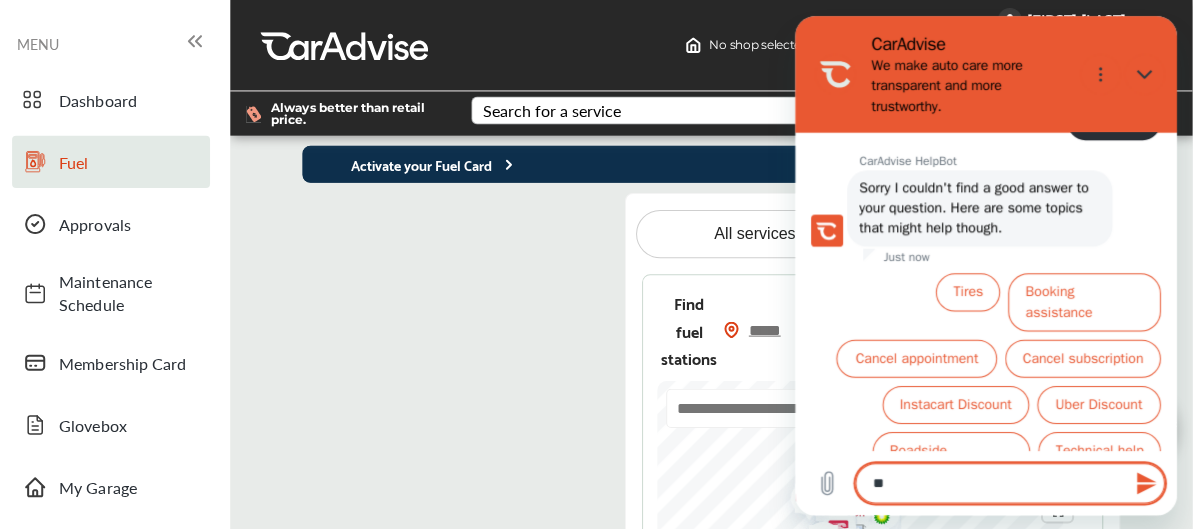 type on "***" 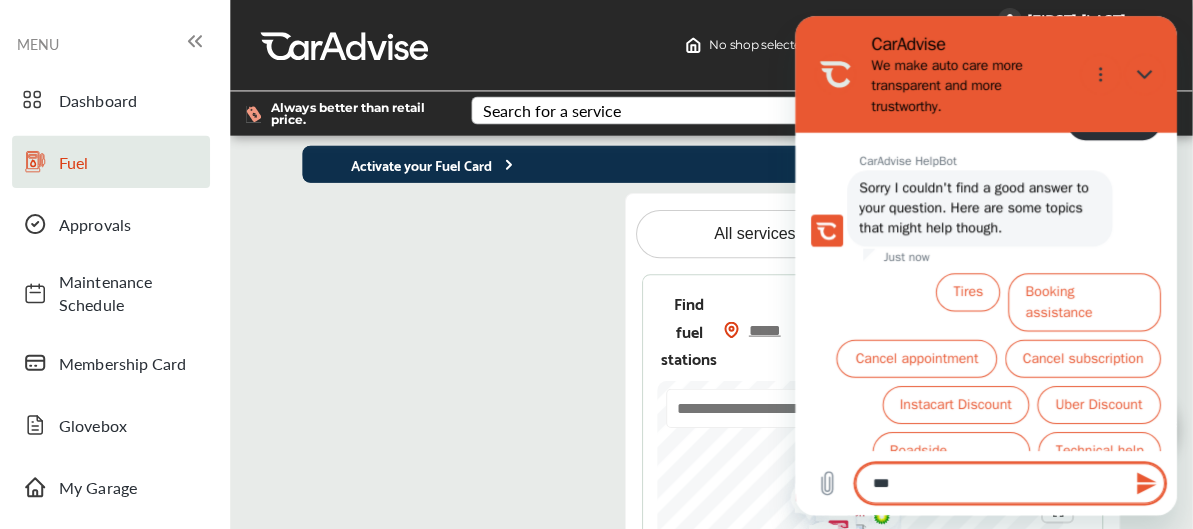 type on "****" 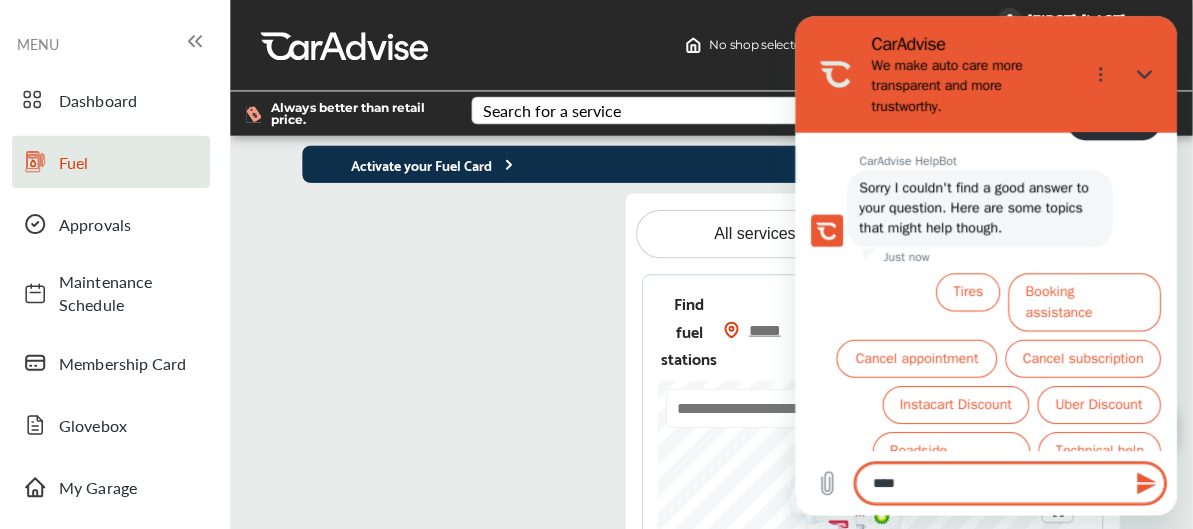 type on "****" 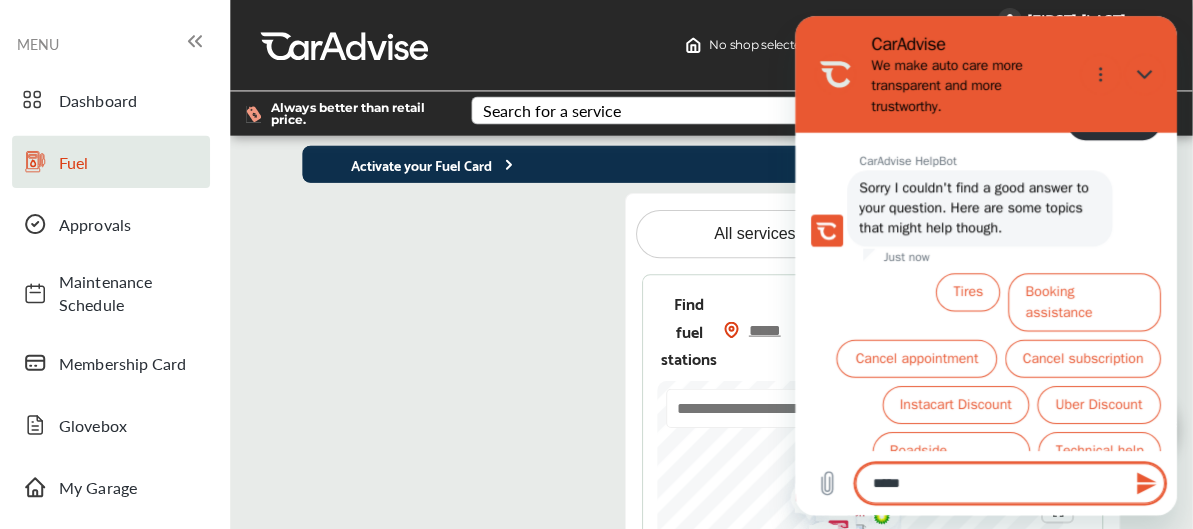 type on "******" 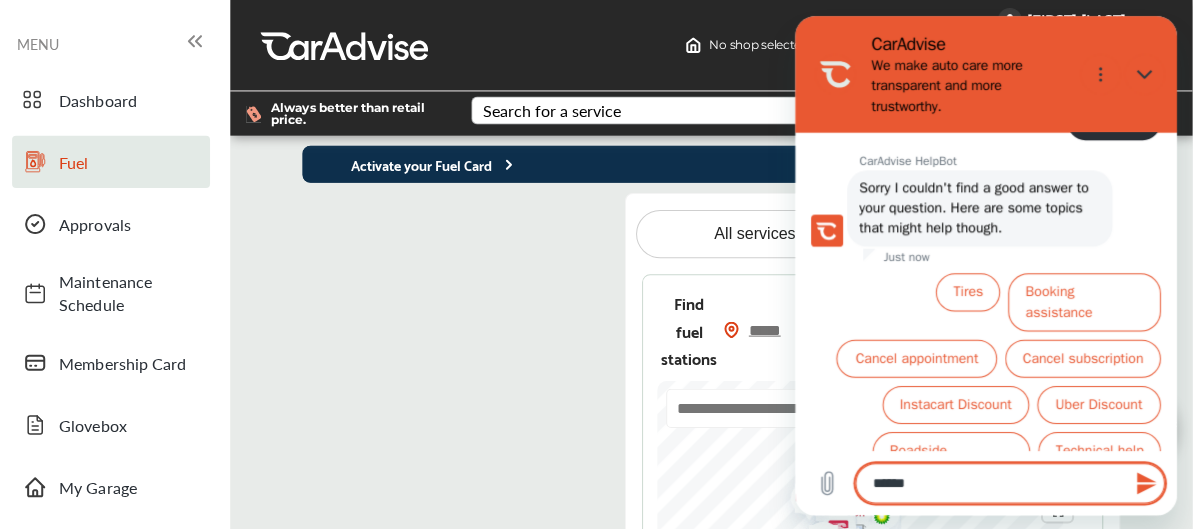 type on "*******" 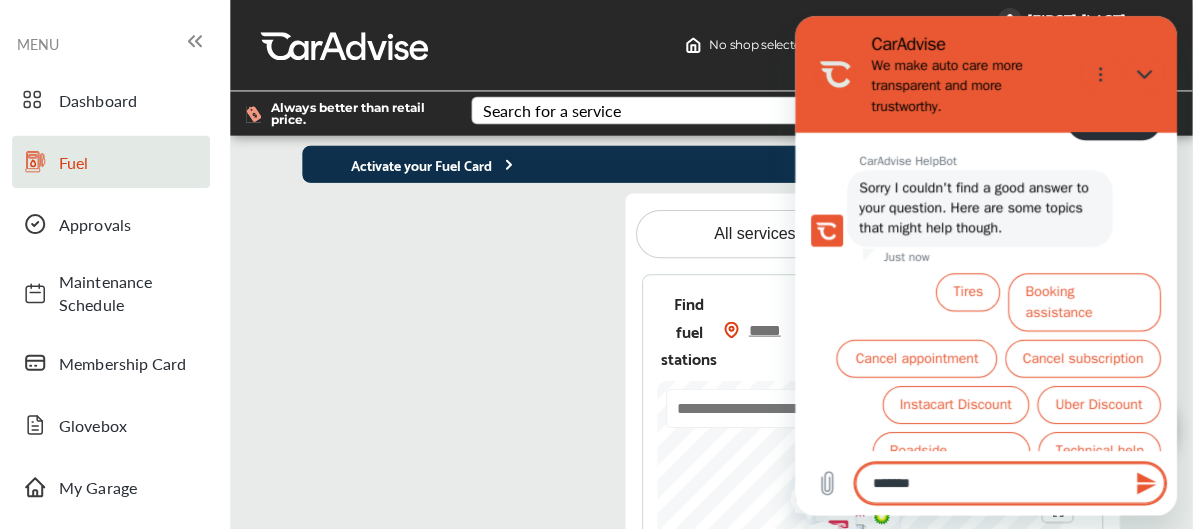 type on "********" 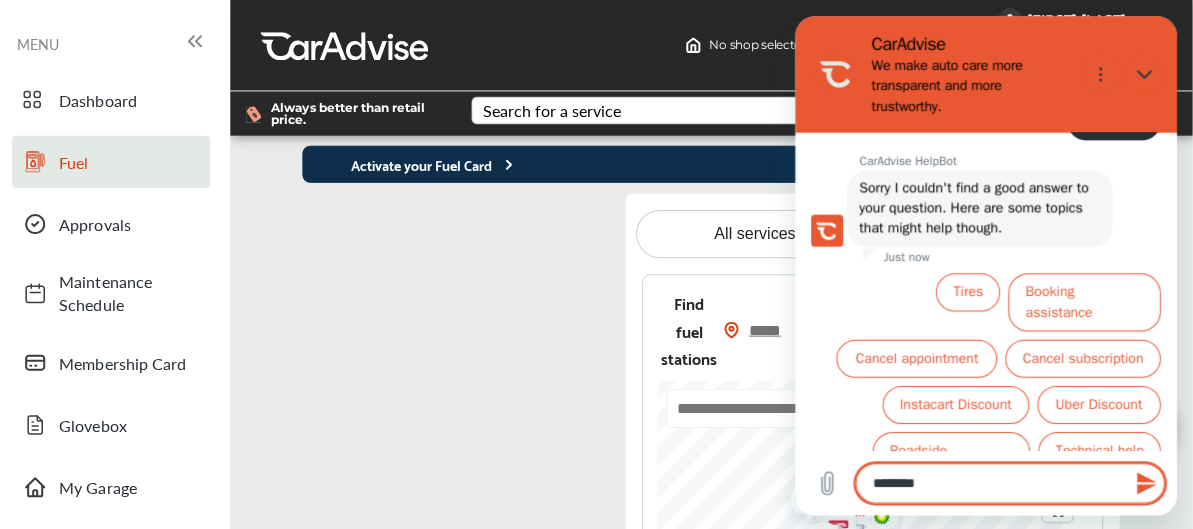 type on "*********" 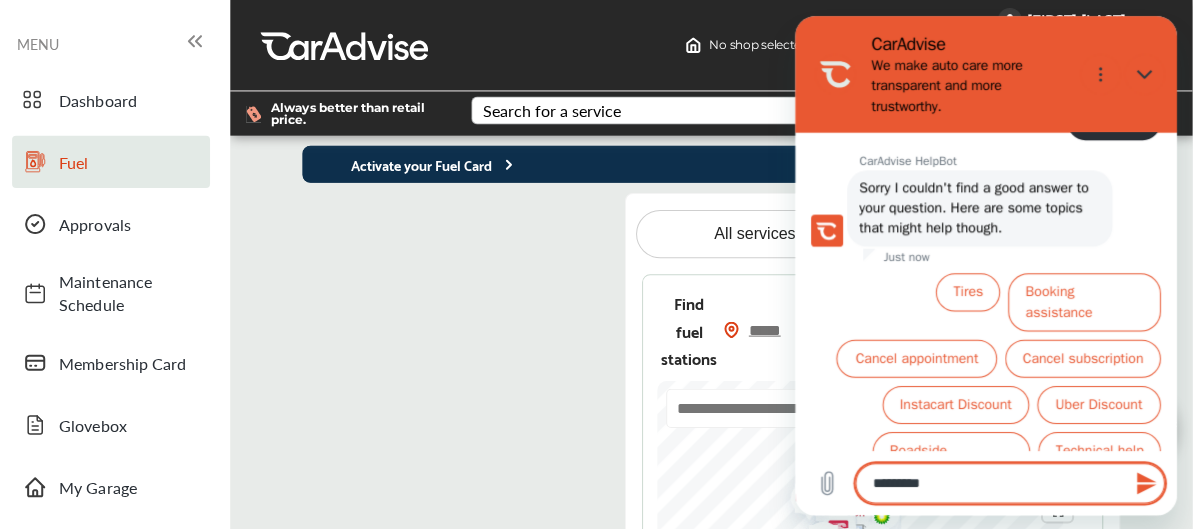 type on "**********" 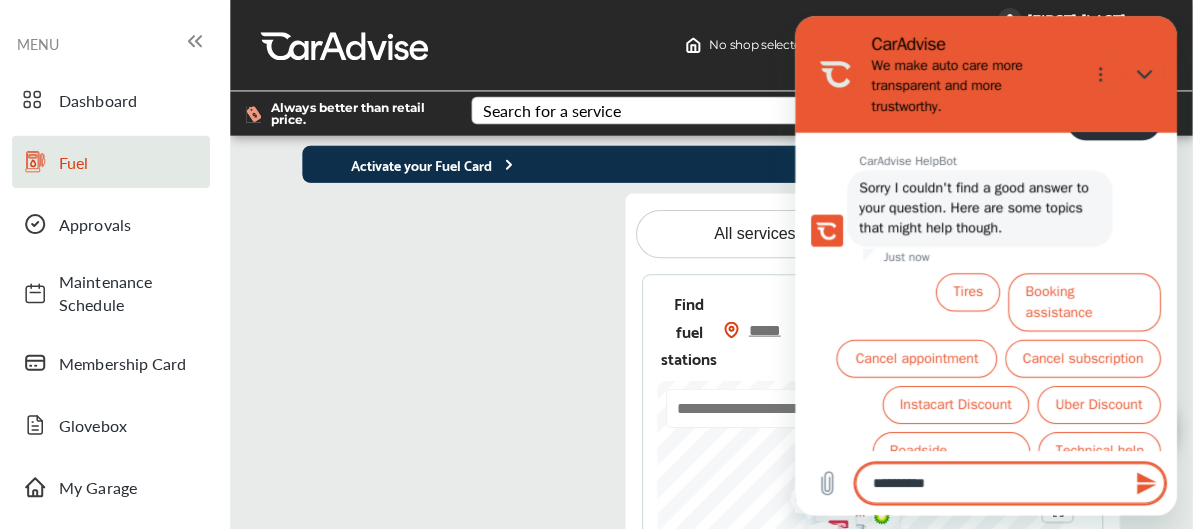 type on "**********" 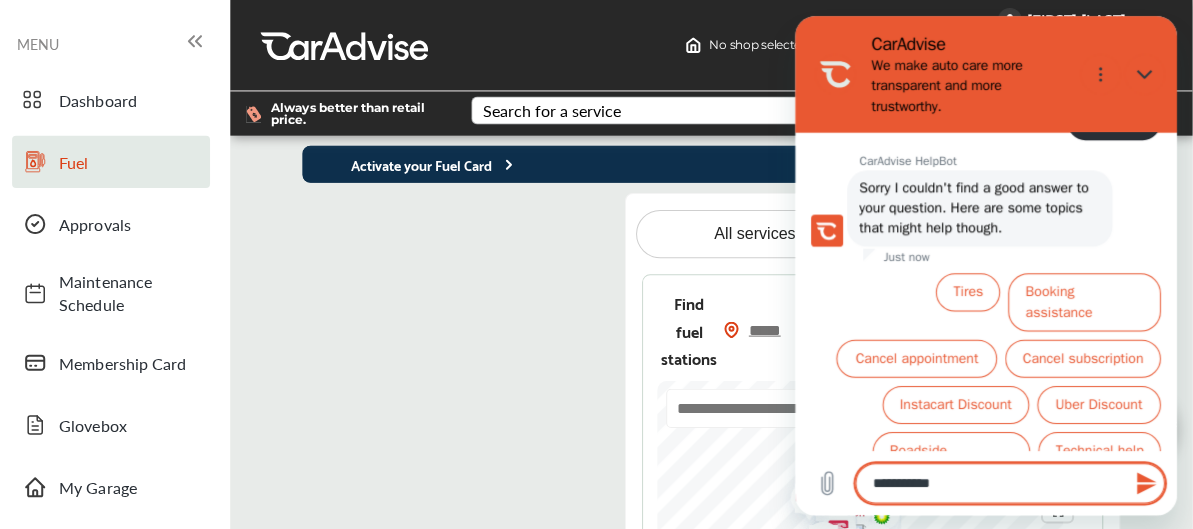type on "**********" 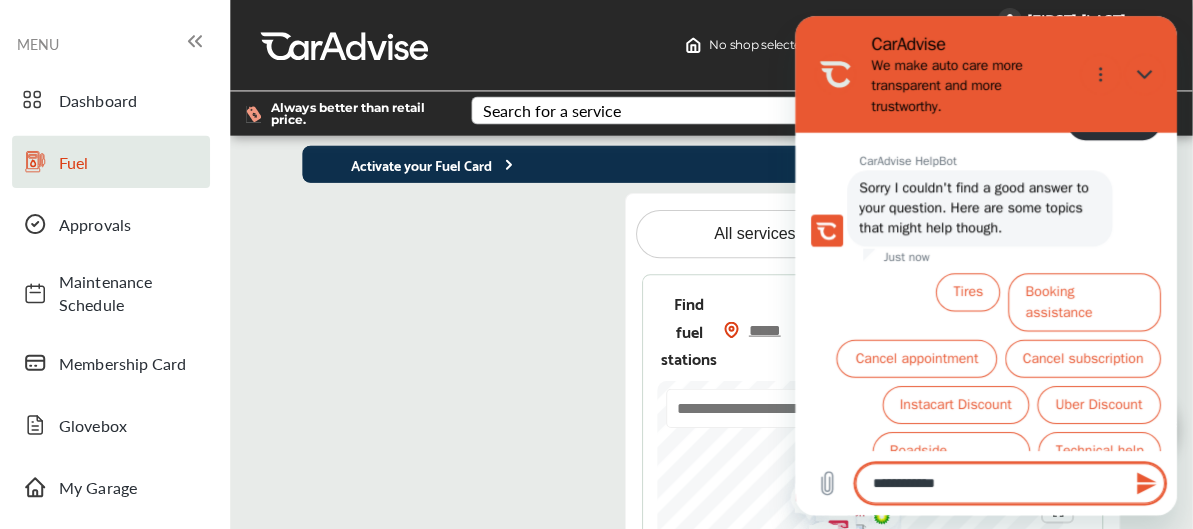 type on "**********" 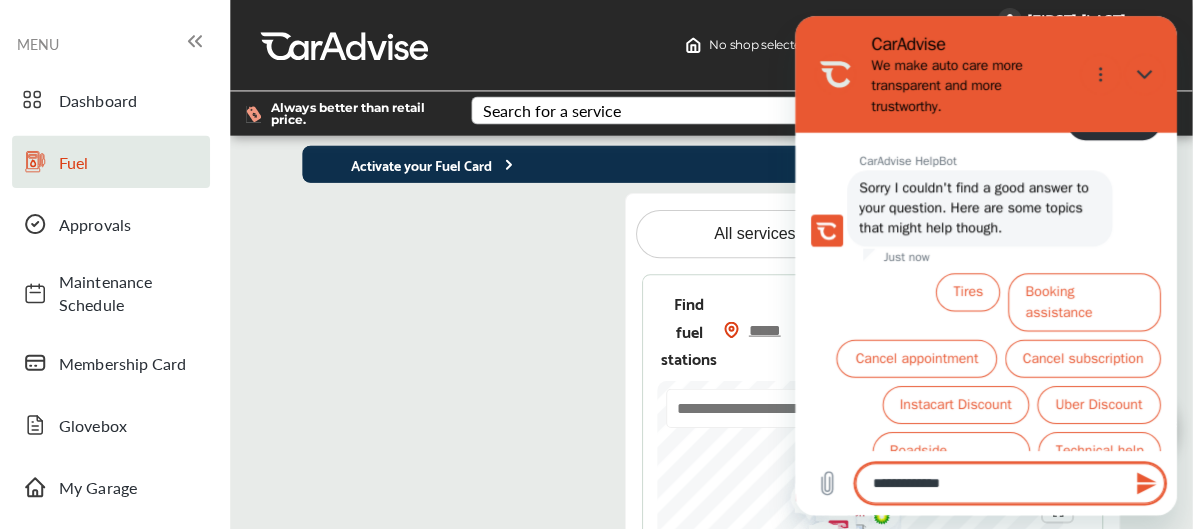 type on "**********" 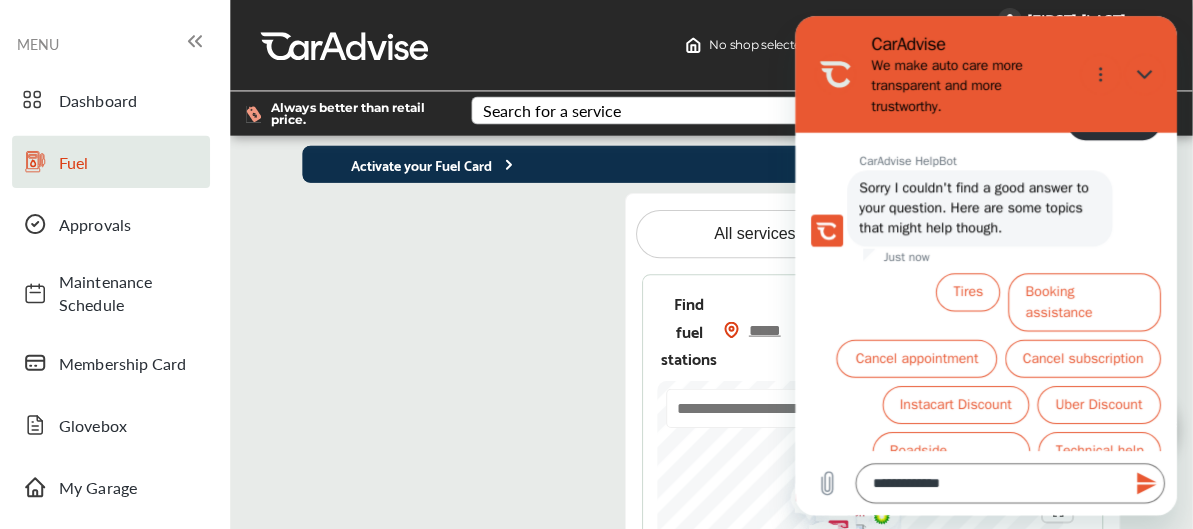 click 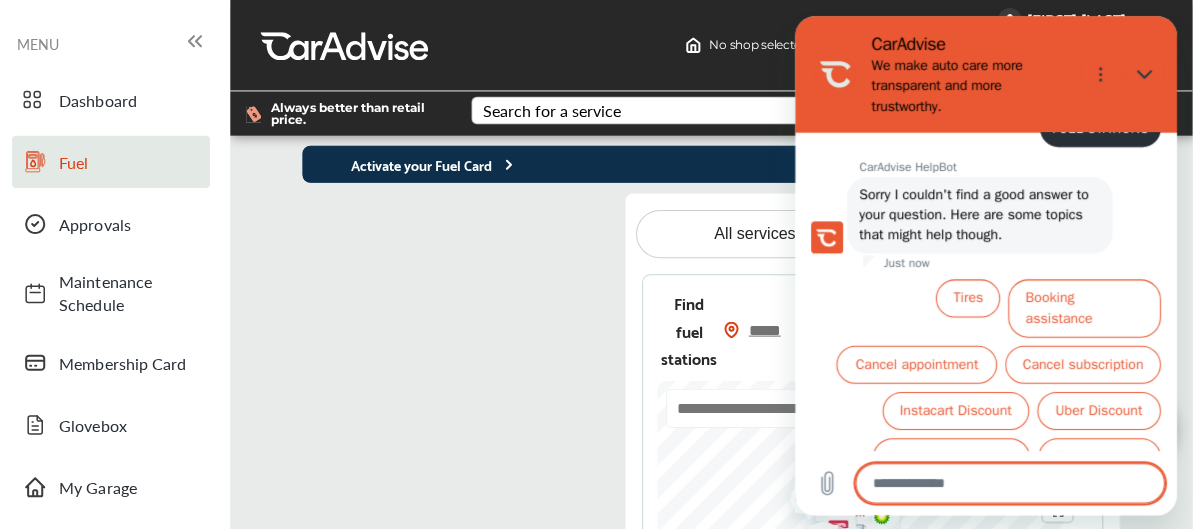 scroll, scrollTop: 412, scrollLeft: 0, axis: vertical 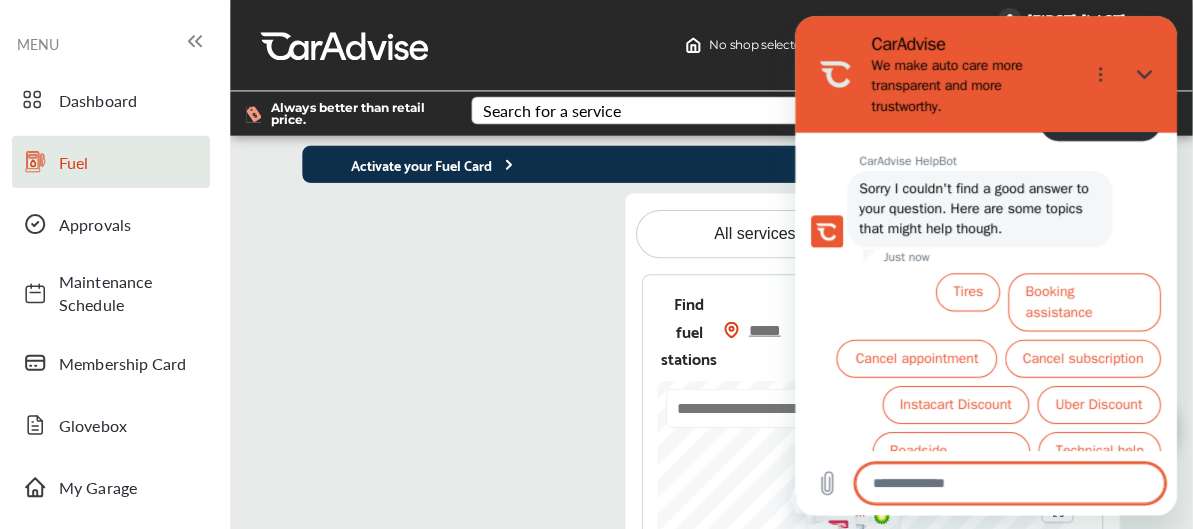 click at bounding box center (465, 433) 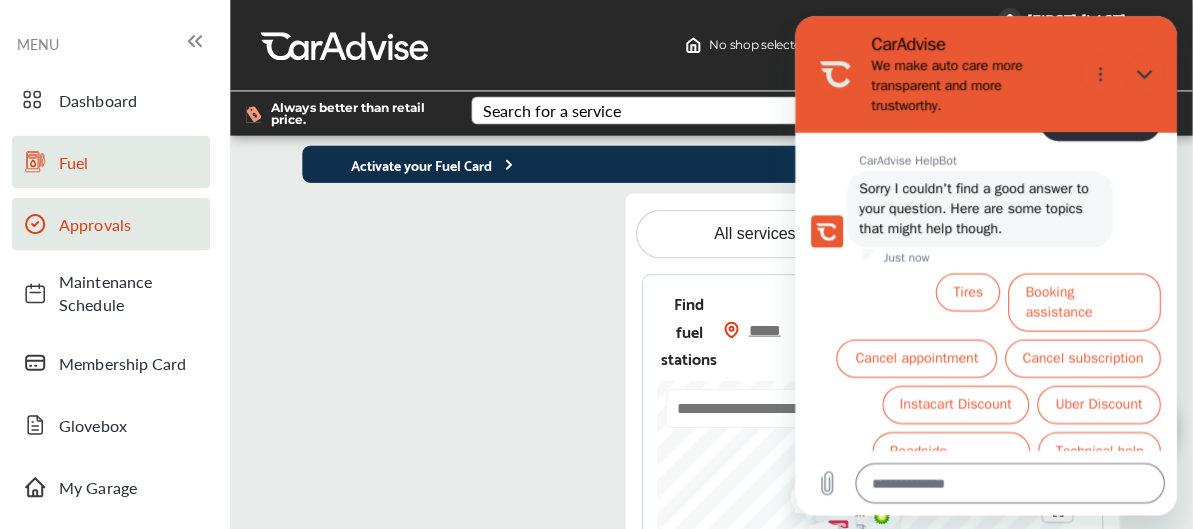 click on "Approvals" at bounding box center [135, 223] 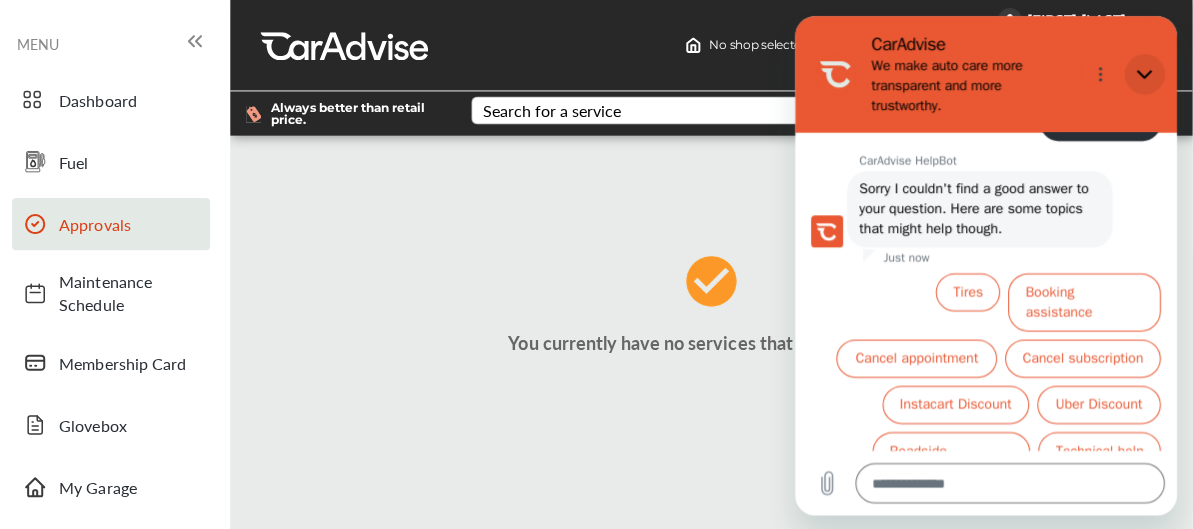 click 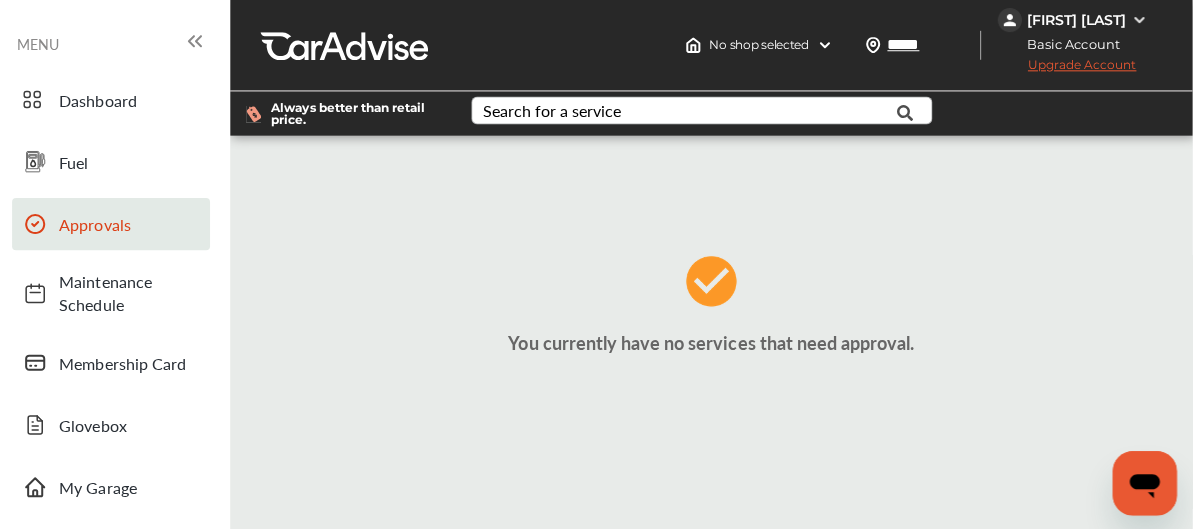 scroll, scrollTop: 392, scrollLeft: 0, axis: vertical 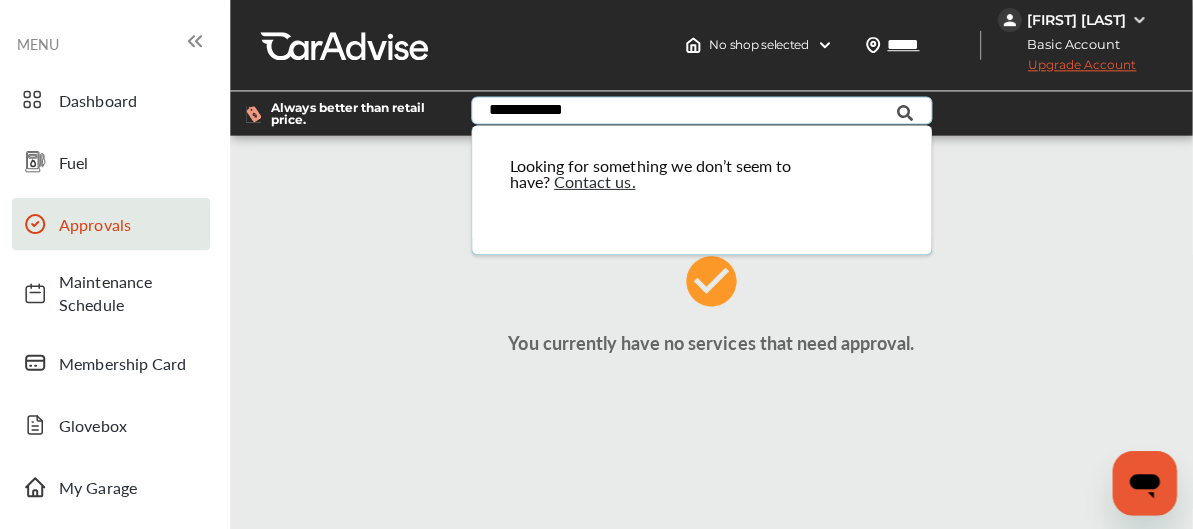 type on "**********" 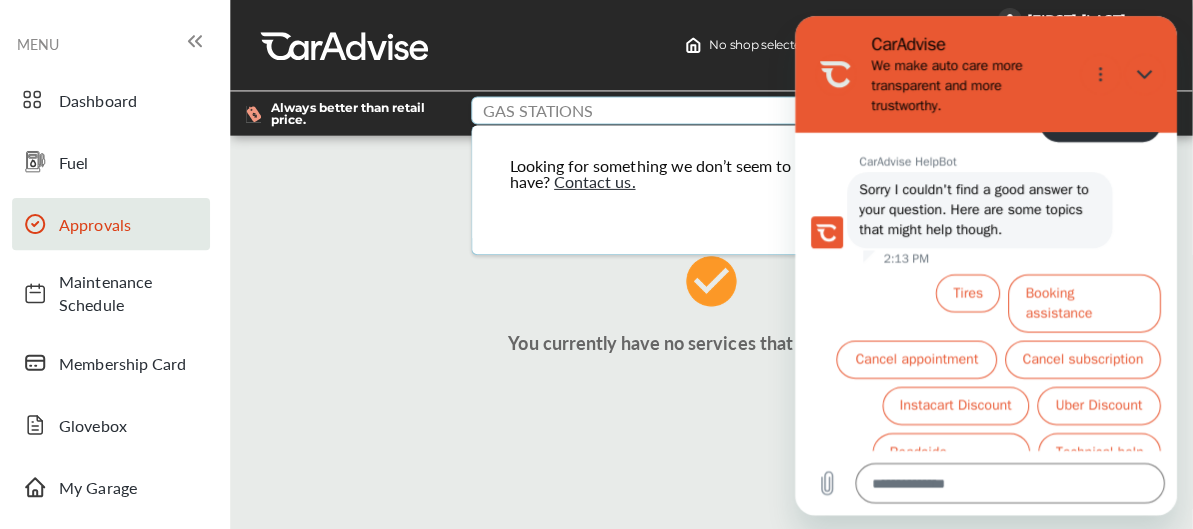 scroll, scrollTop: 412, scrollLeft: 0, axis: vertical 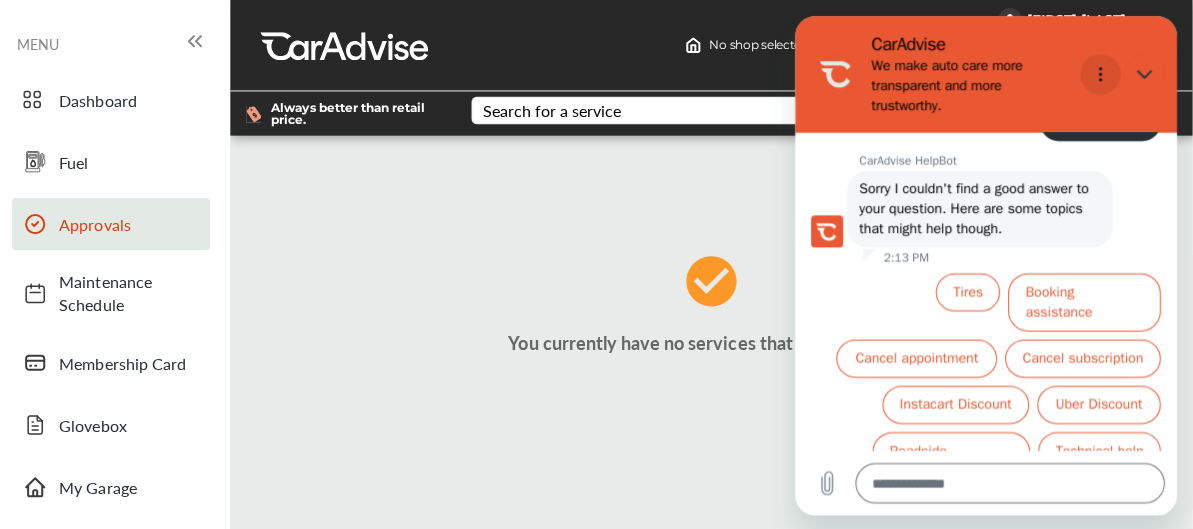 click at bounding box center [1099, 74] 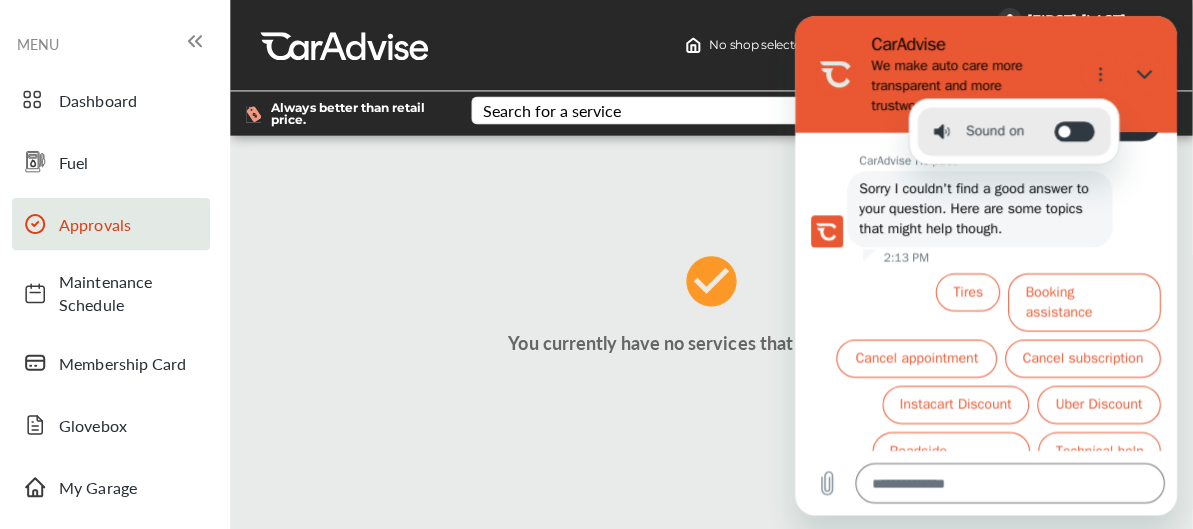click on "You currently have no services that need approval." at bounding box center [714, 310] 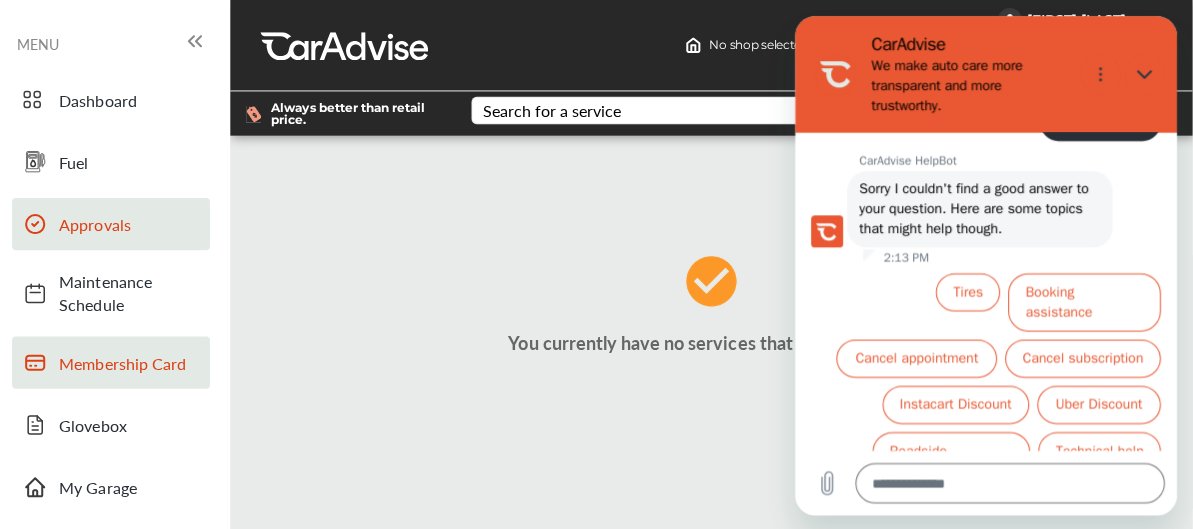 click on "Membership Card" at bounding box center [135, 361] 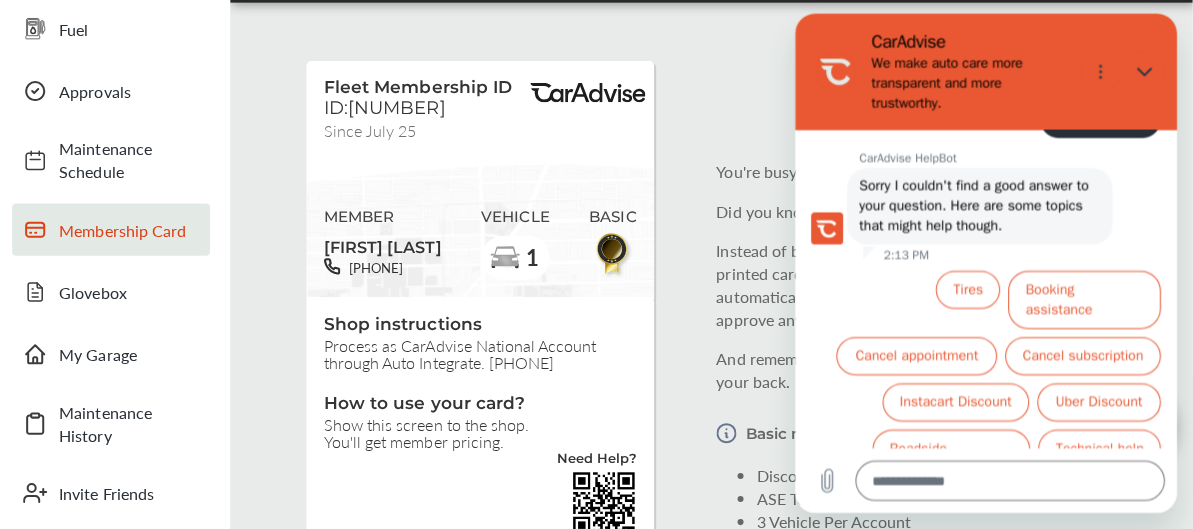 scroll, scrollTop: 210, scrollLeft: 0, axis: vertical 